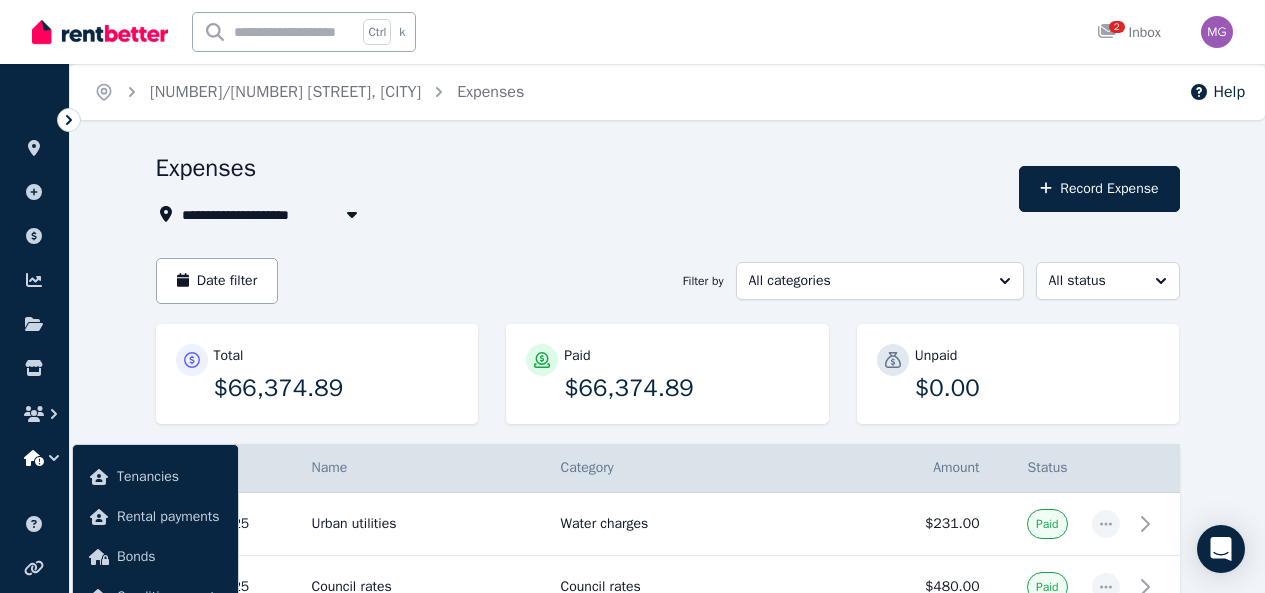 scroll, scrollTop: 0, scrollLeft: 0, axis: both 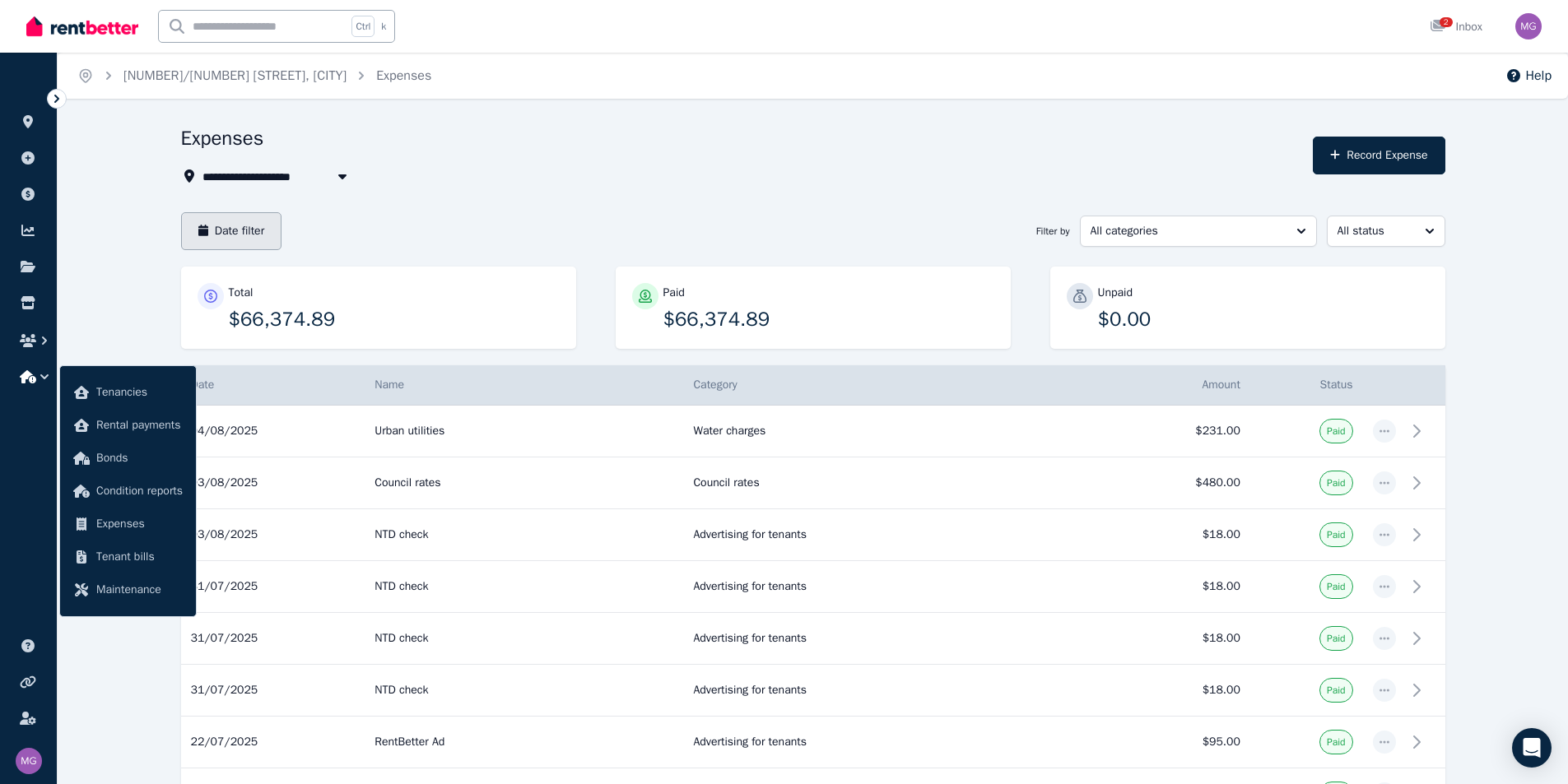 click on "Date filter" at bounding box center (231, 231) 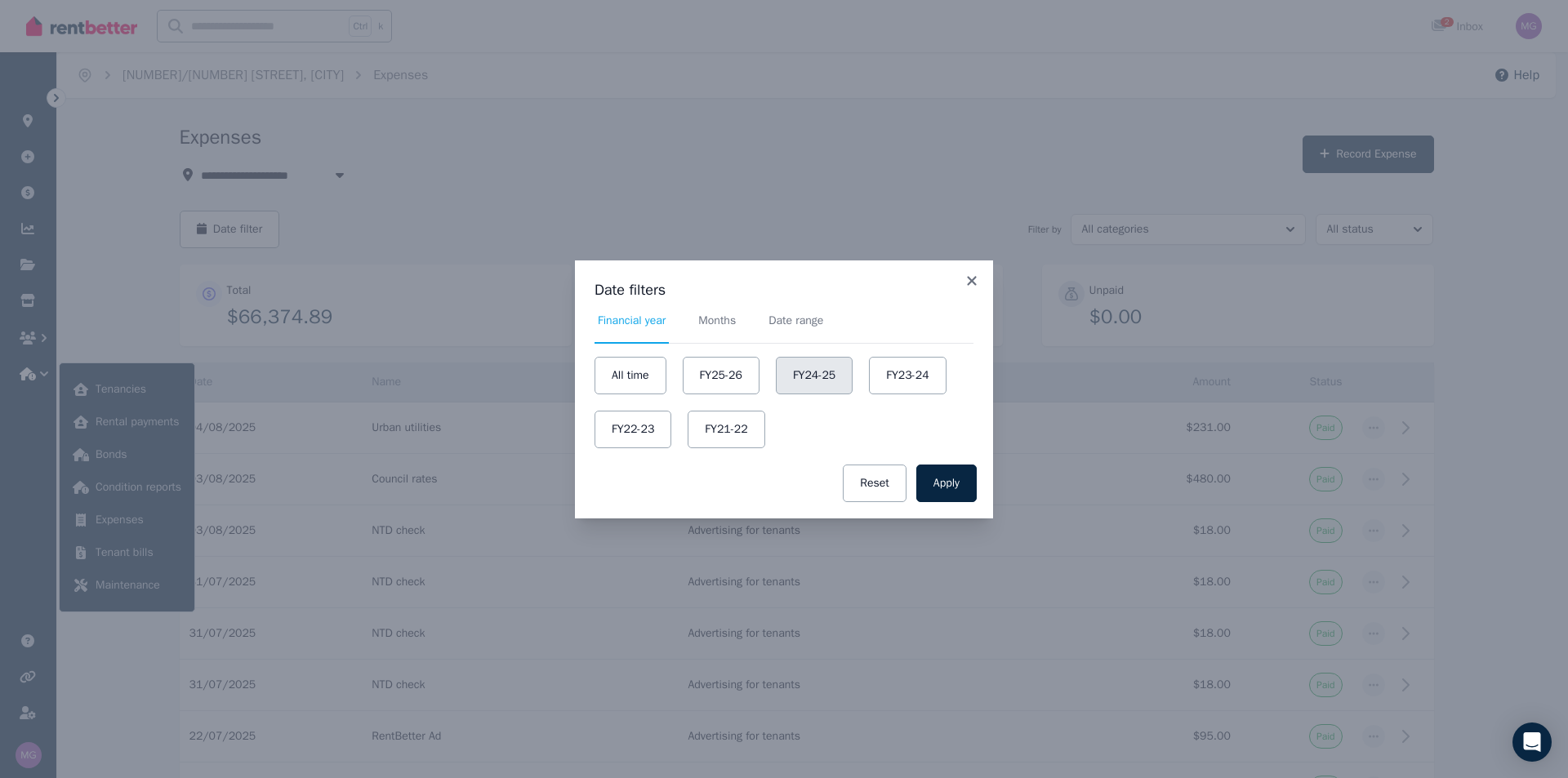 click on "FY24-25" at bounding box center (814, 376) 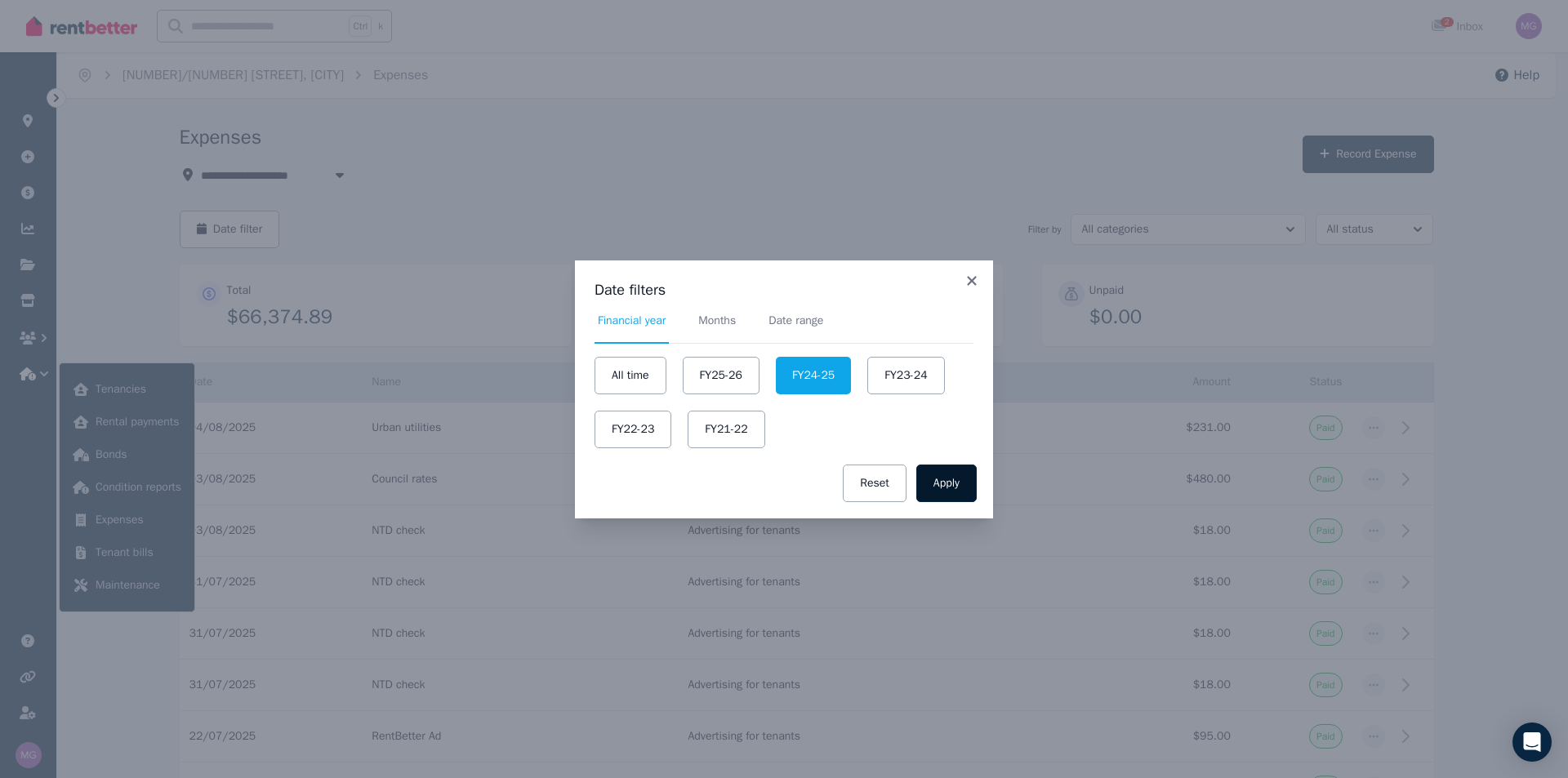 click on "Apply" at bounding box center [947, 483] 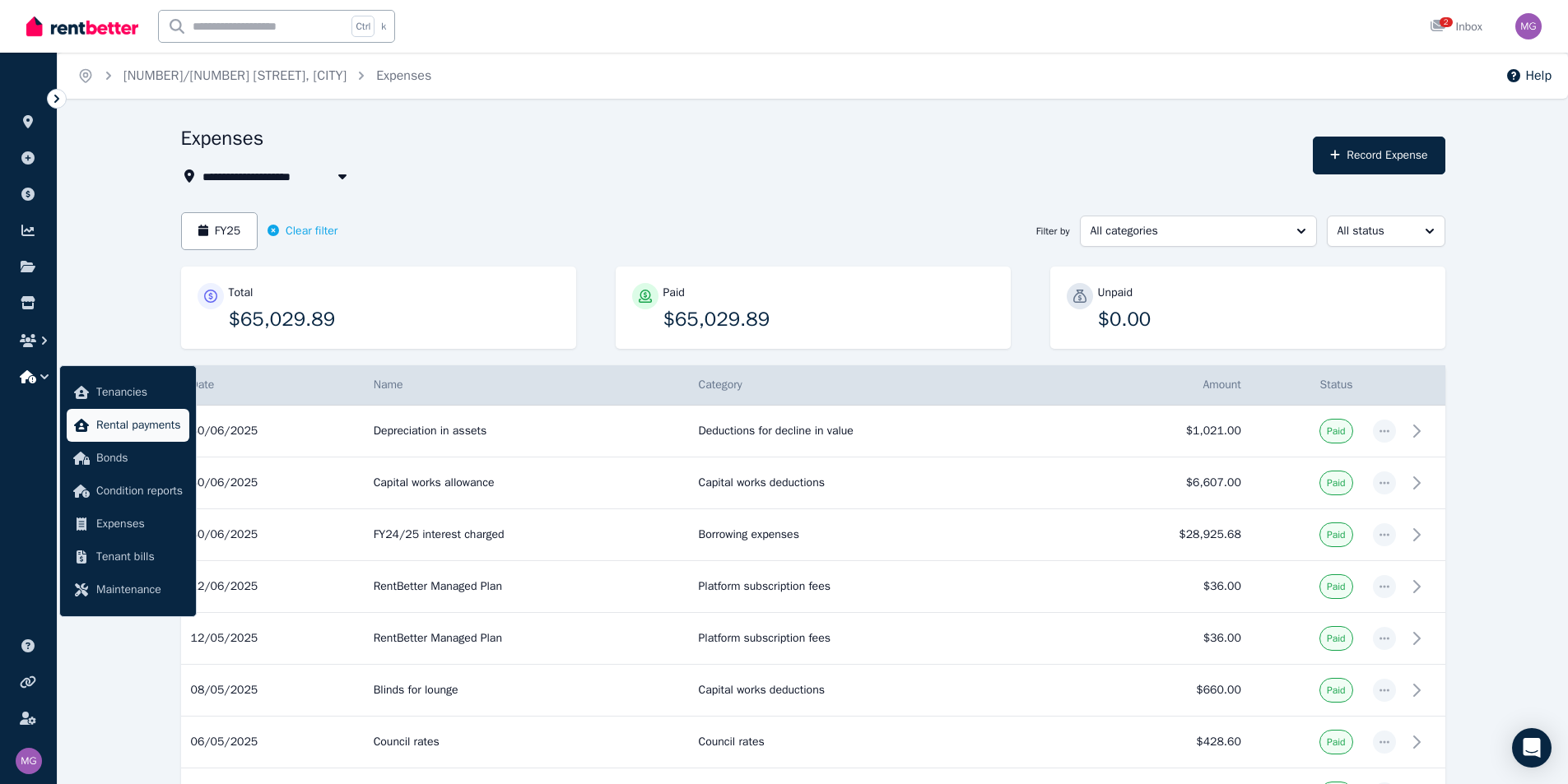 click on "Rental payments" at bounding box center [139, 425] 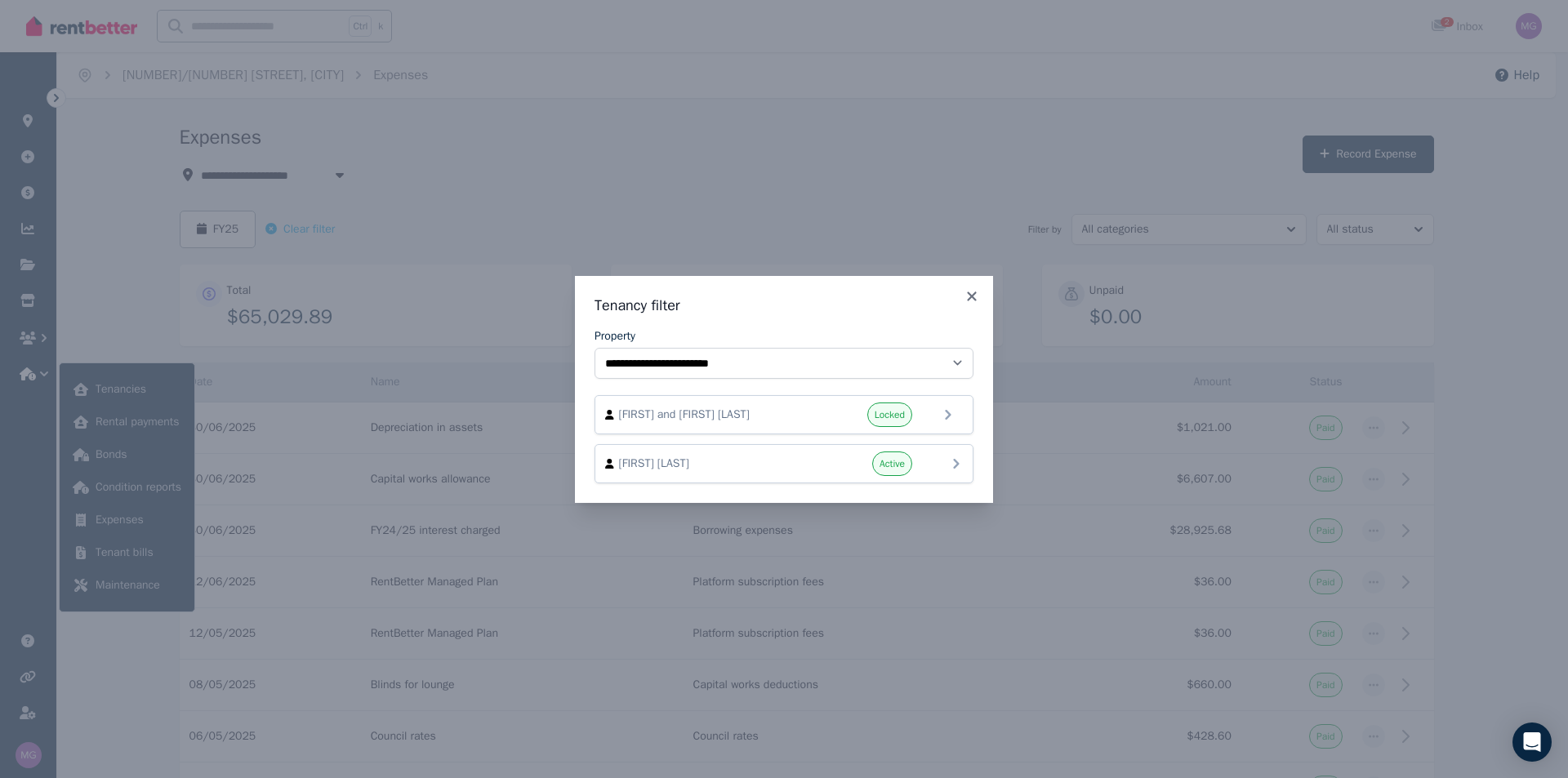click on "Active" at bounding box center [892, 464] 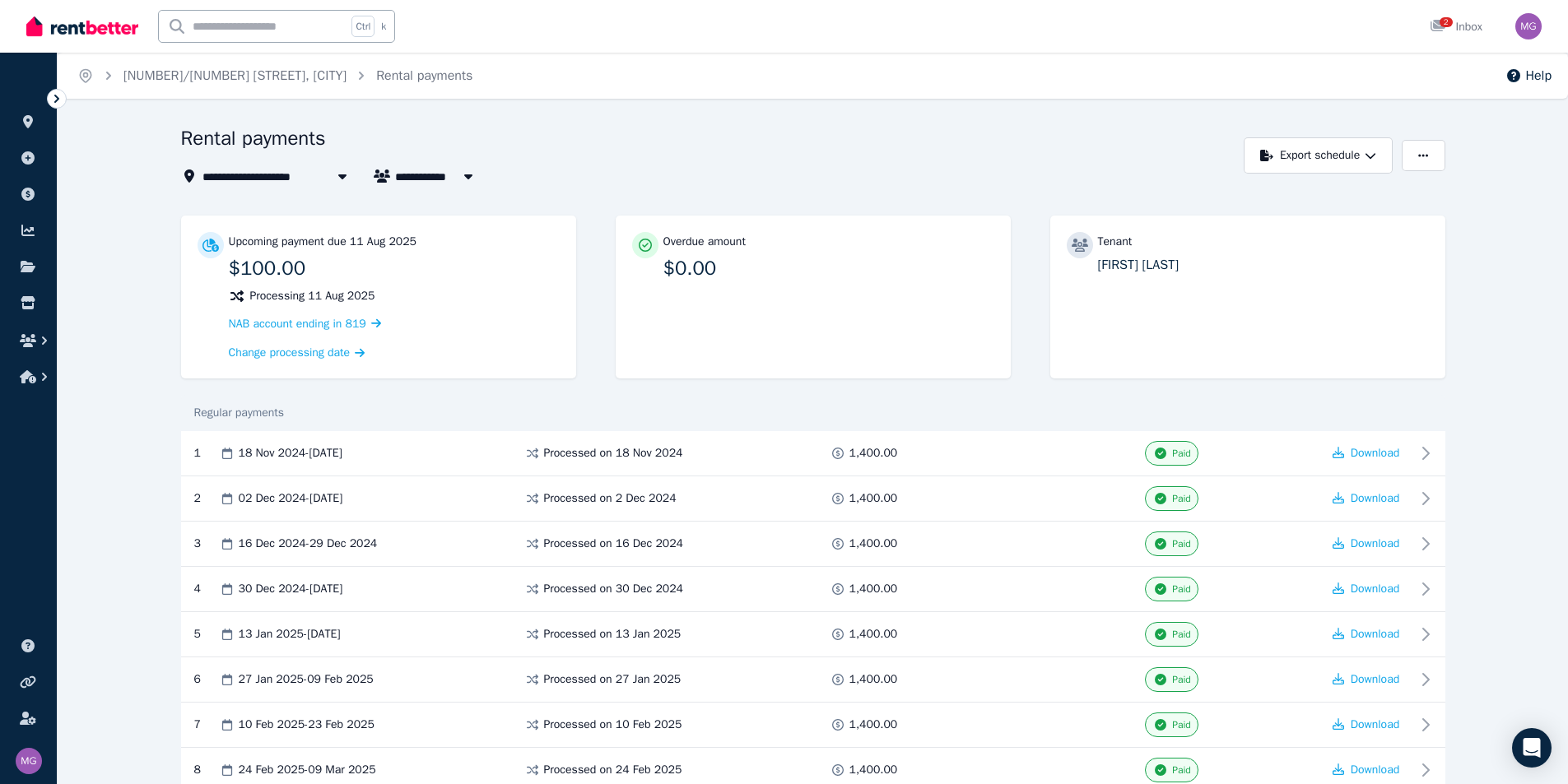 scroll, scrollTop: 639, scrollLeft: 0, axis: vertical 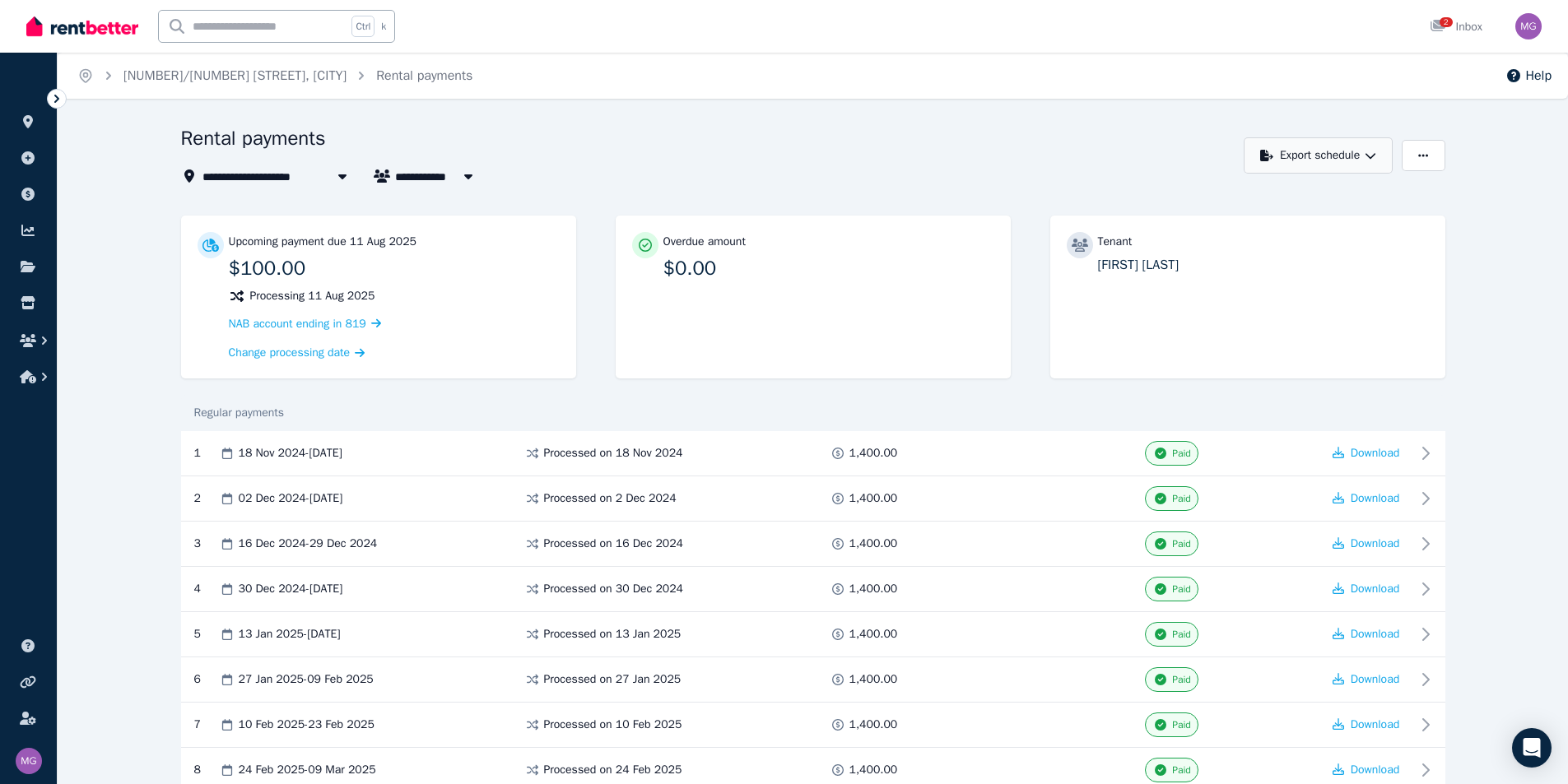click 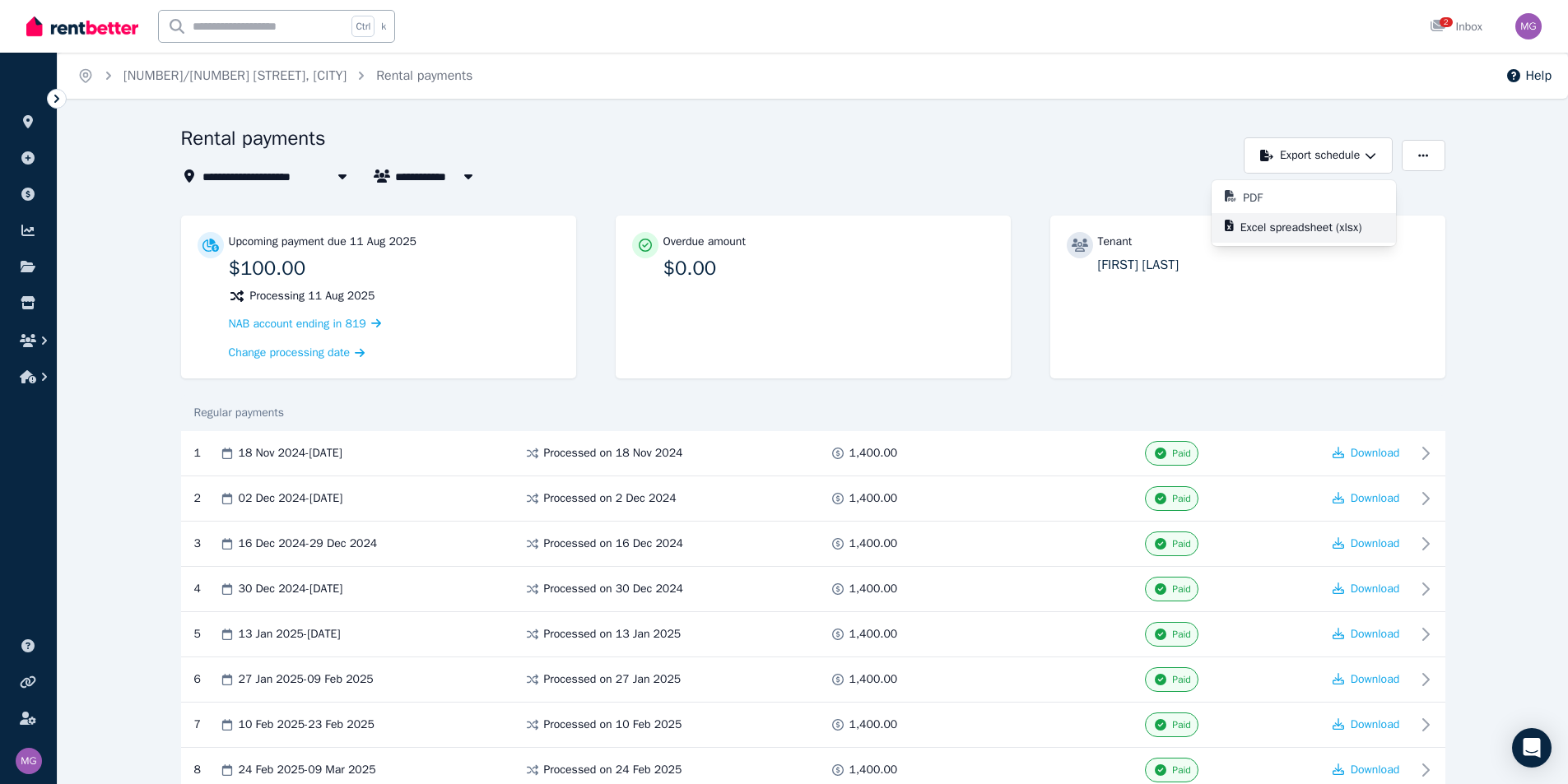 click on "Excel spreadsheet (xlsx)" at bounding box center (1308, 228) 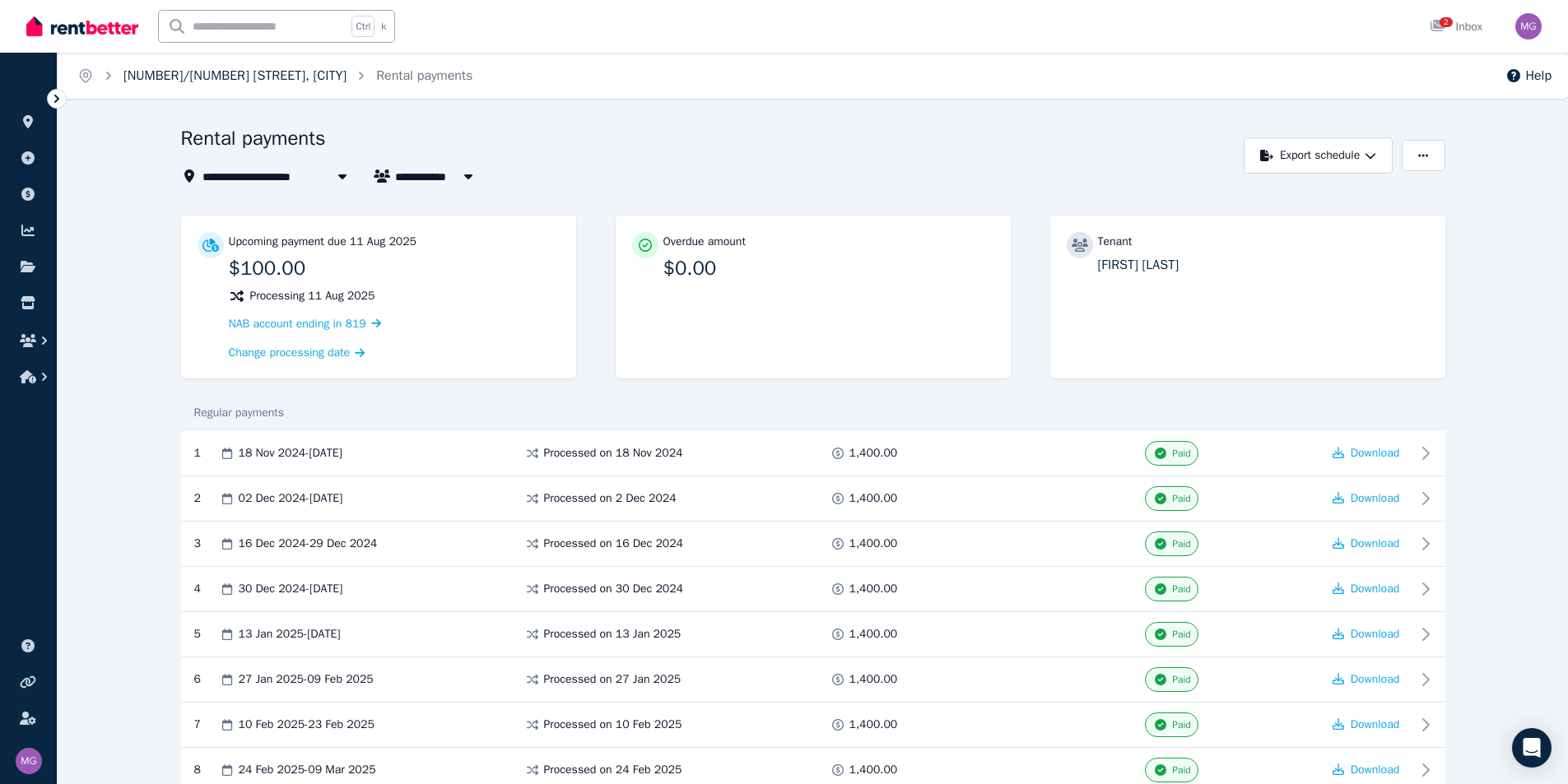 click on "[NUMBER]/[NUMBER] [STREET], [CITY]" at bounding box center [235, 76] 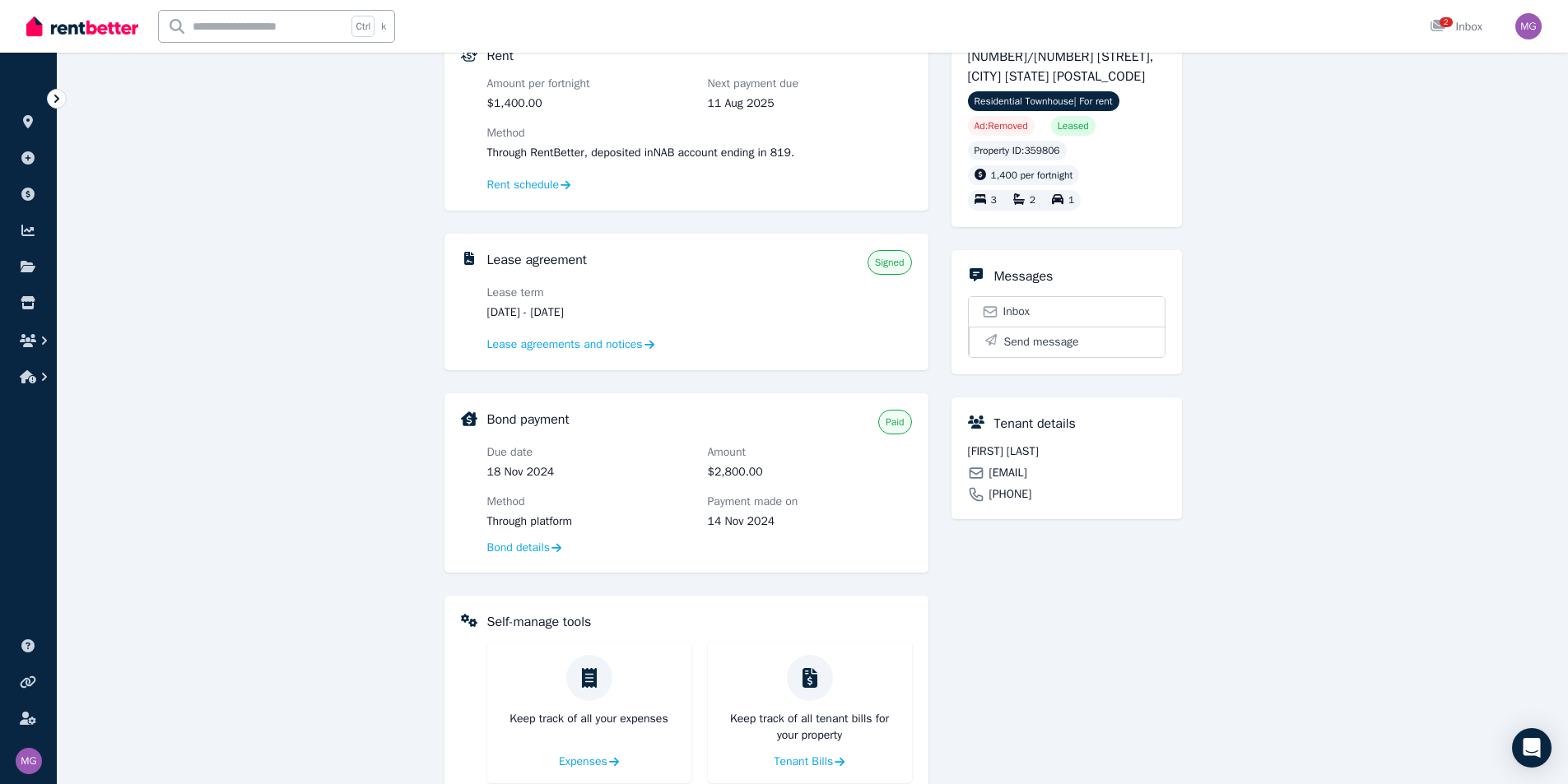scroll, scrollTop: 197, scrollLeft: 0, axis: vertical 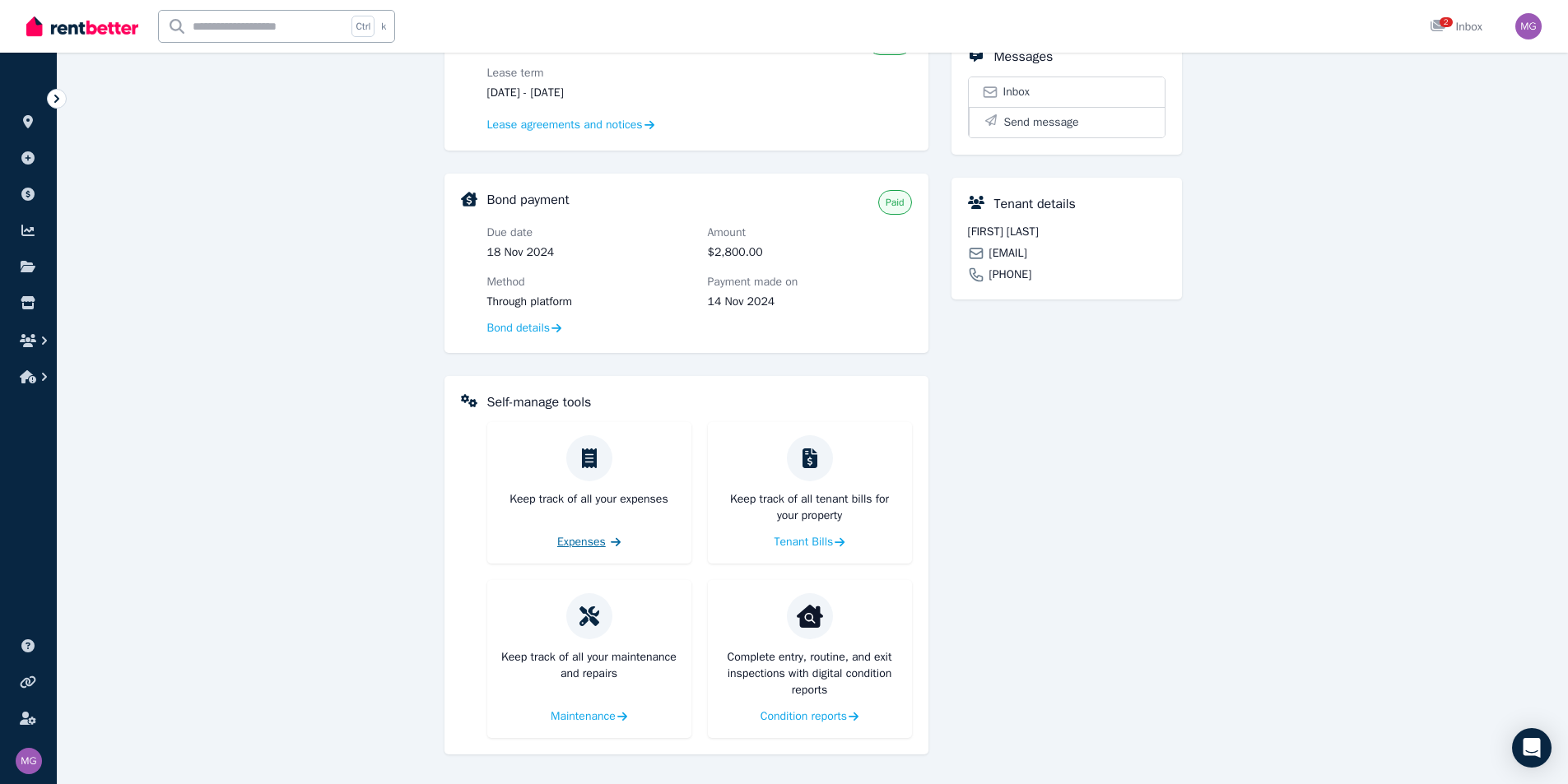 click on "Expenses" at bounding box center (581, 542) 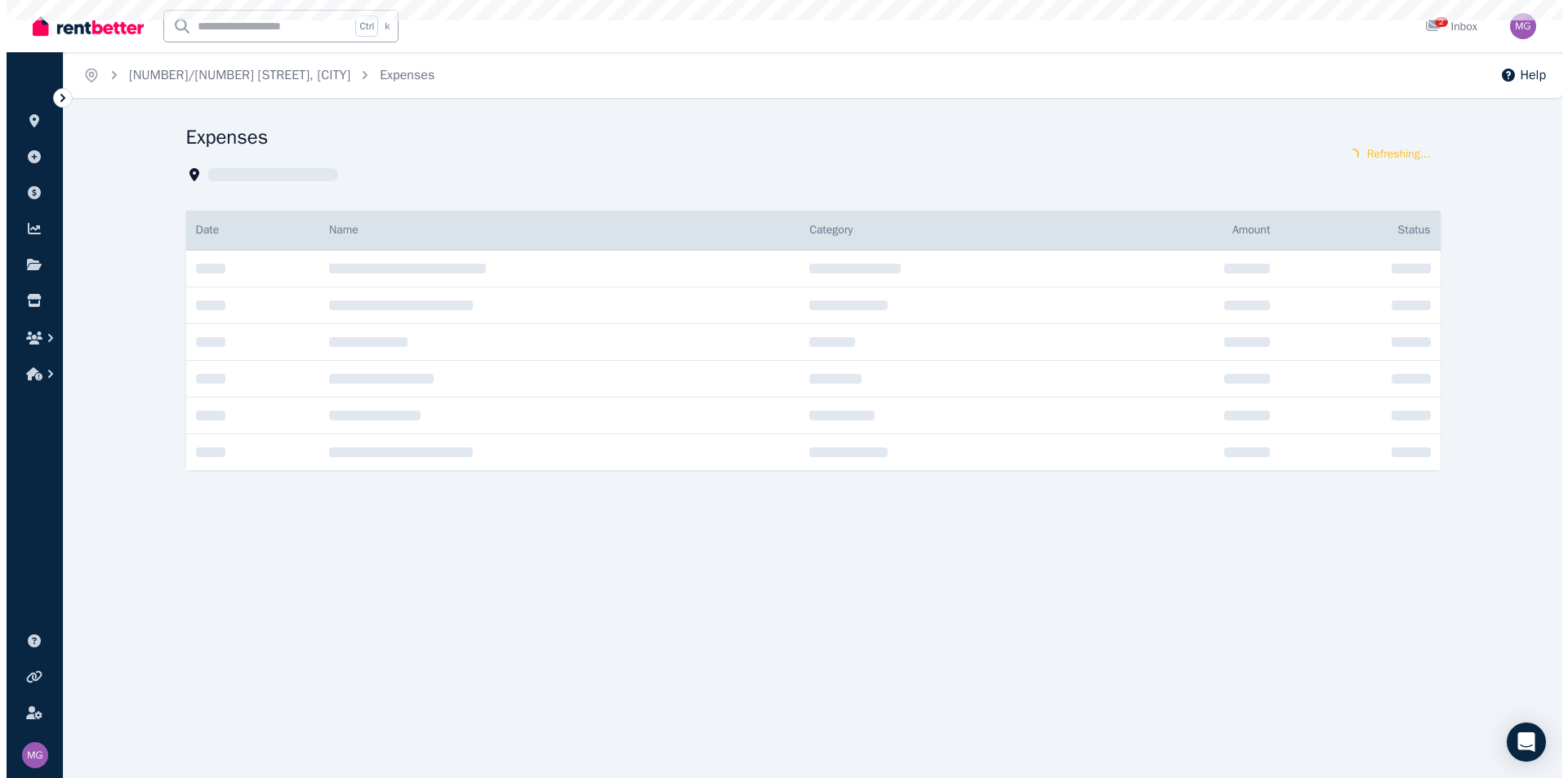 scroll, scrollTop: 0, scrollLeft: 0, axis: both 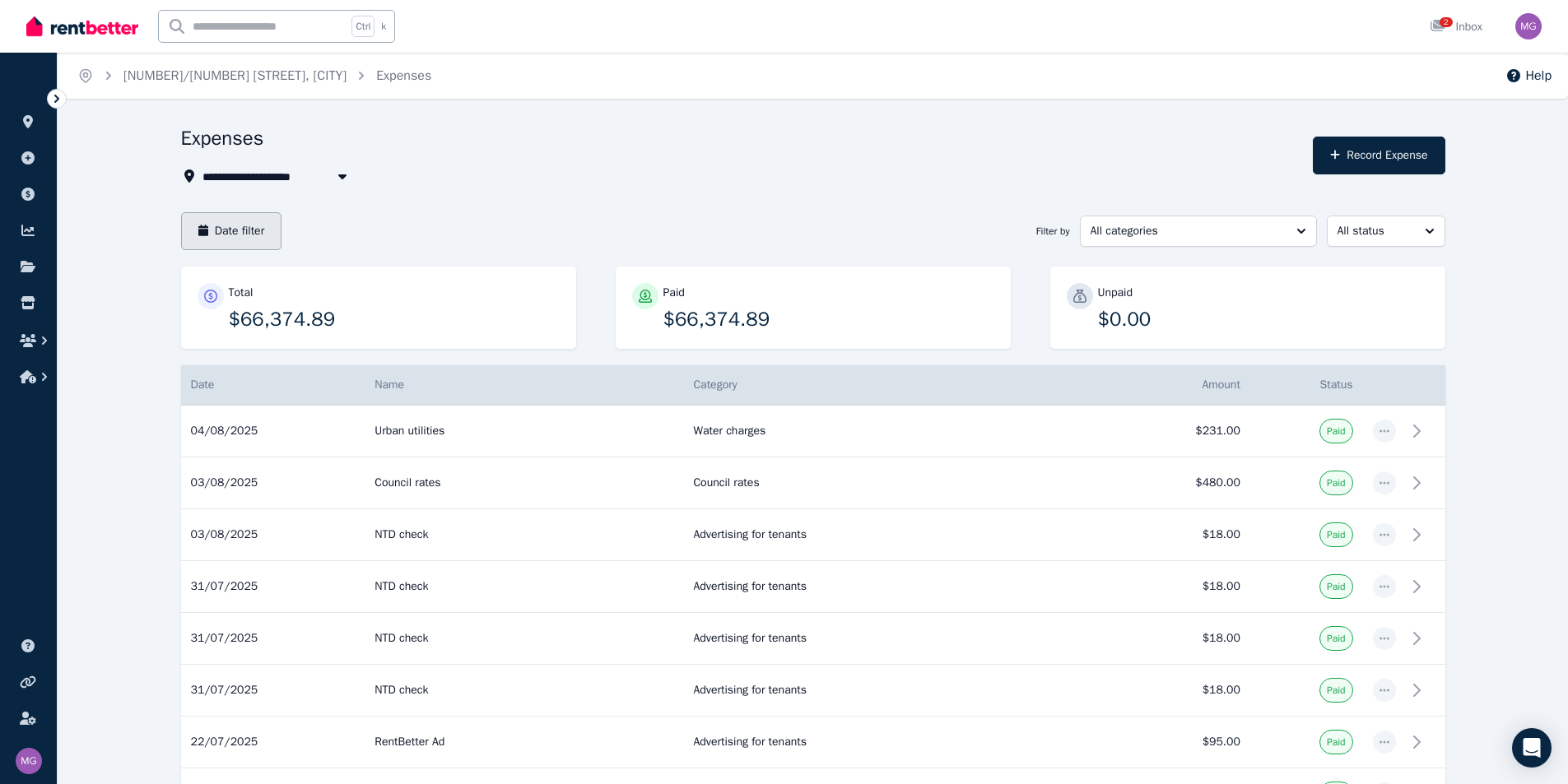 click on "Date filter" at bounding box center (231, 231) 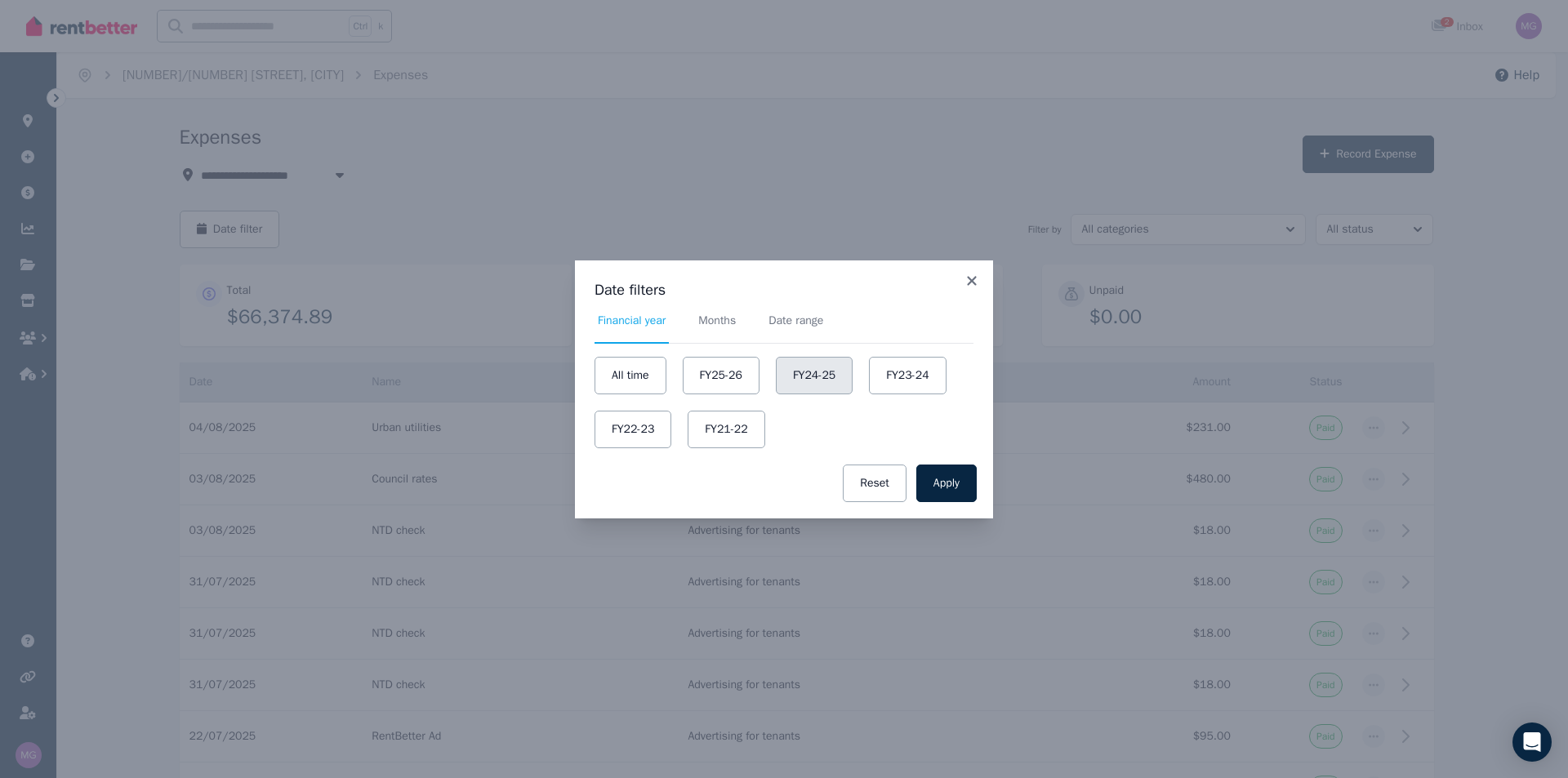 click on "FY24-25" at bounding box center (814, 376) 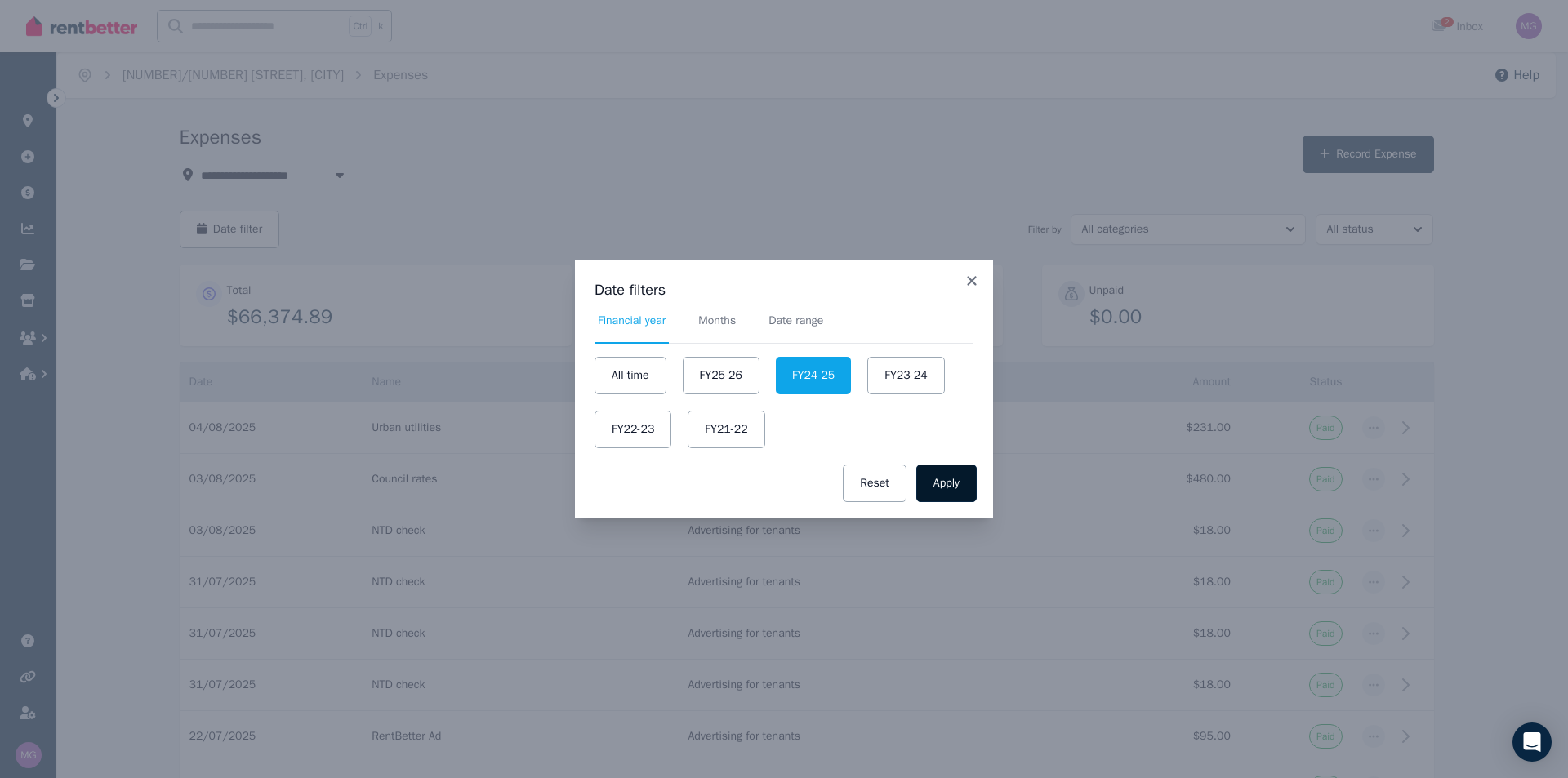 click on "Apply" at bounding box center (947, 483) 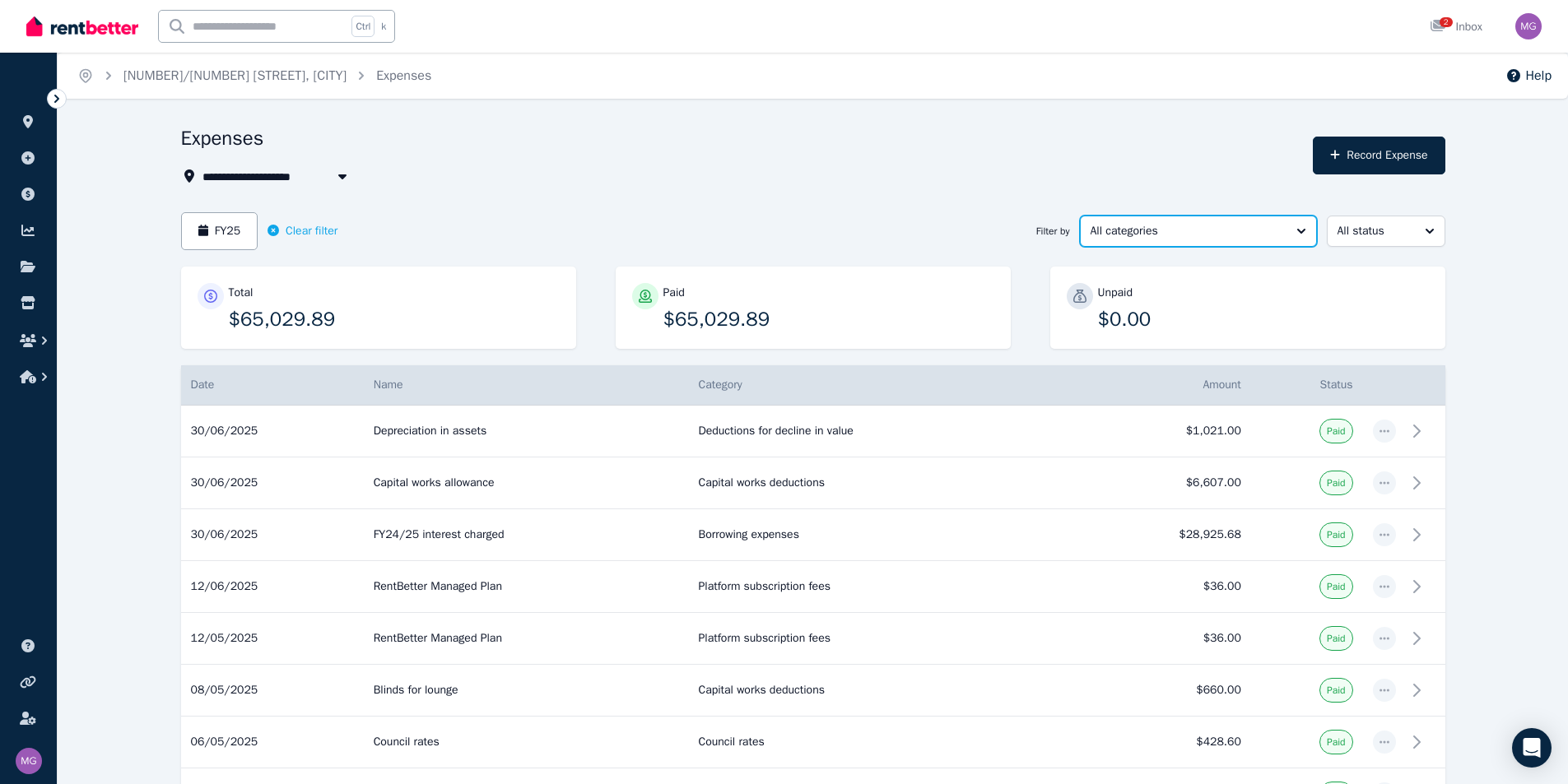 click on "All categories" at bounding box center (1198, 231) 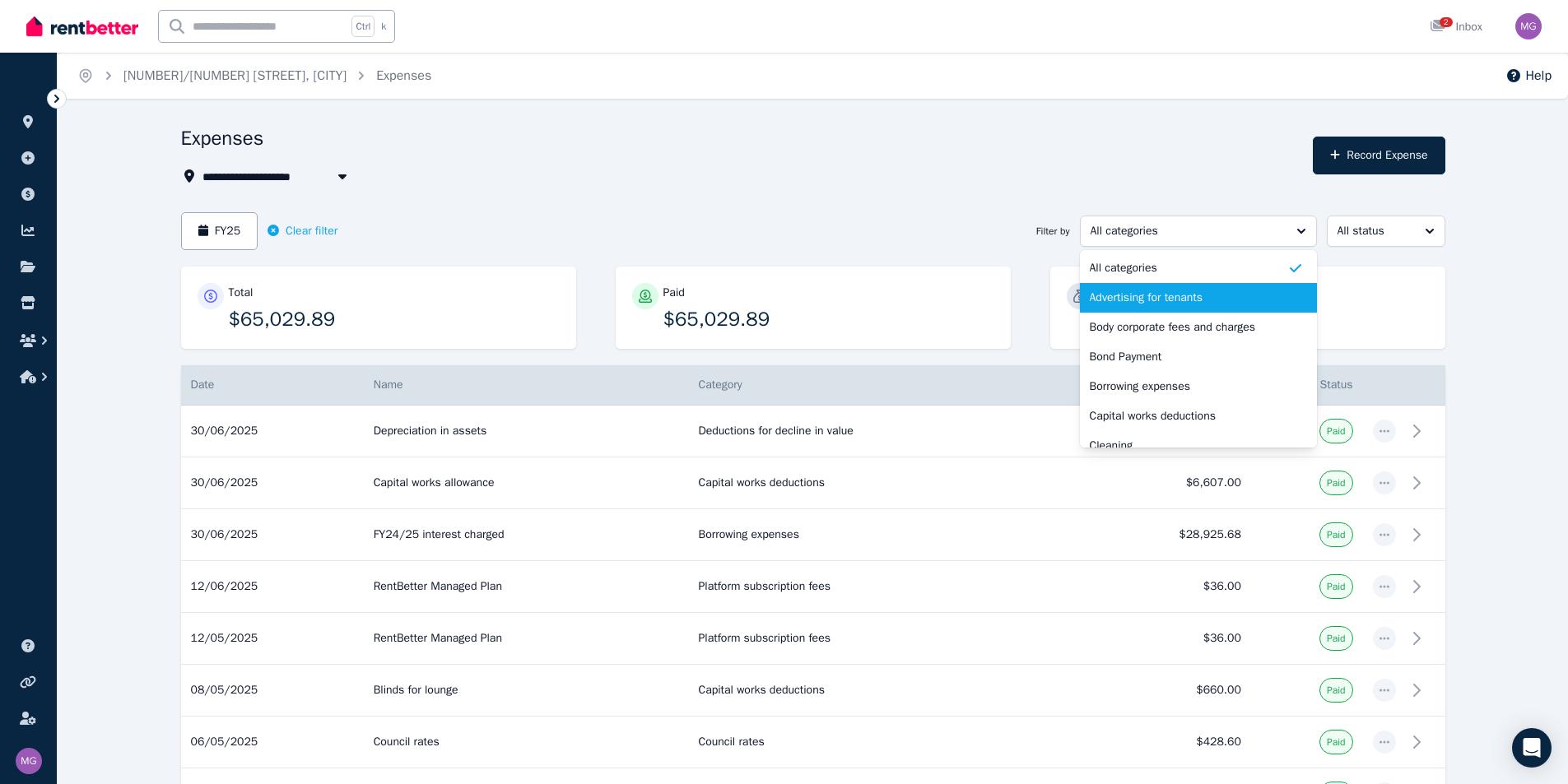 click on "Advertising for tenants" at bounding box center (1189, 298) 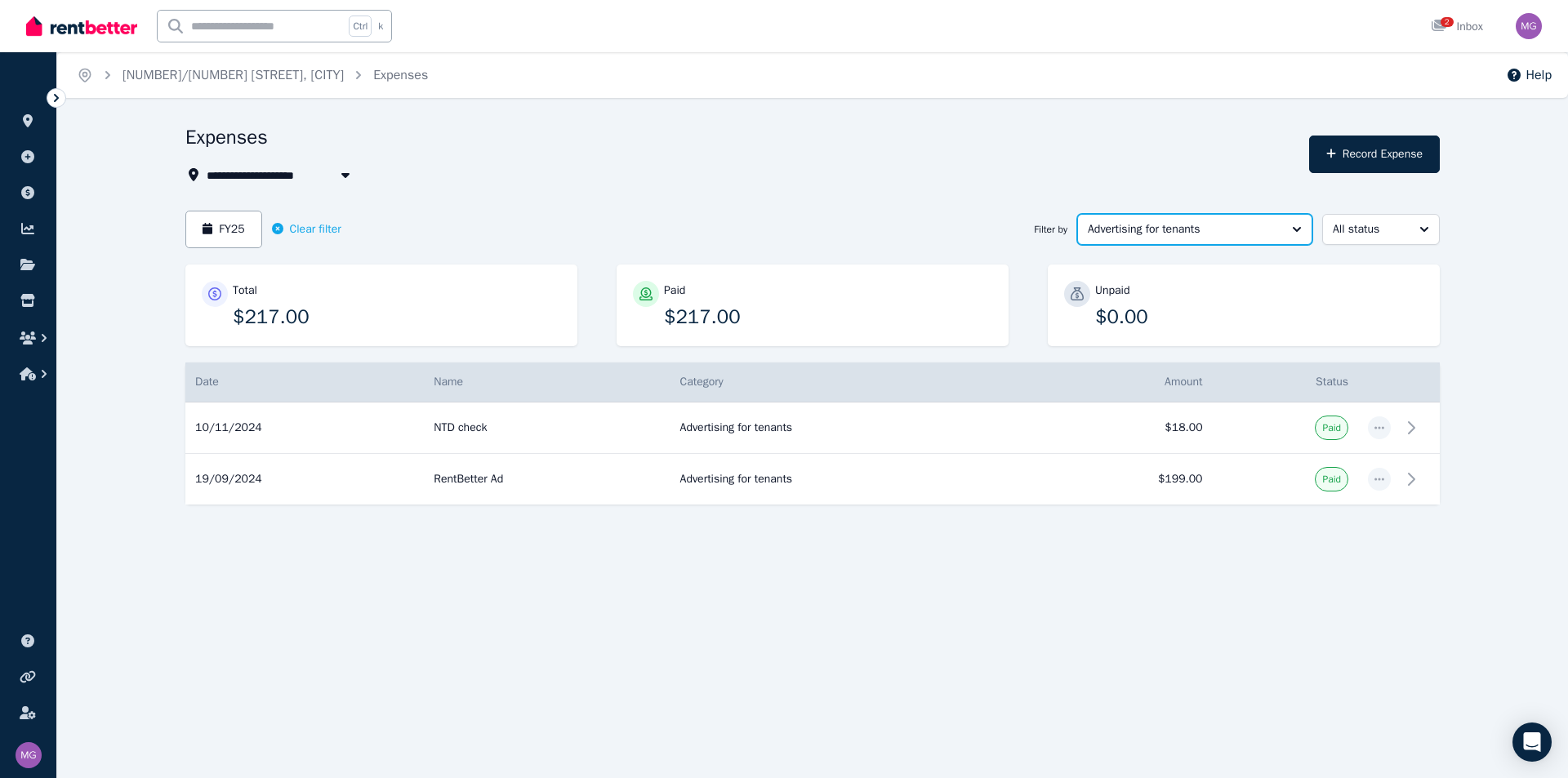 click on "Advertising for tenants" at bounding box center (1195, 229) 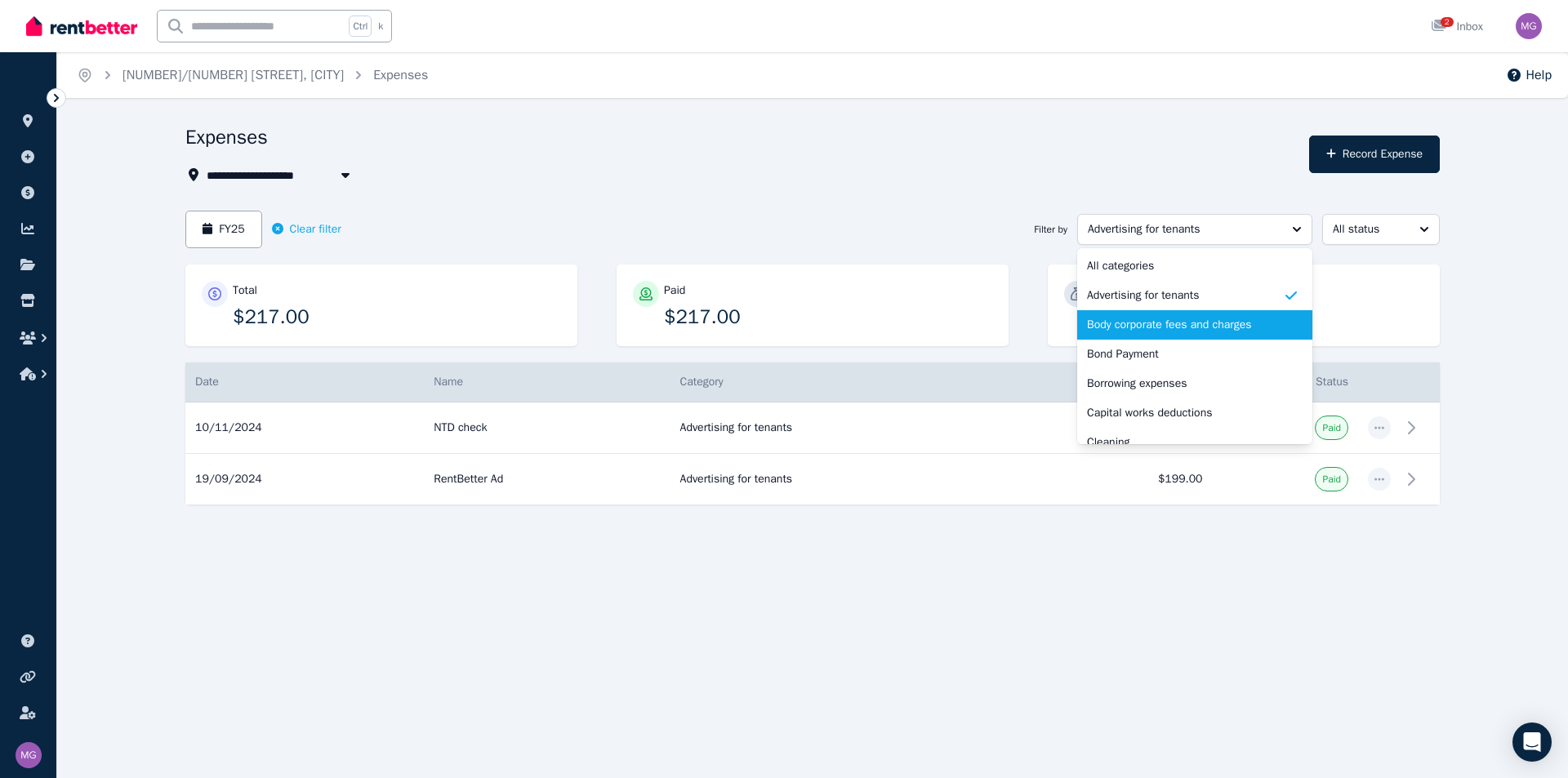click on "Body corporate fees and charges" at bounding box center [1185, 325] 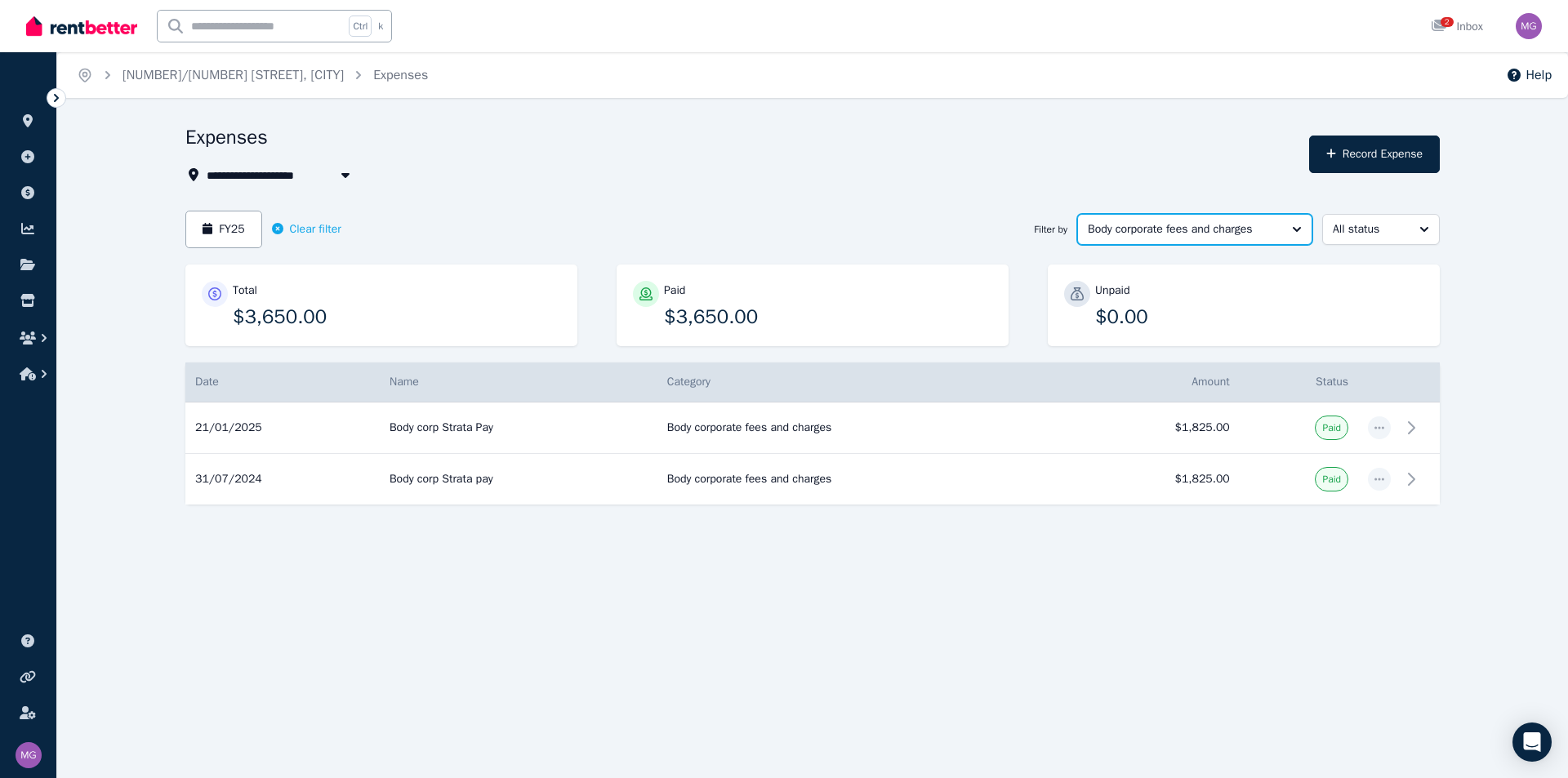 click on "Body corporate fees and charges" at bounding box center (1195, 229) 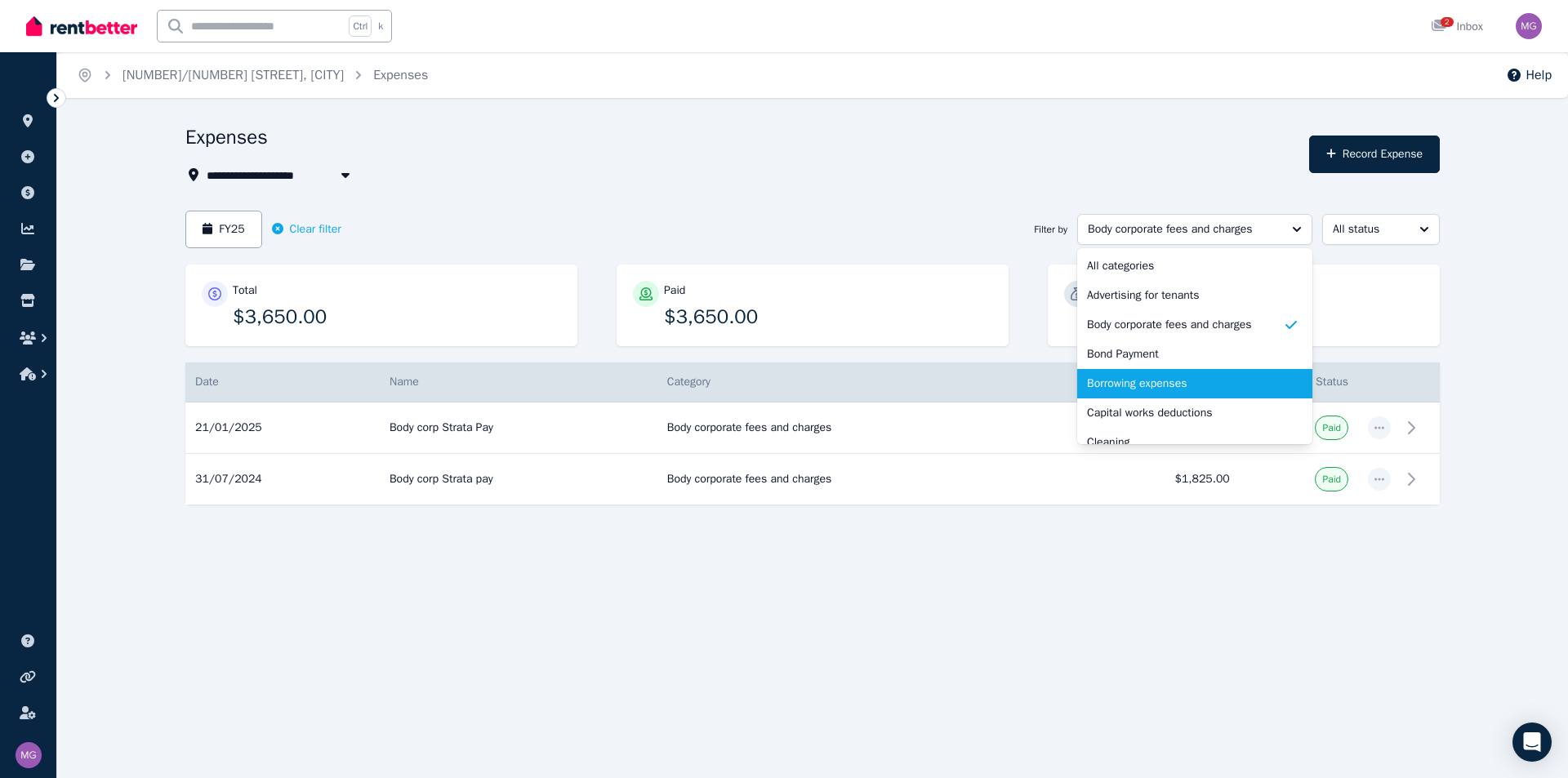 click on "Borrowing expenses" at bounding box center [1185, 384] 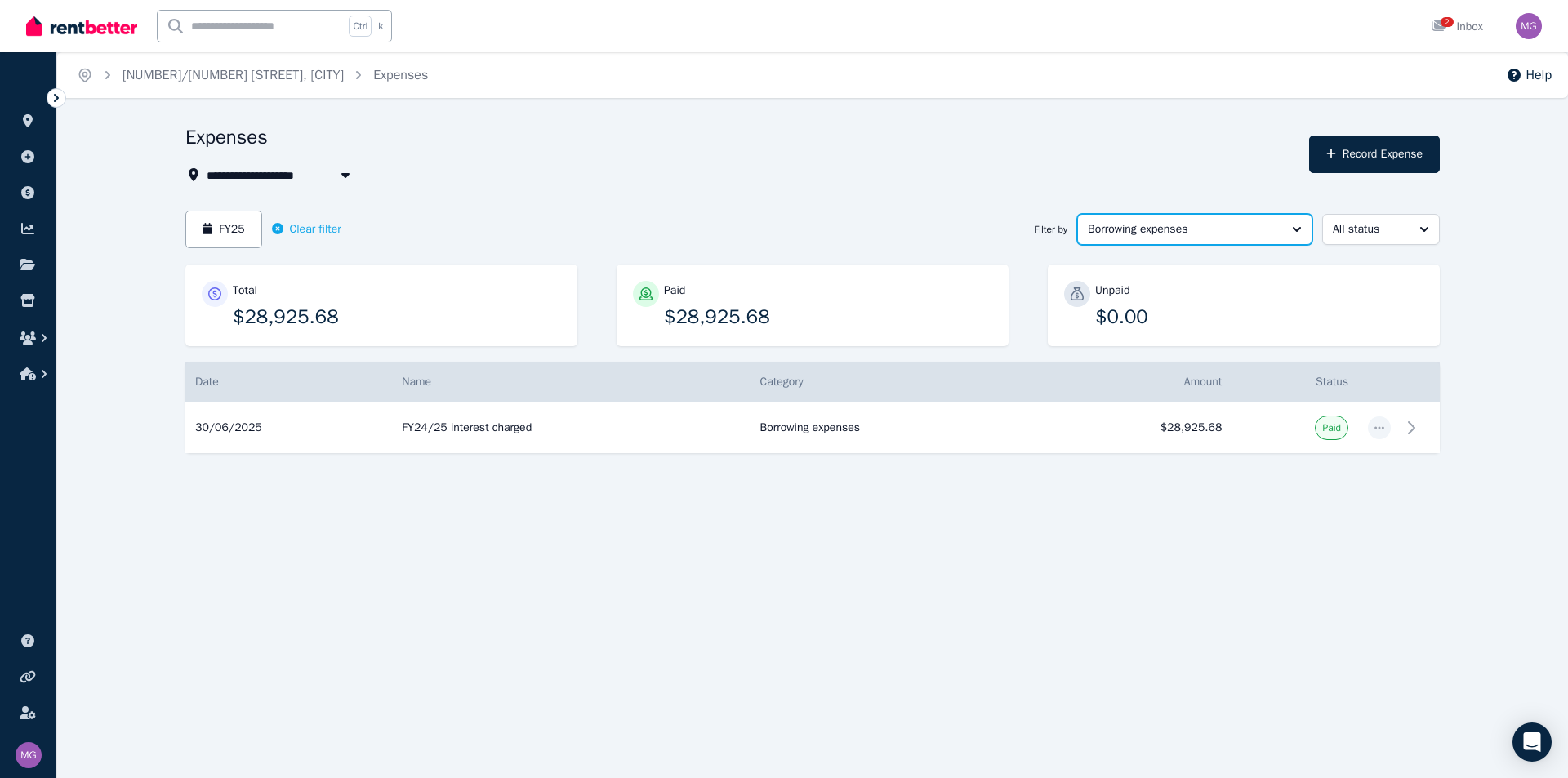 click on "Borrowing expenses" at bounding box center [1195, 229] 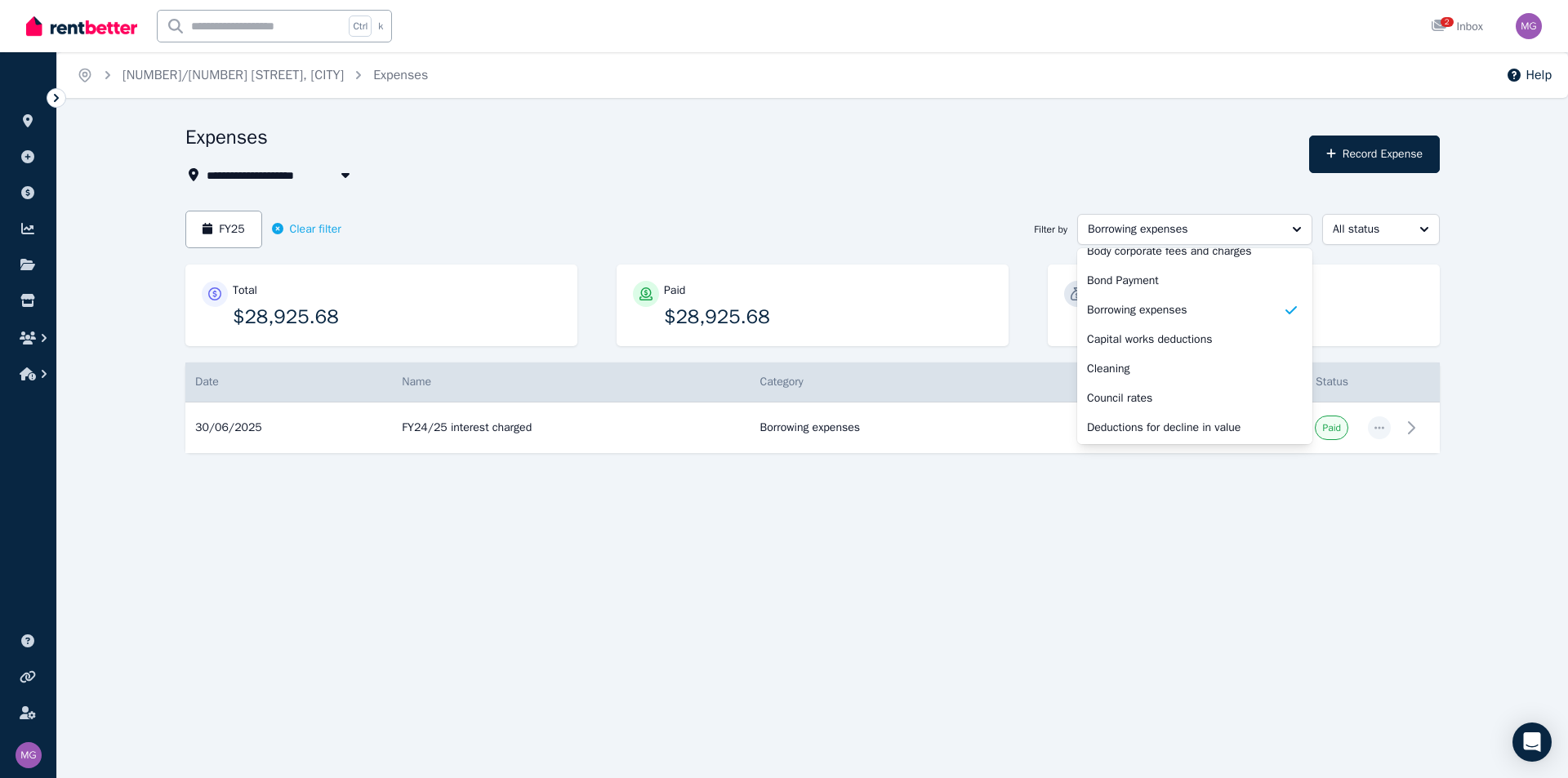 scroll, scrollTop: 98, scrollLeft: 0, axis: vertical 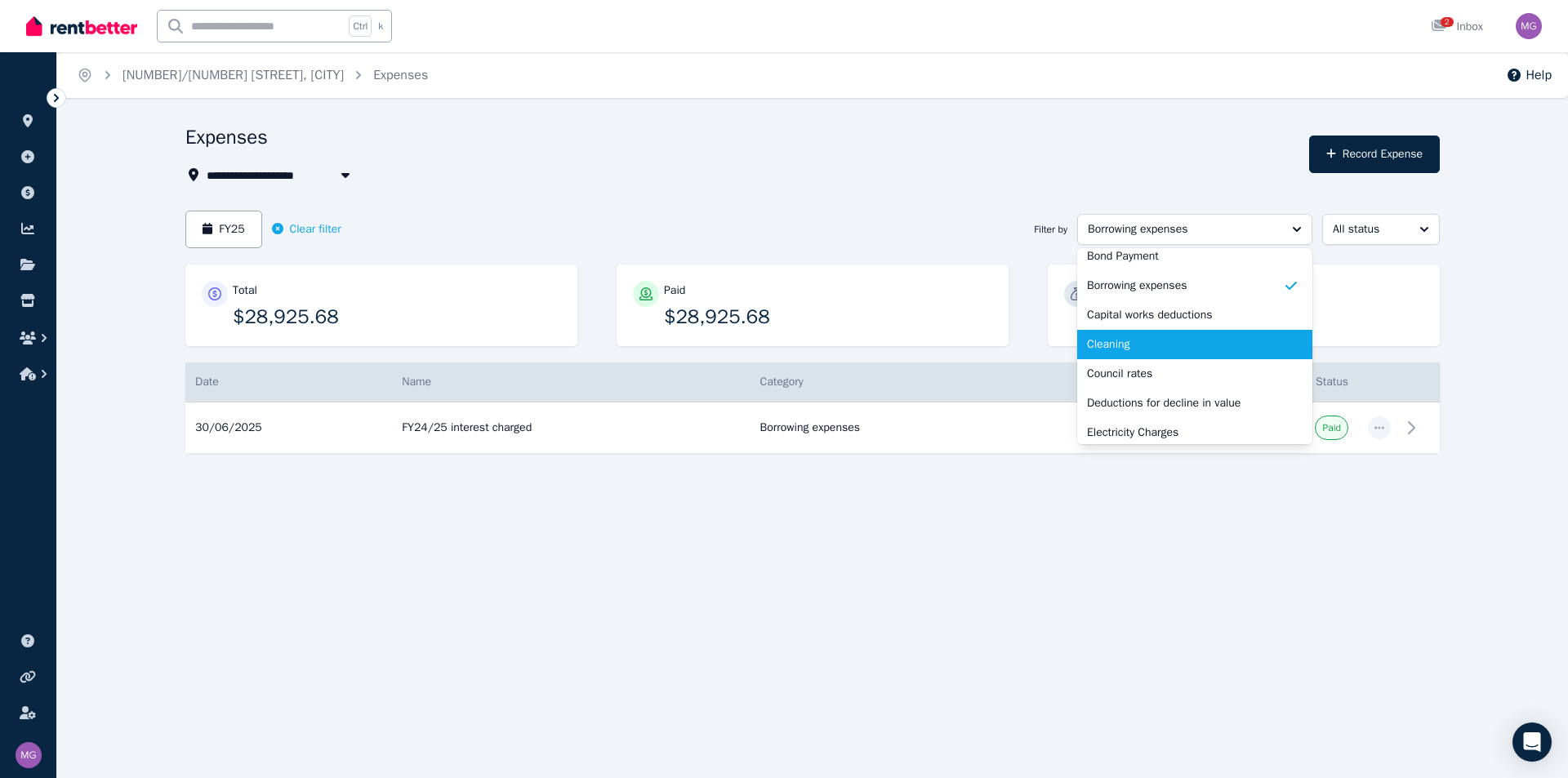 click on "Cleaning" at bounding box center (1185, 345) 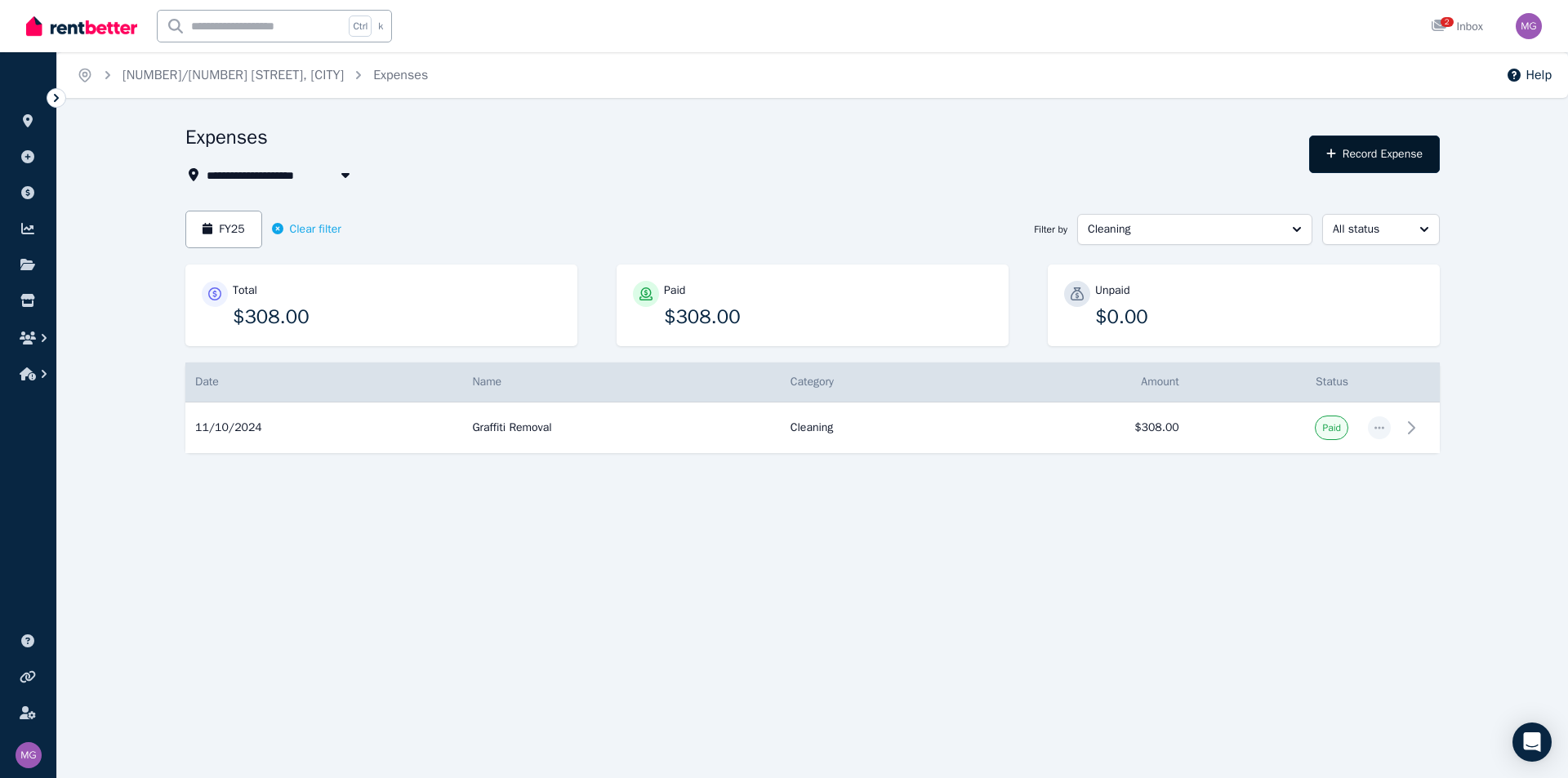 click on "Record Expense" at bounding box center (1374, 154) 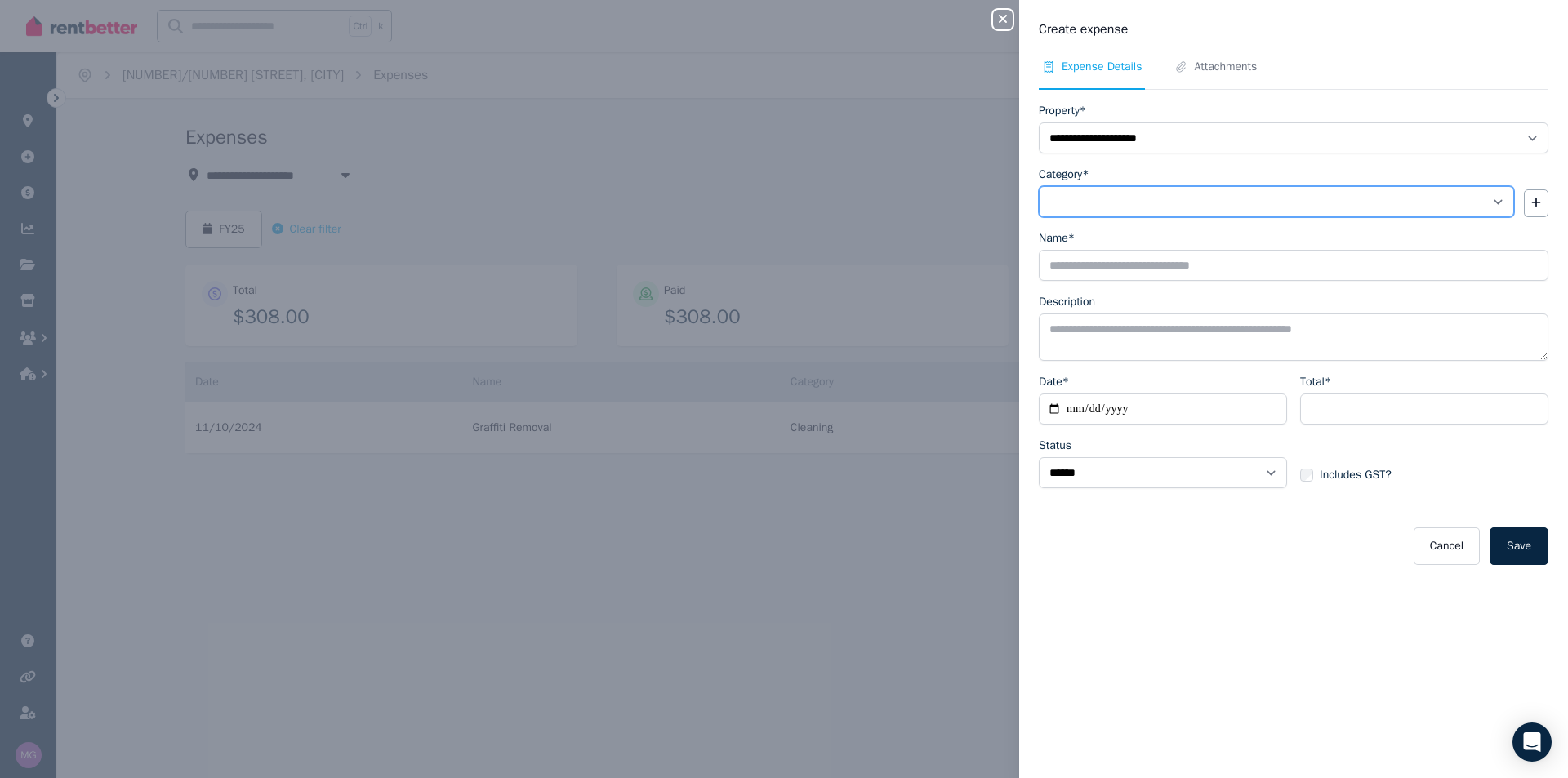 click on "**********" at bounding box center [1276, 202] 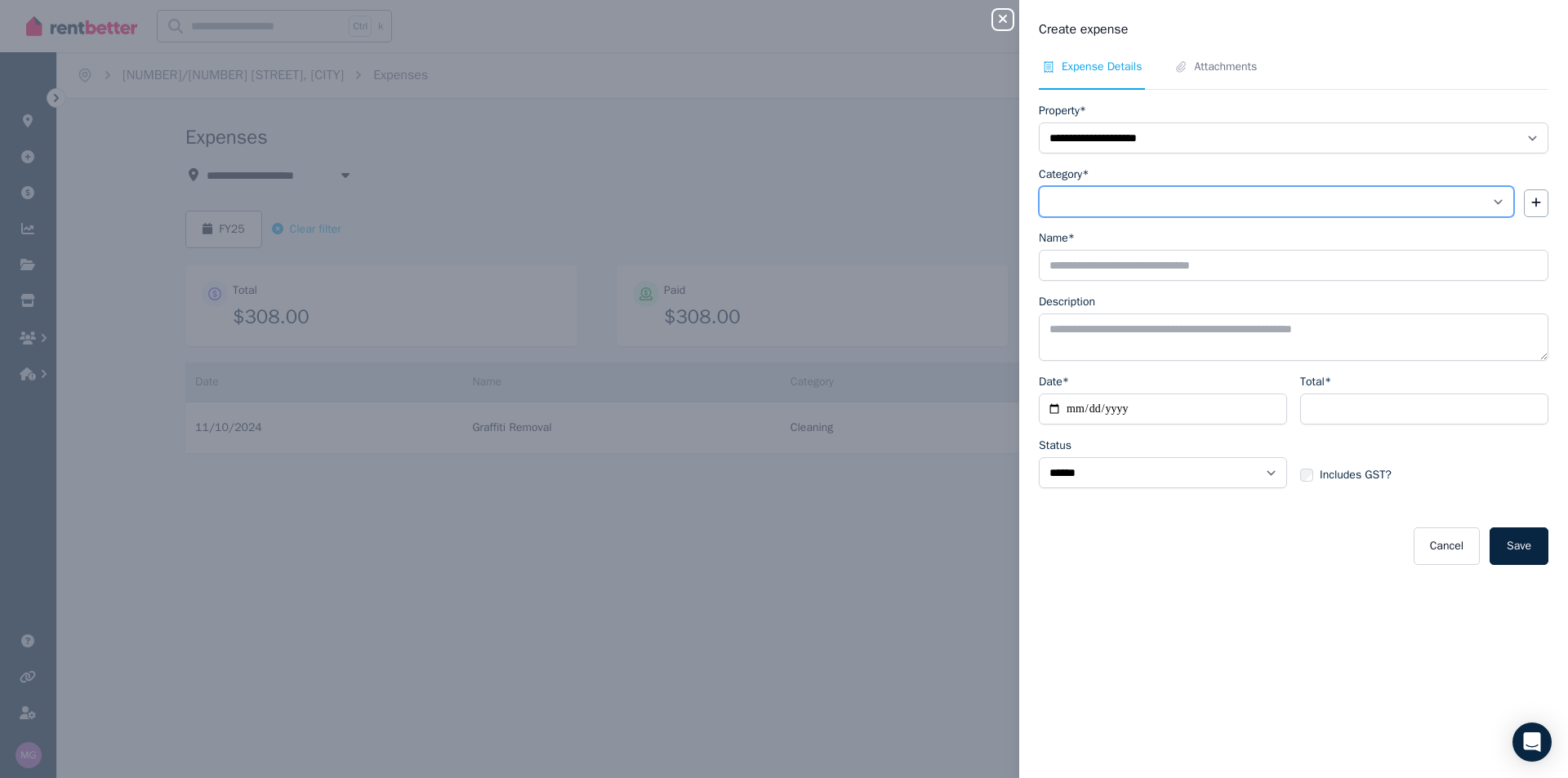 select on "**********" 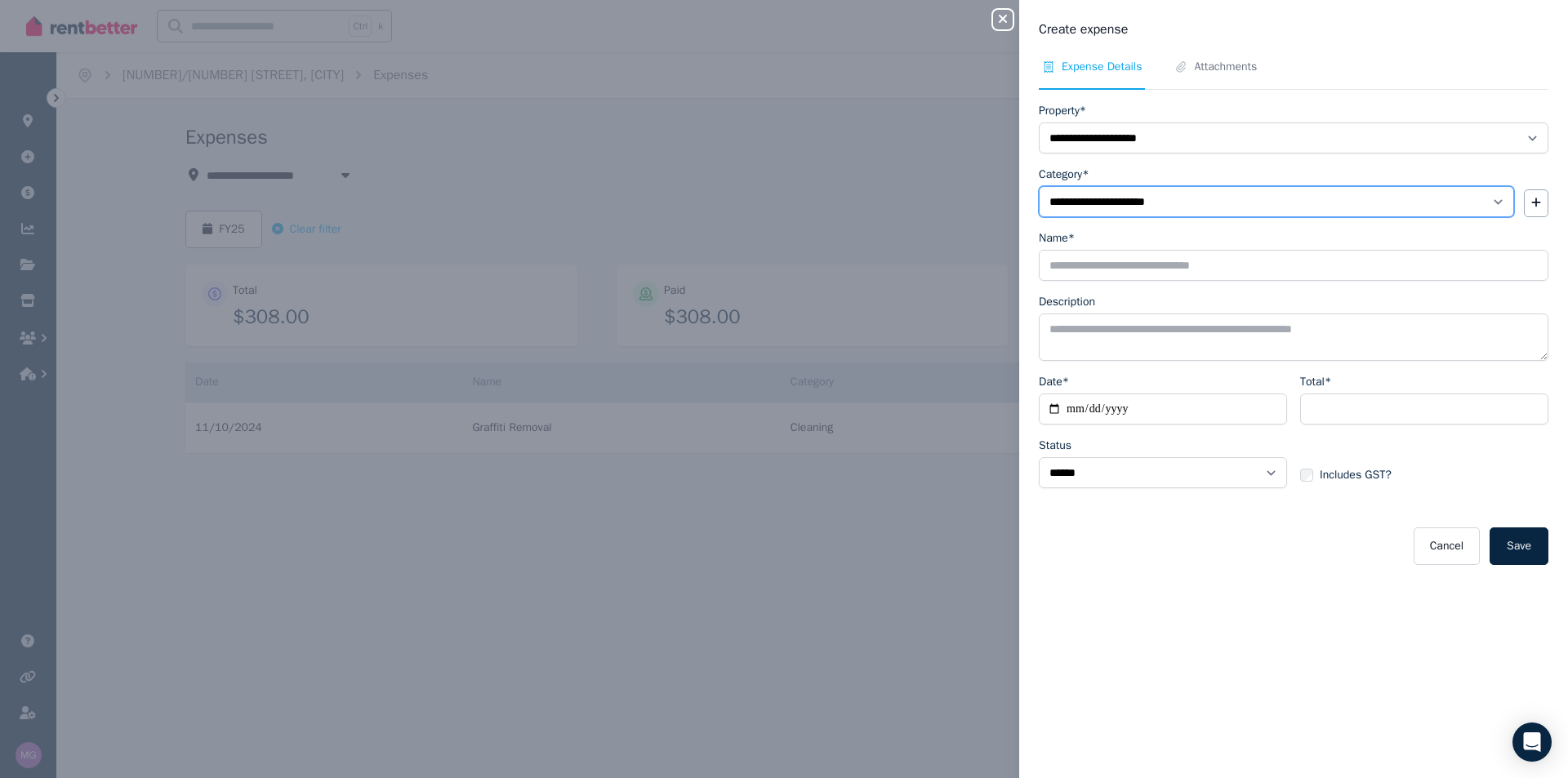 click on "**********" at bounding box center (1276, 202) 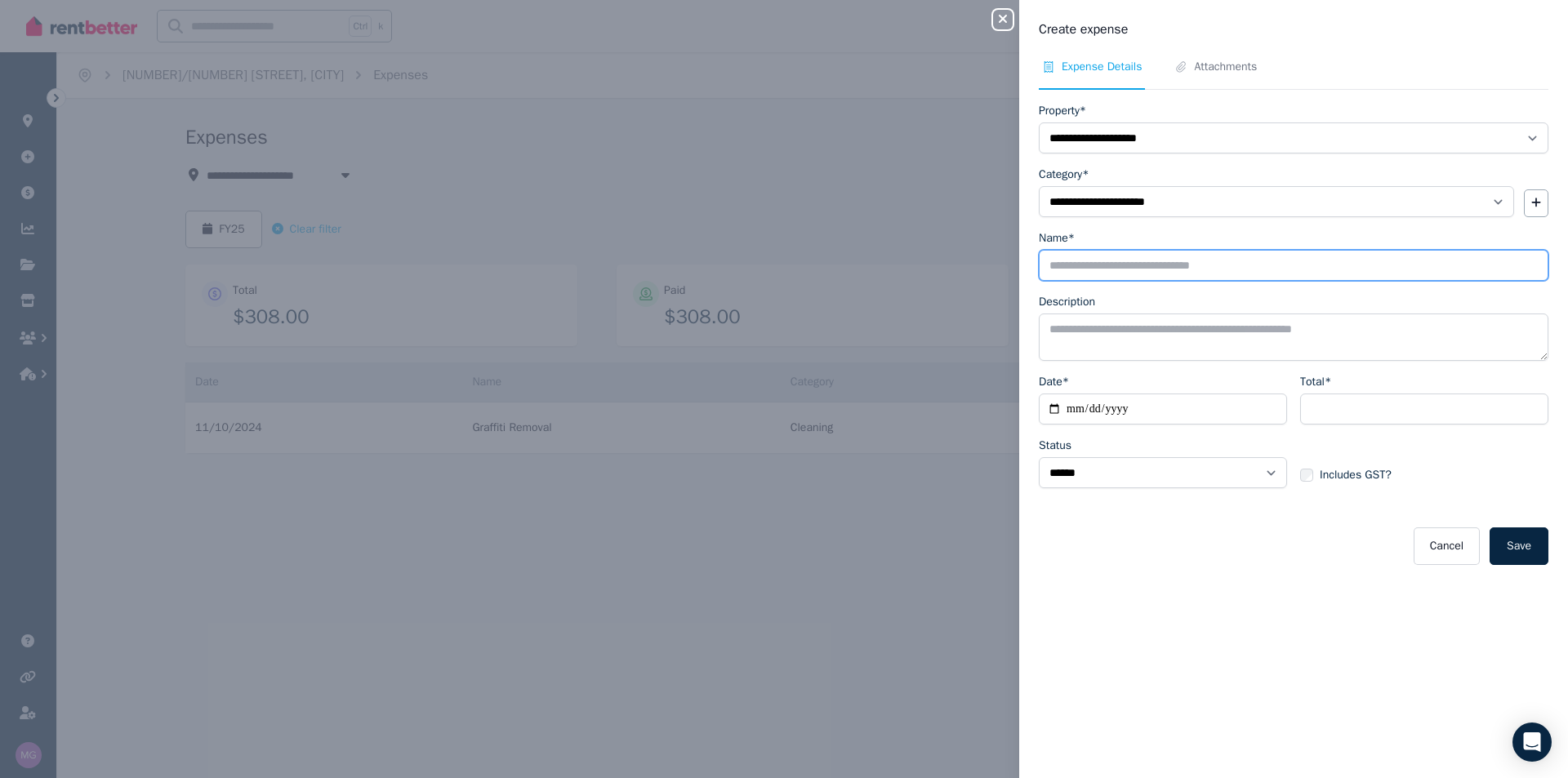 click on "Name*" at bounding box center [1294, 265] 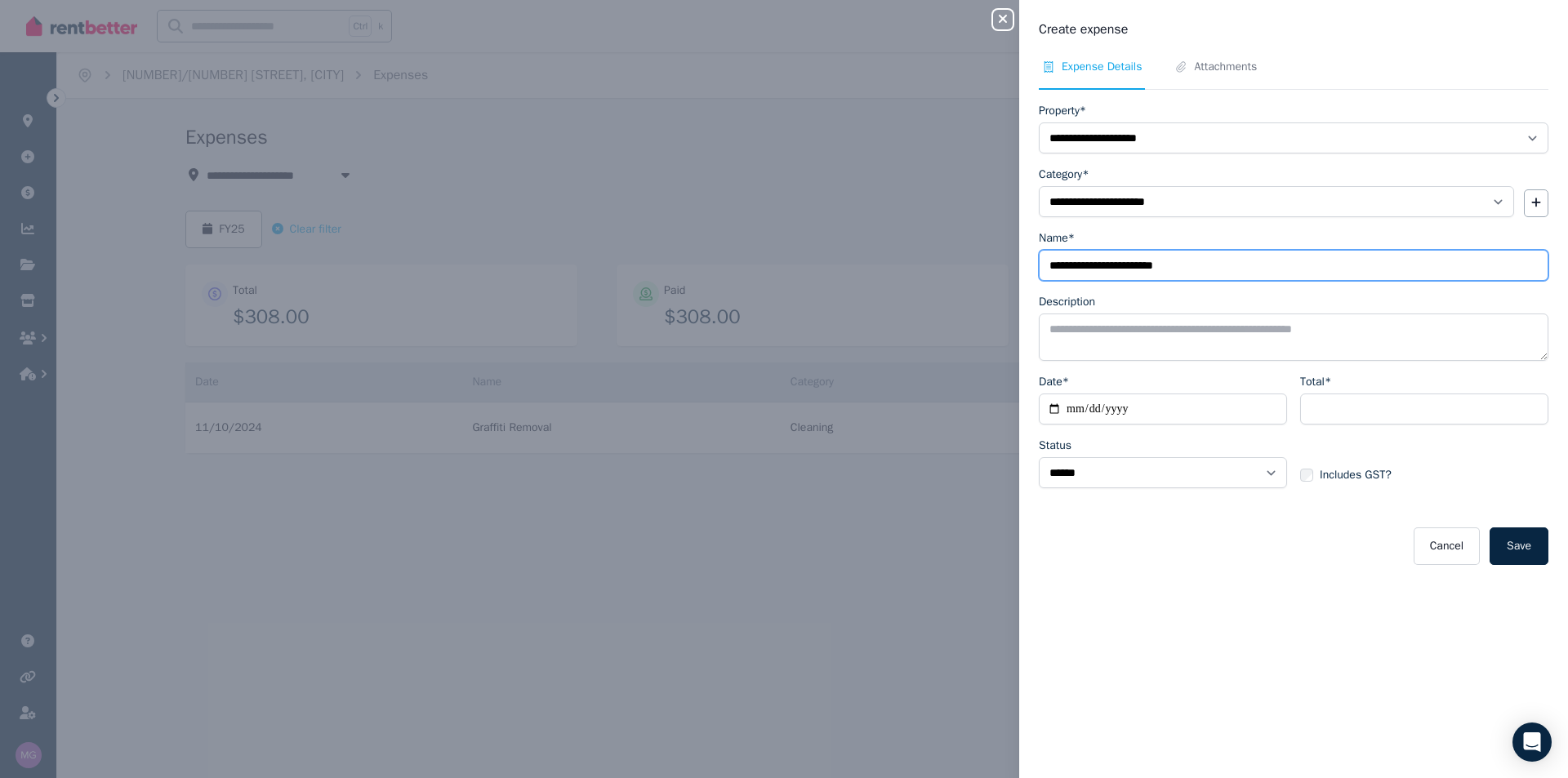 type on "**********" 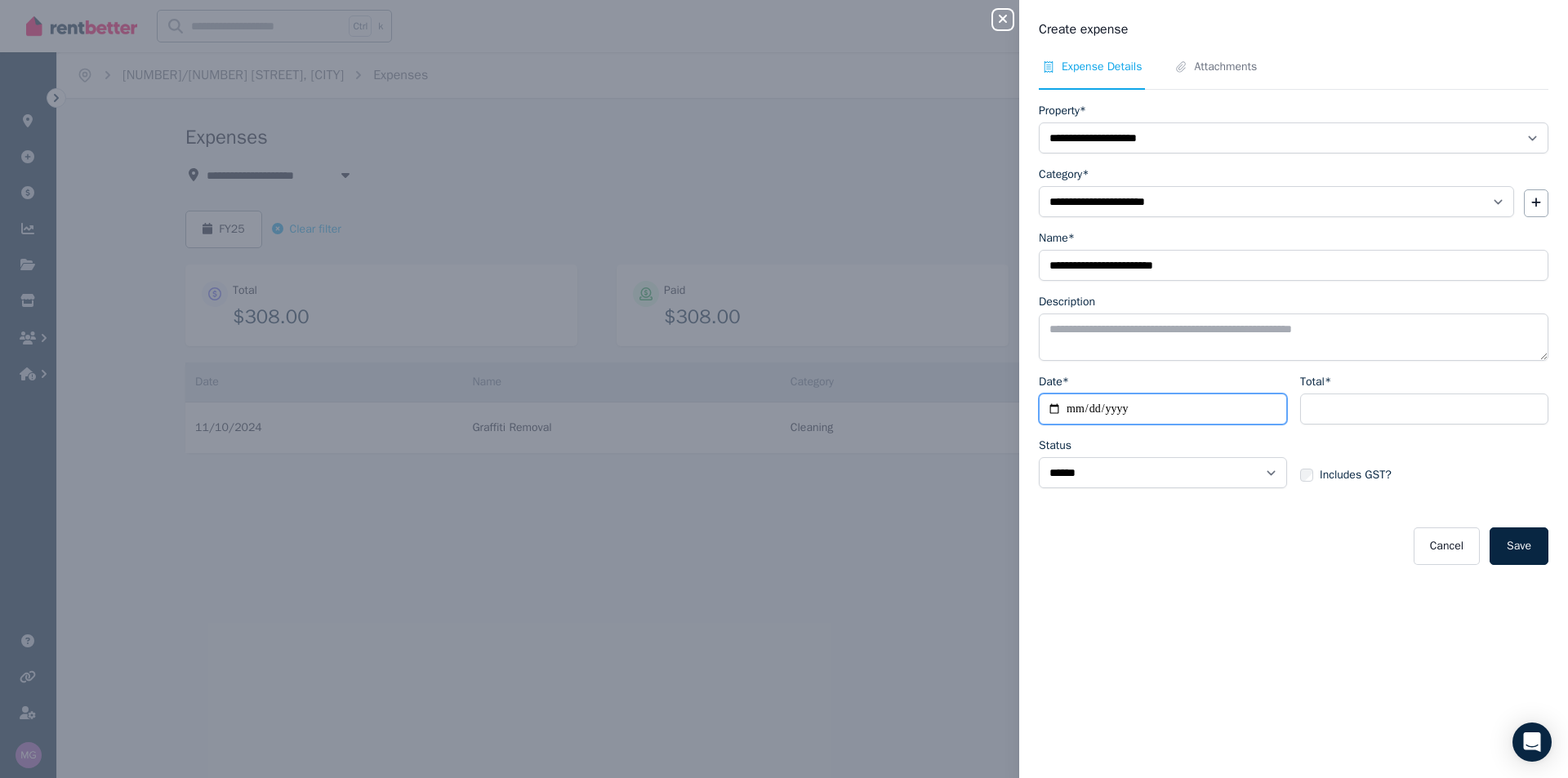 click on "Date*" at bounding box center (1163, 409) 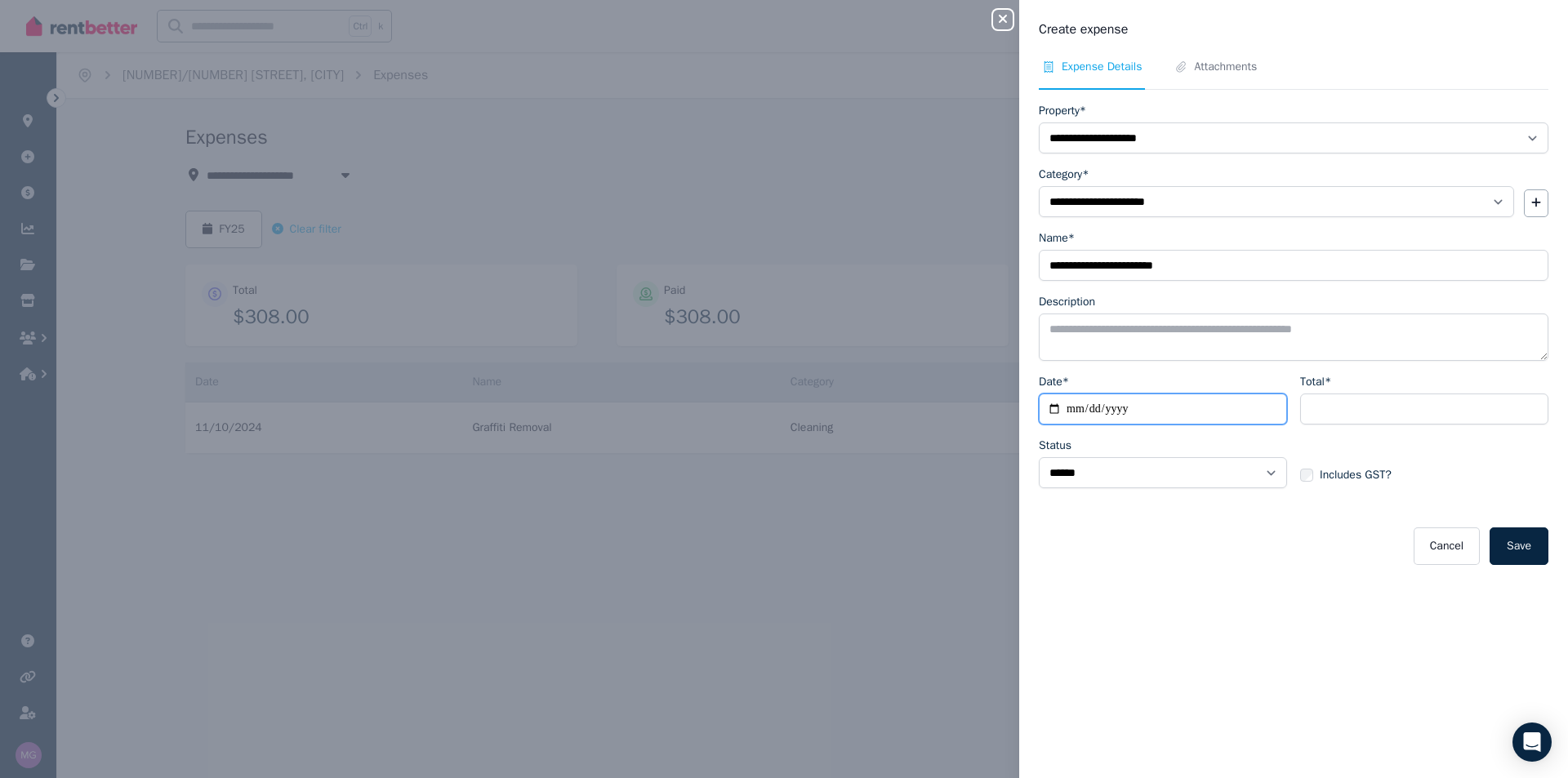 type on "**********" 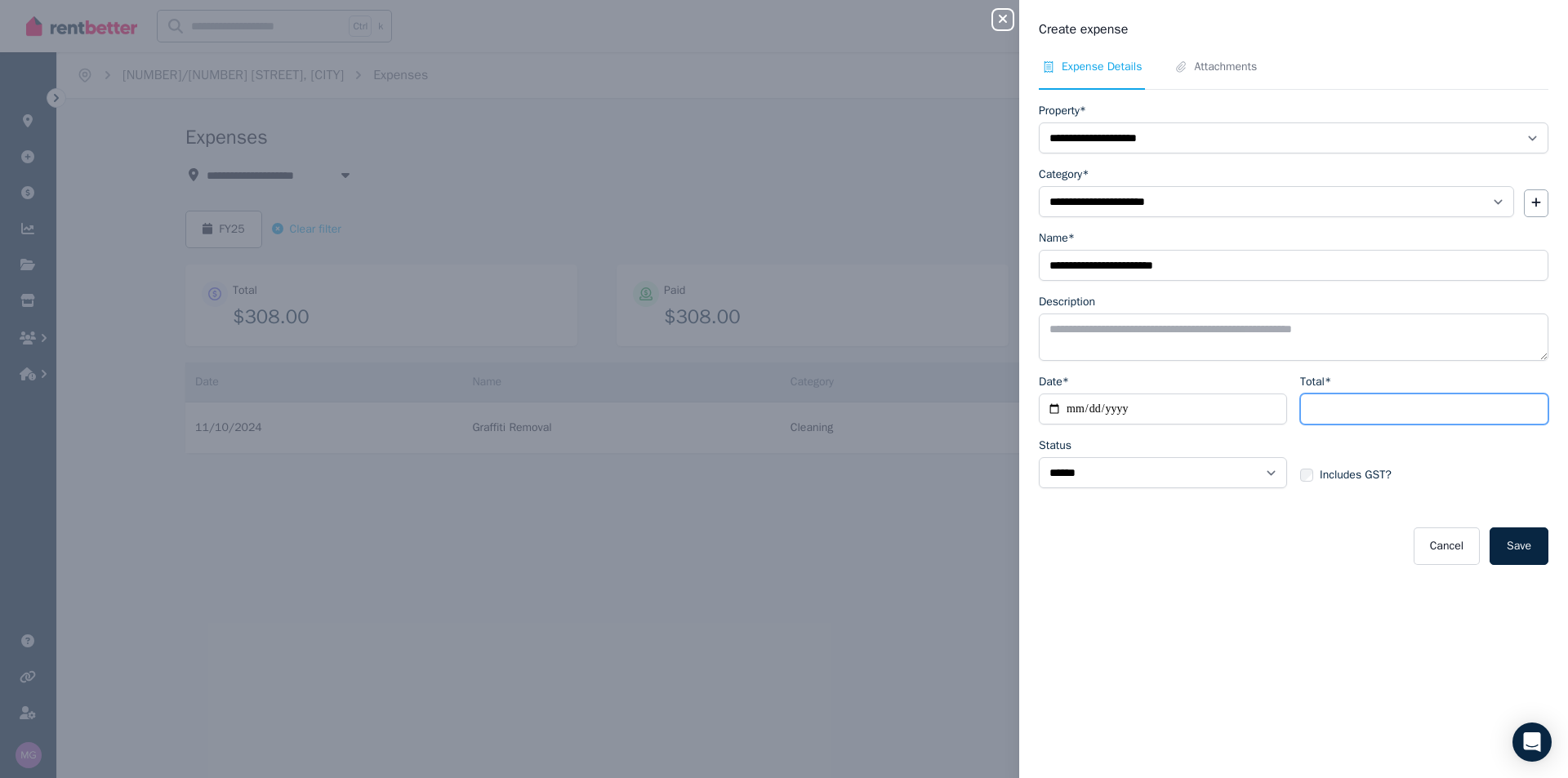 click on "Total*" at bounding box center [1424, 409] 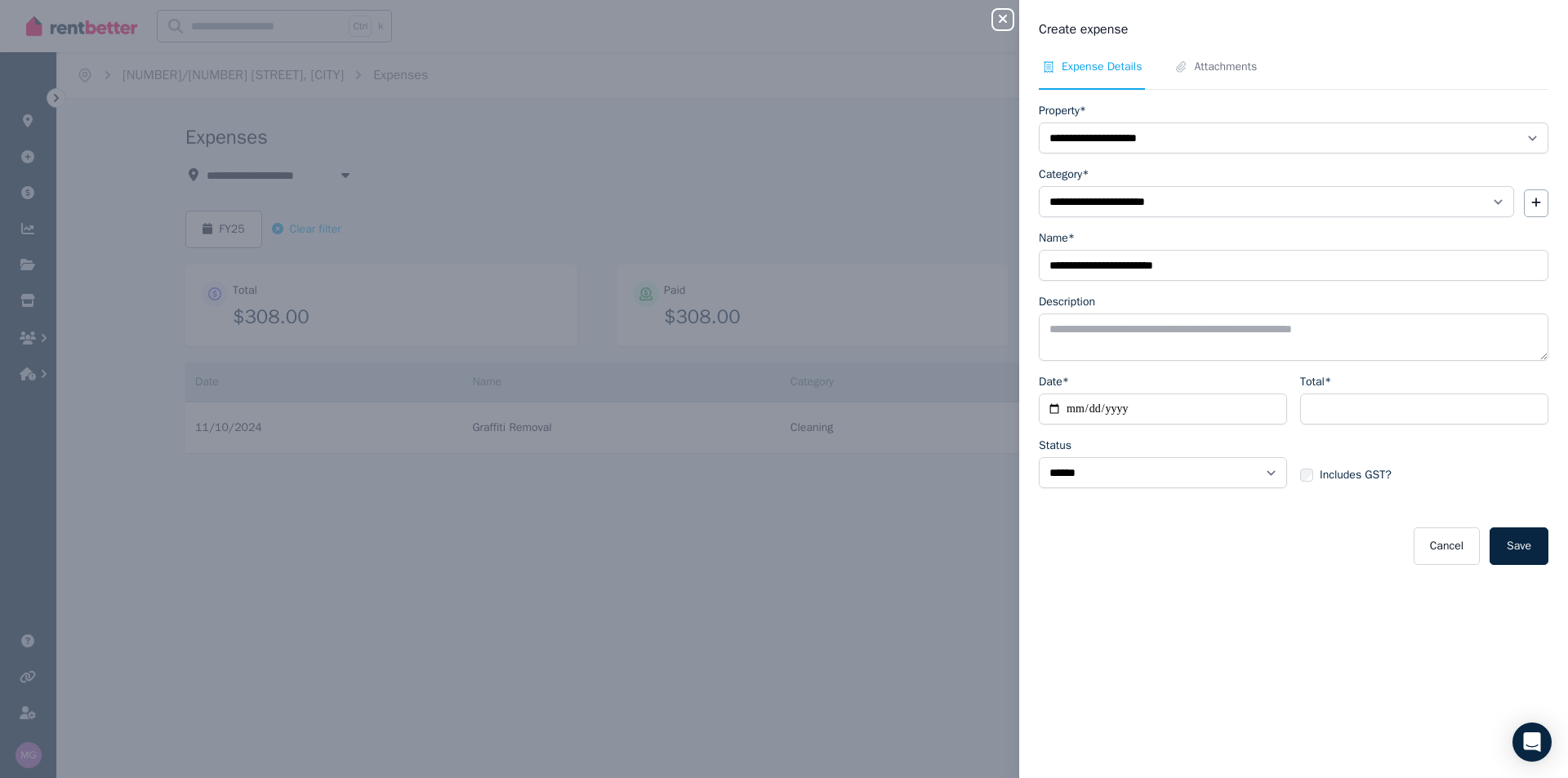 click on "Includes GST?" at bounding box center [1346, 475] 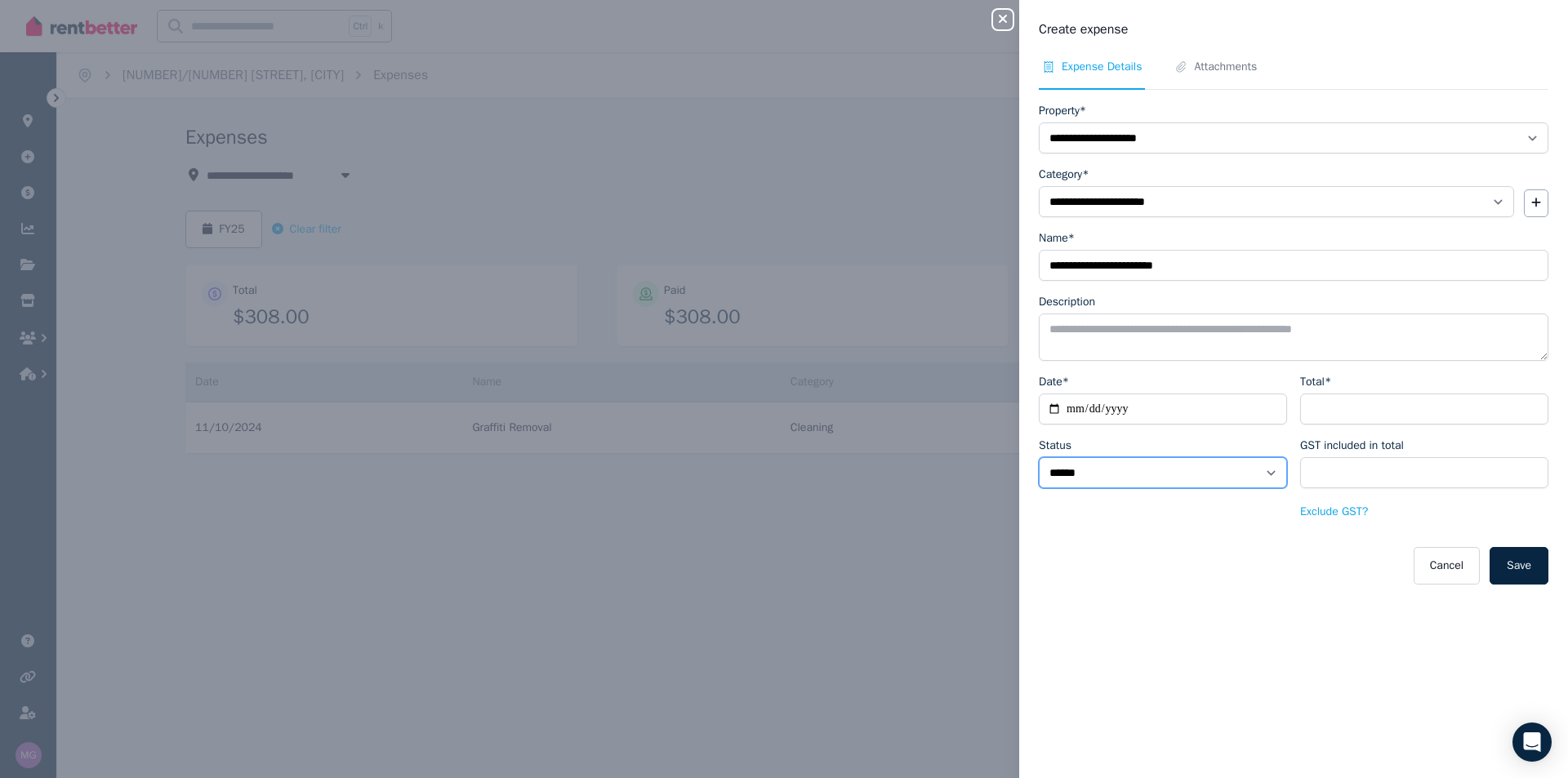 click on "****** ****" at bounding box center [1163, 473] 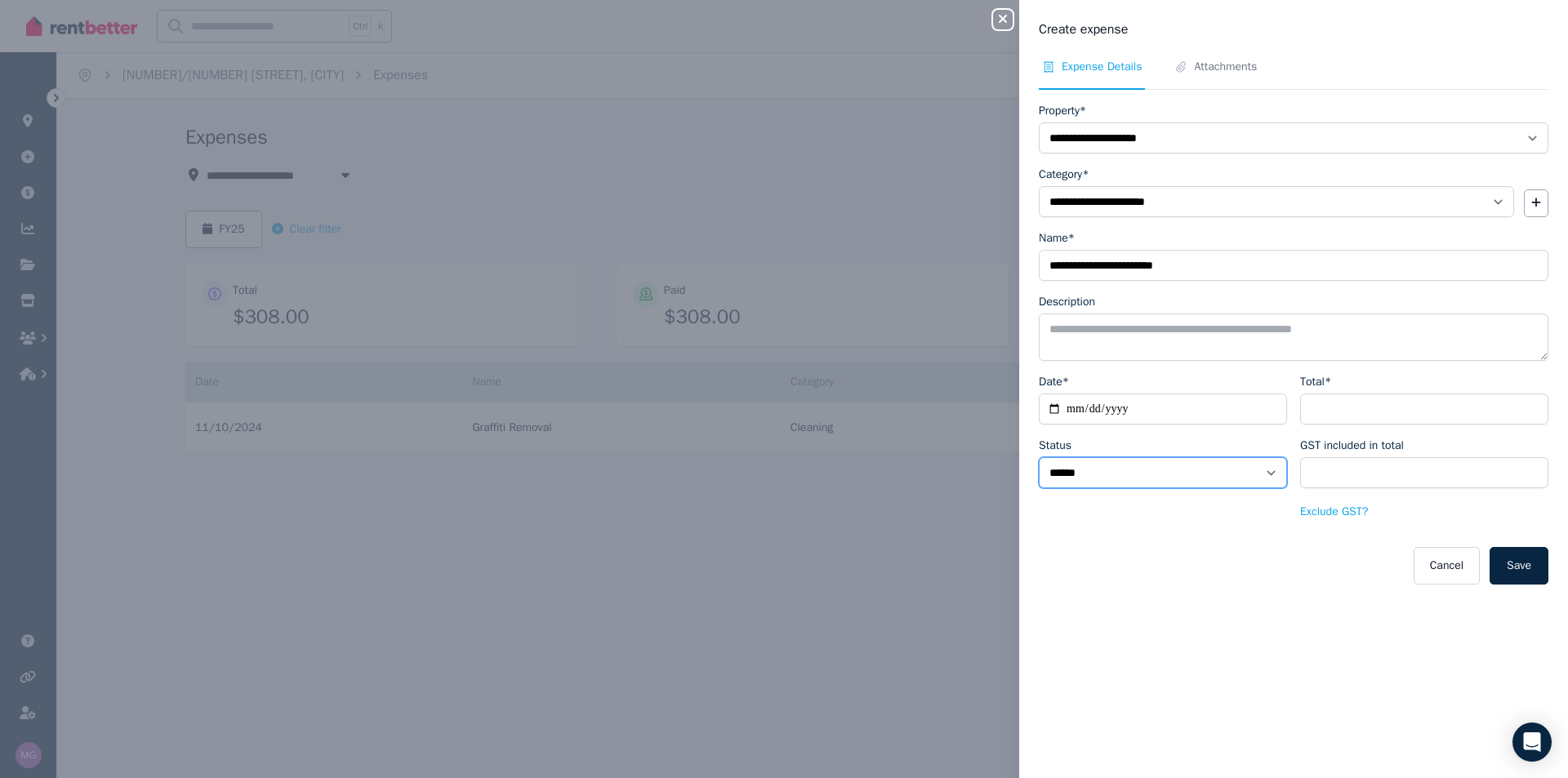 select on "**********" 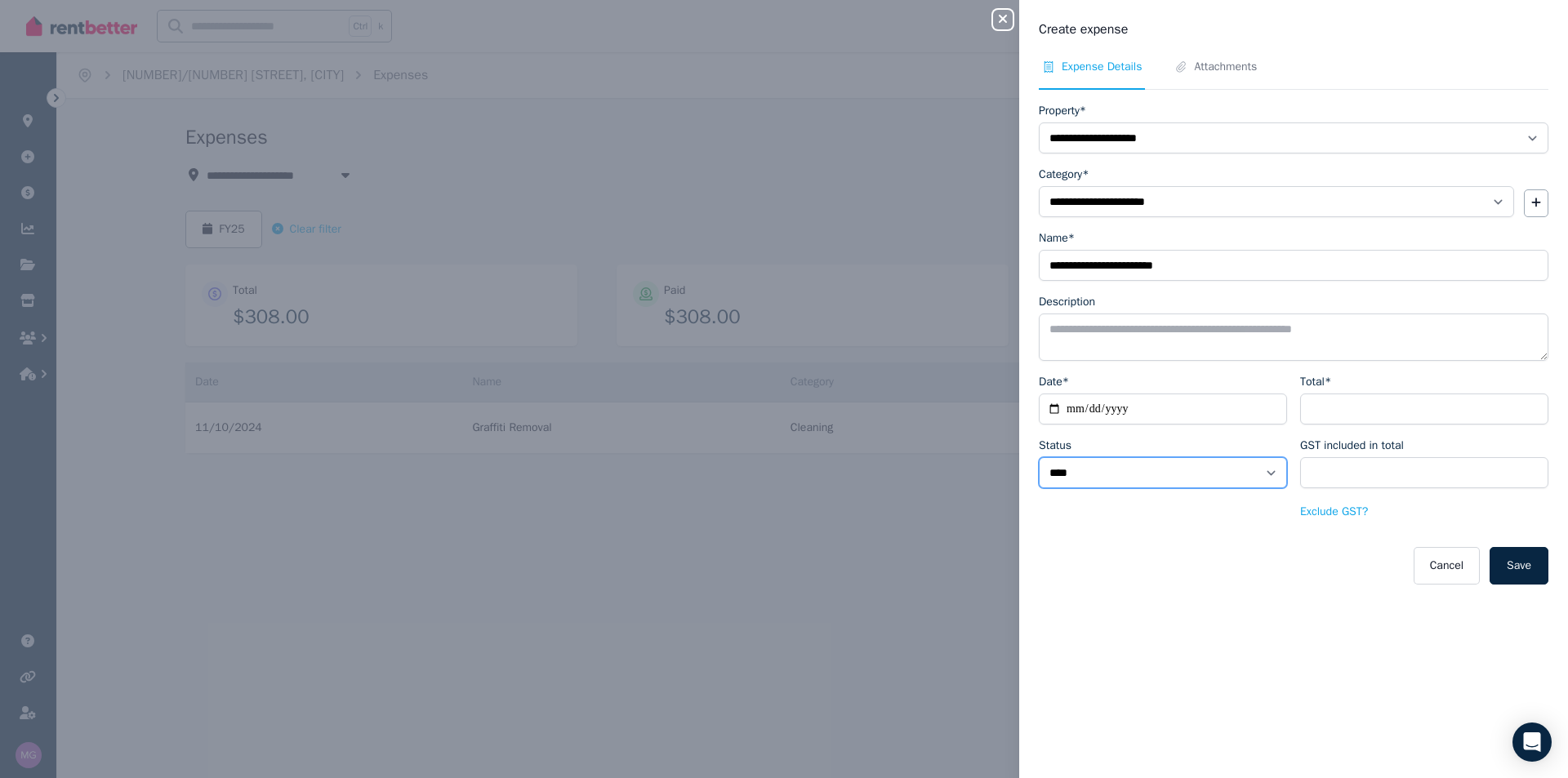 click on "****** ****" at bounding box center [1163, 473] 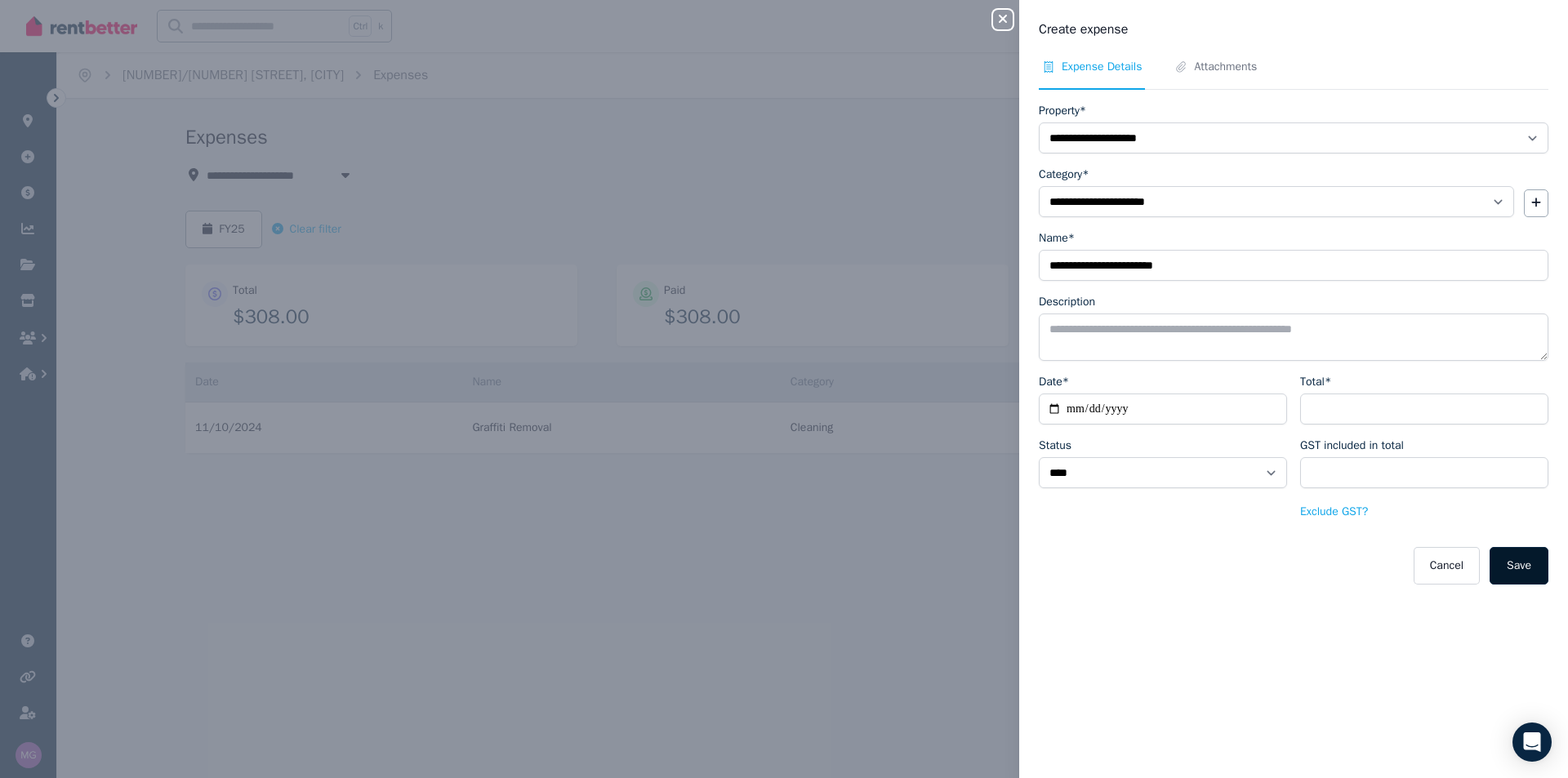 click on "Save" at bounding box center [1519, 566] 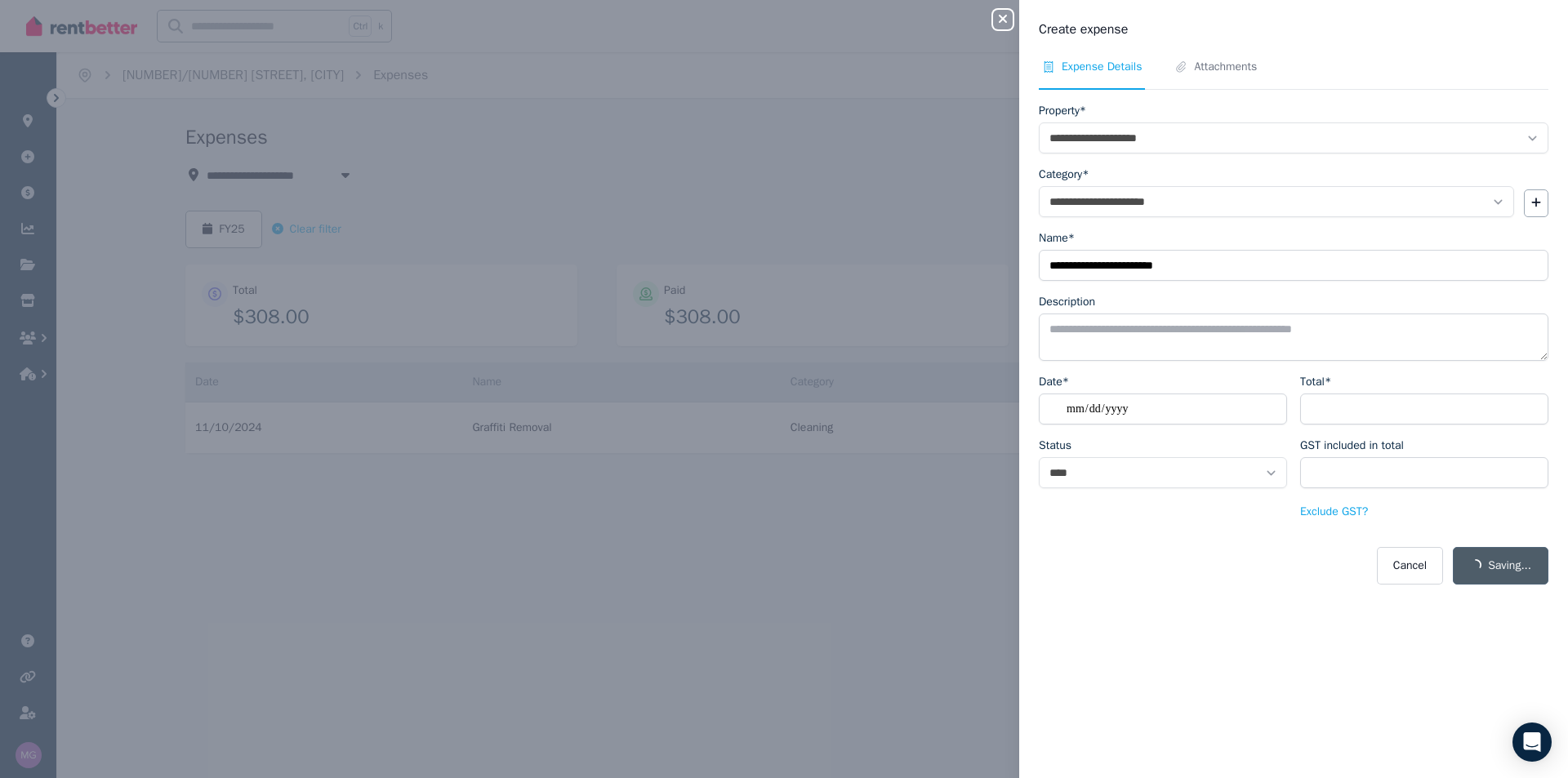 select on "**********" 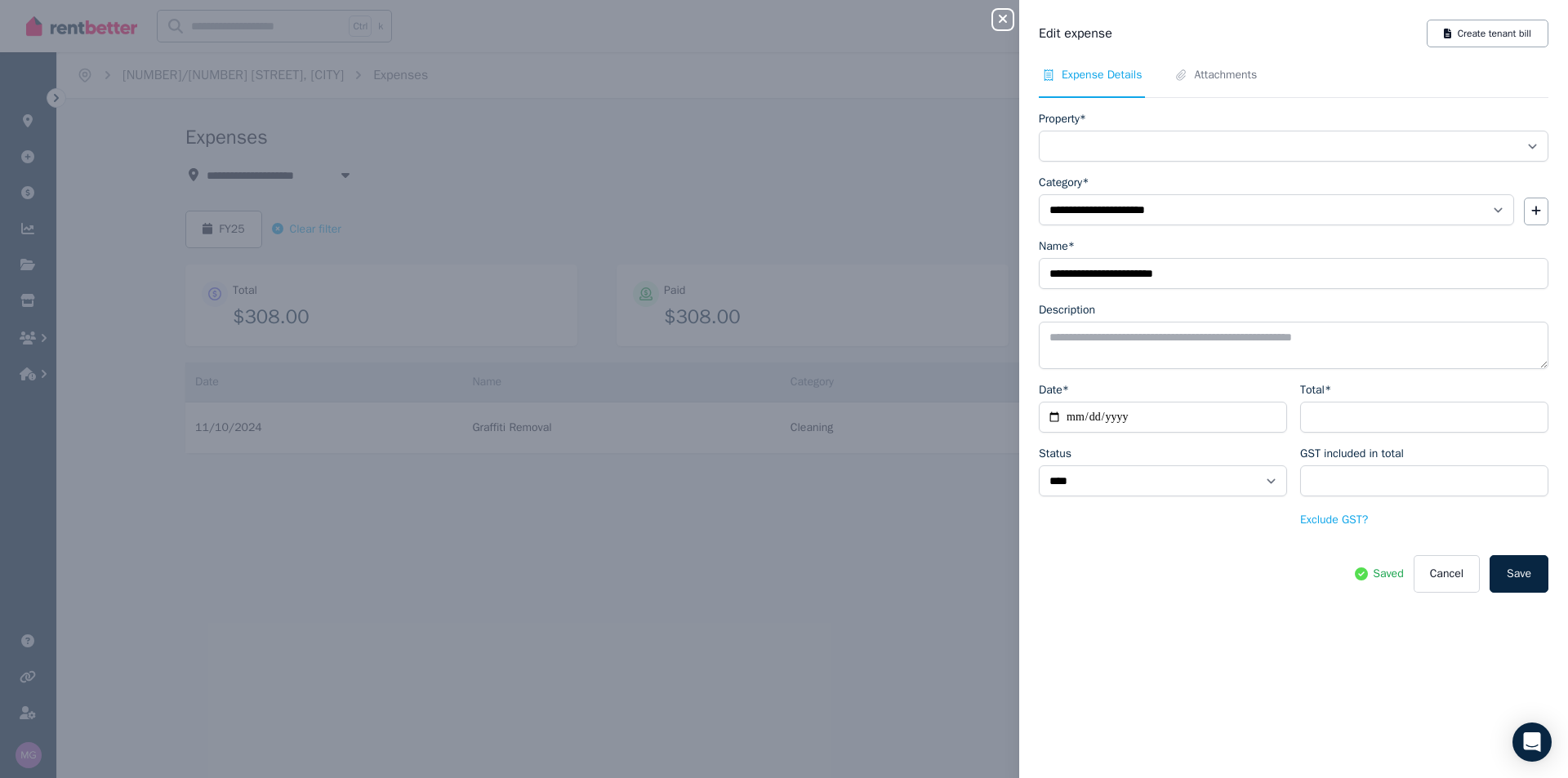 select on "**********" 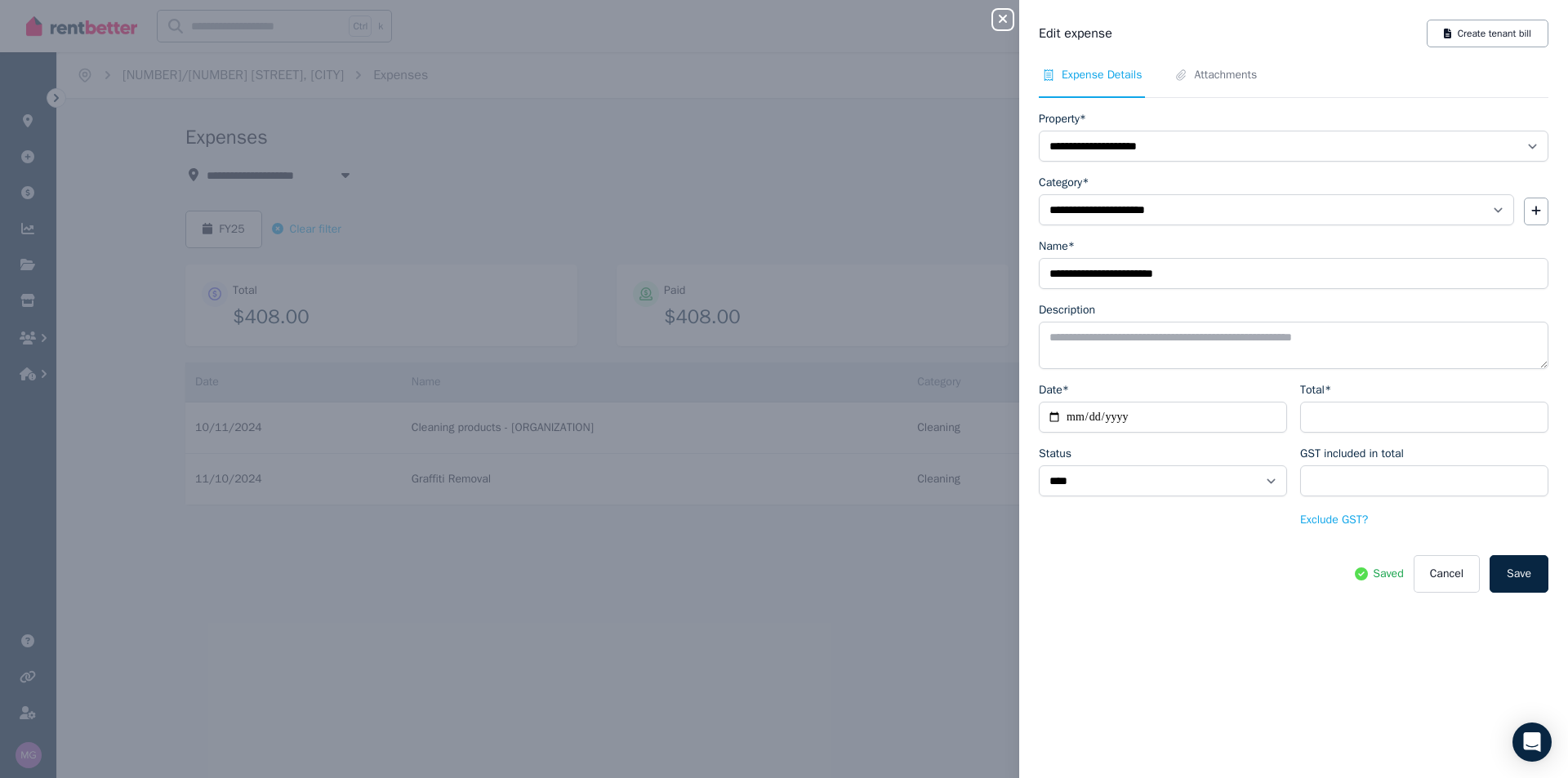 click 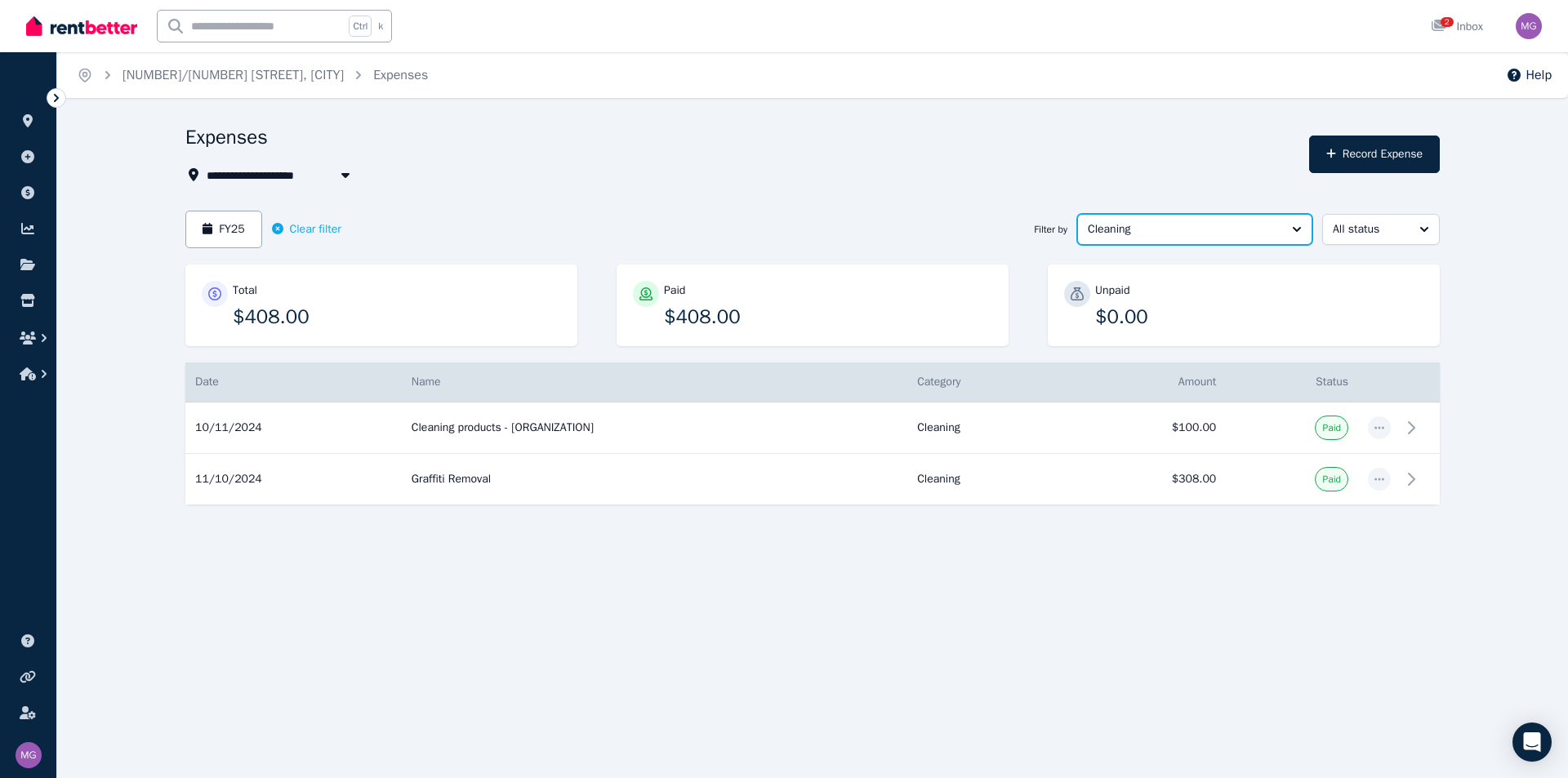 click on "Cleaning" at bounding box center [1195, 229] 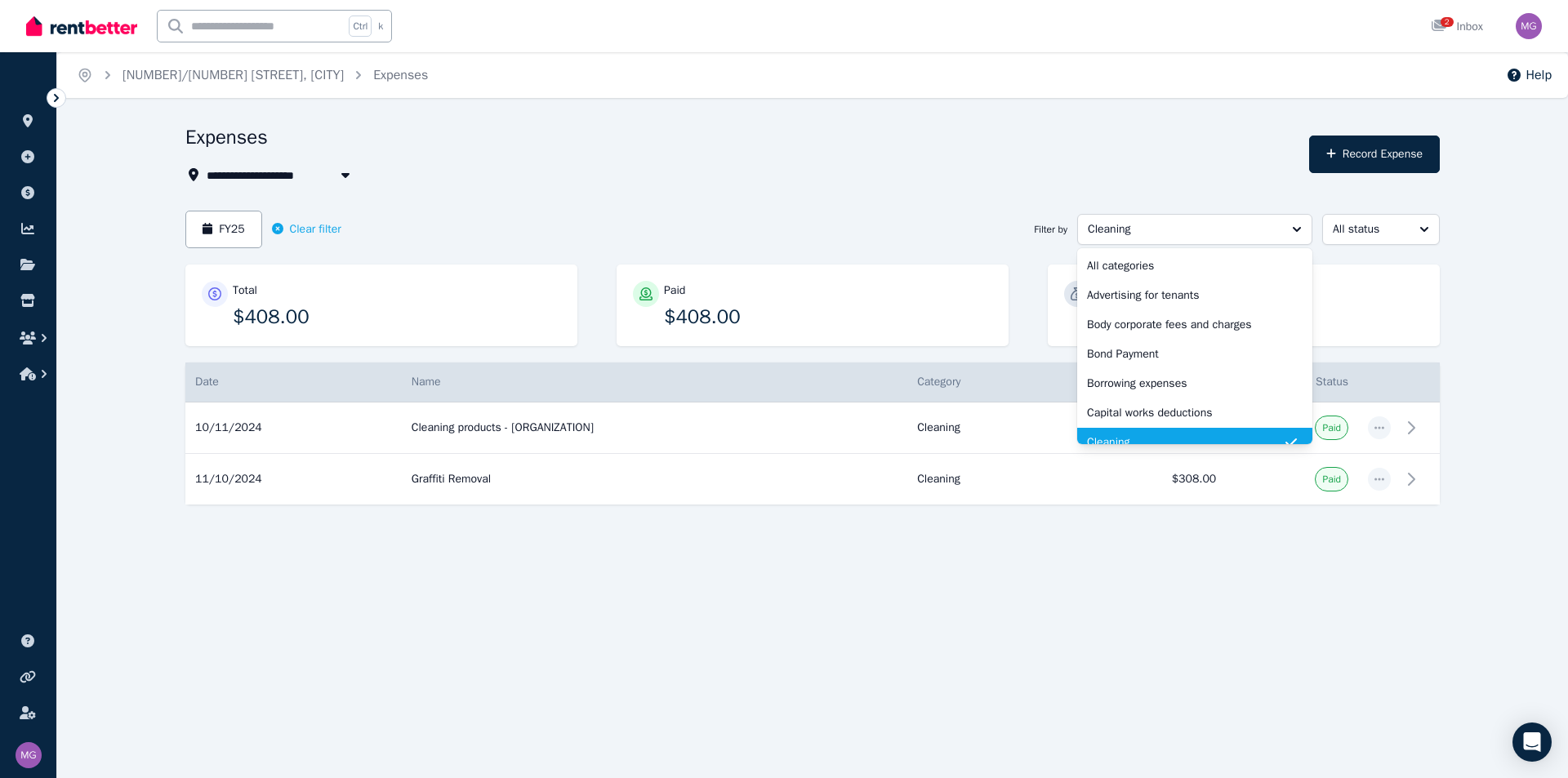 scroll, scrollTop: 13, scrollLeft: 0, axis: vertical 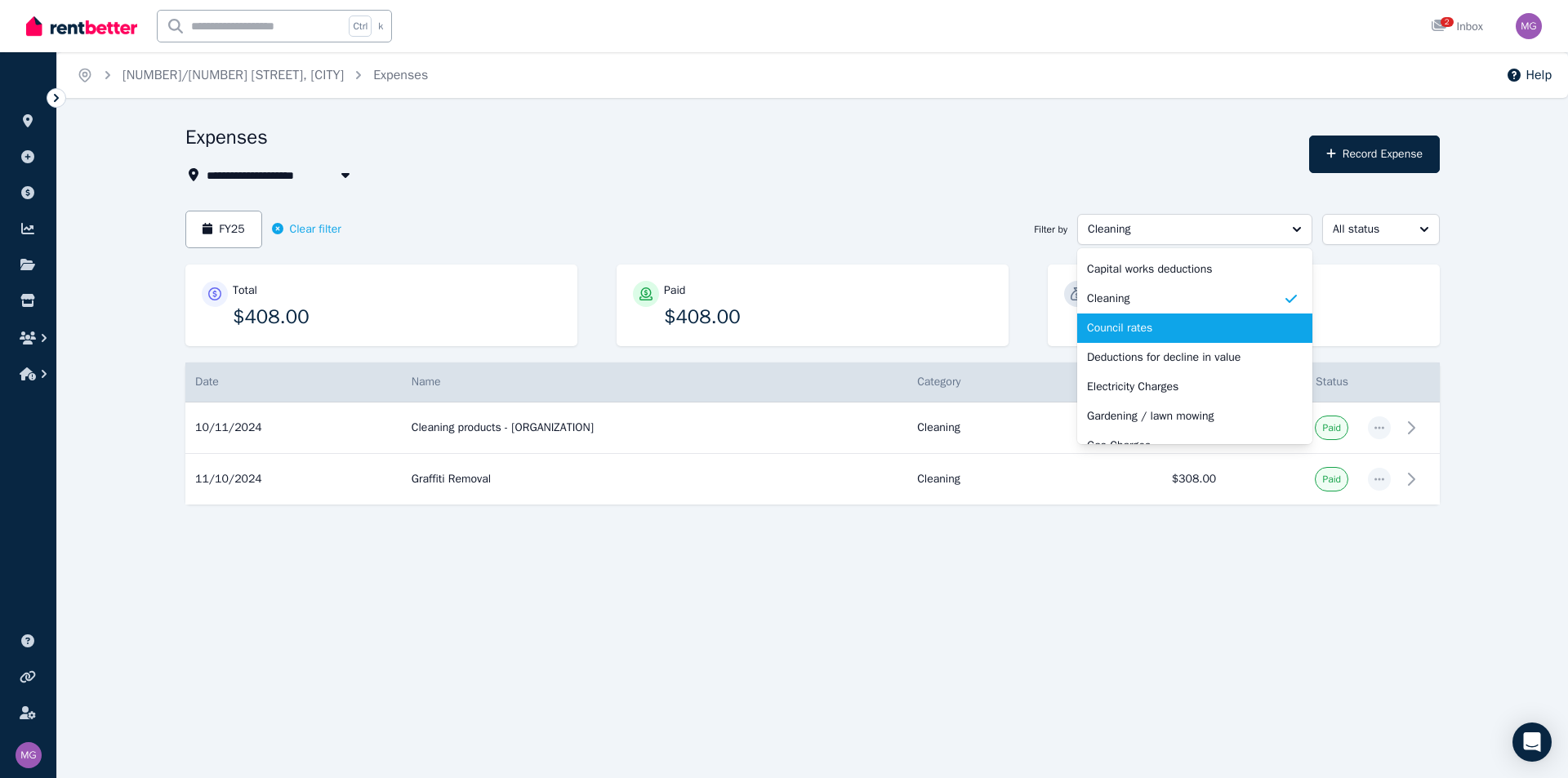 click on "Council rates" at bounding box center (1195, 328) 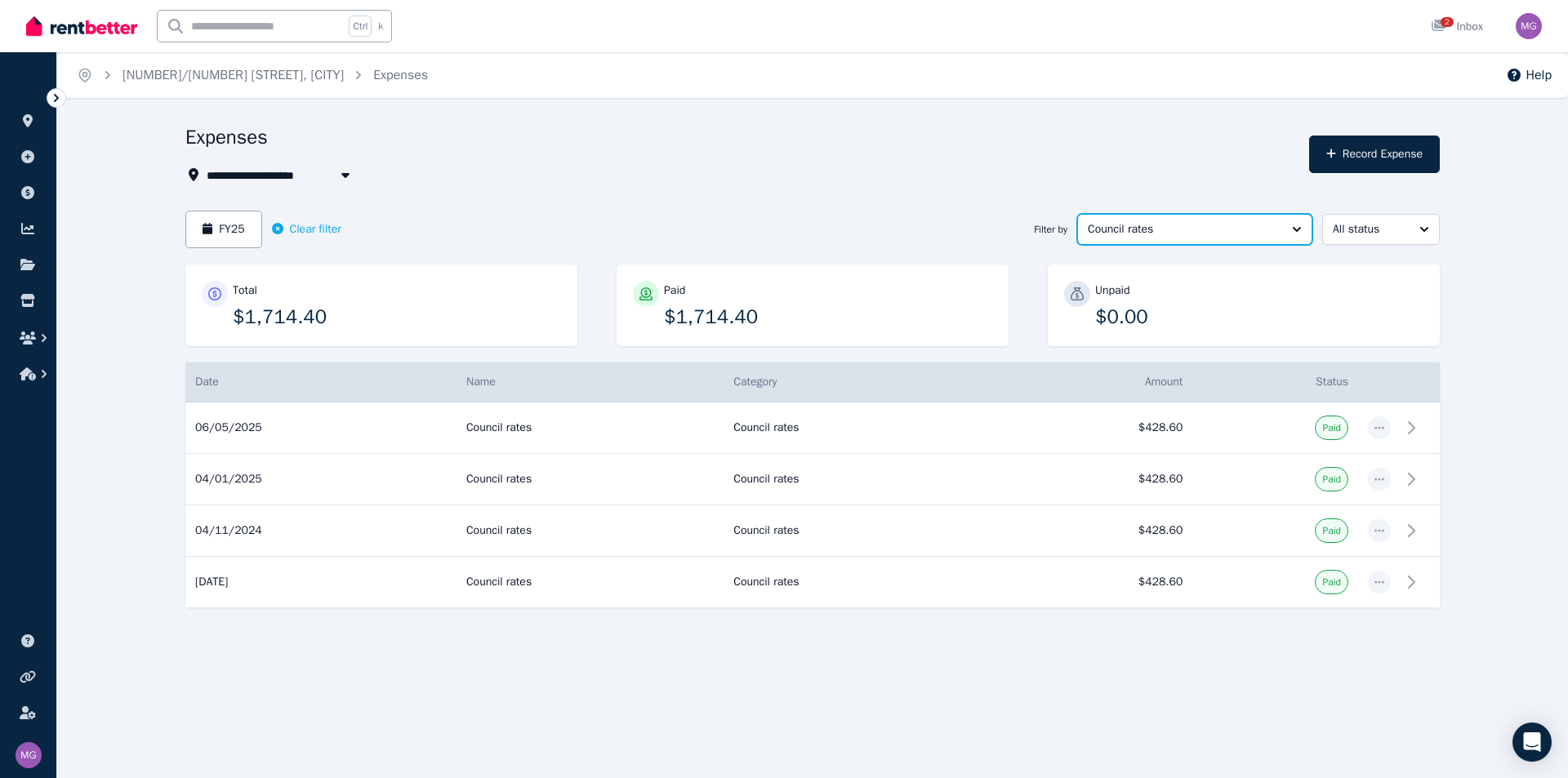 click on "Council rates" at bounding box center [1195, 229] 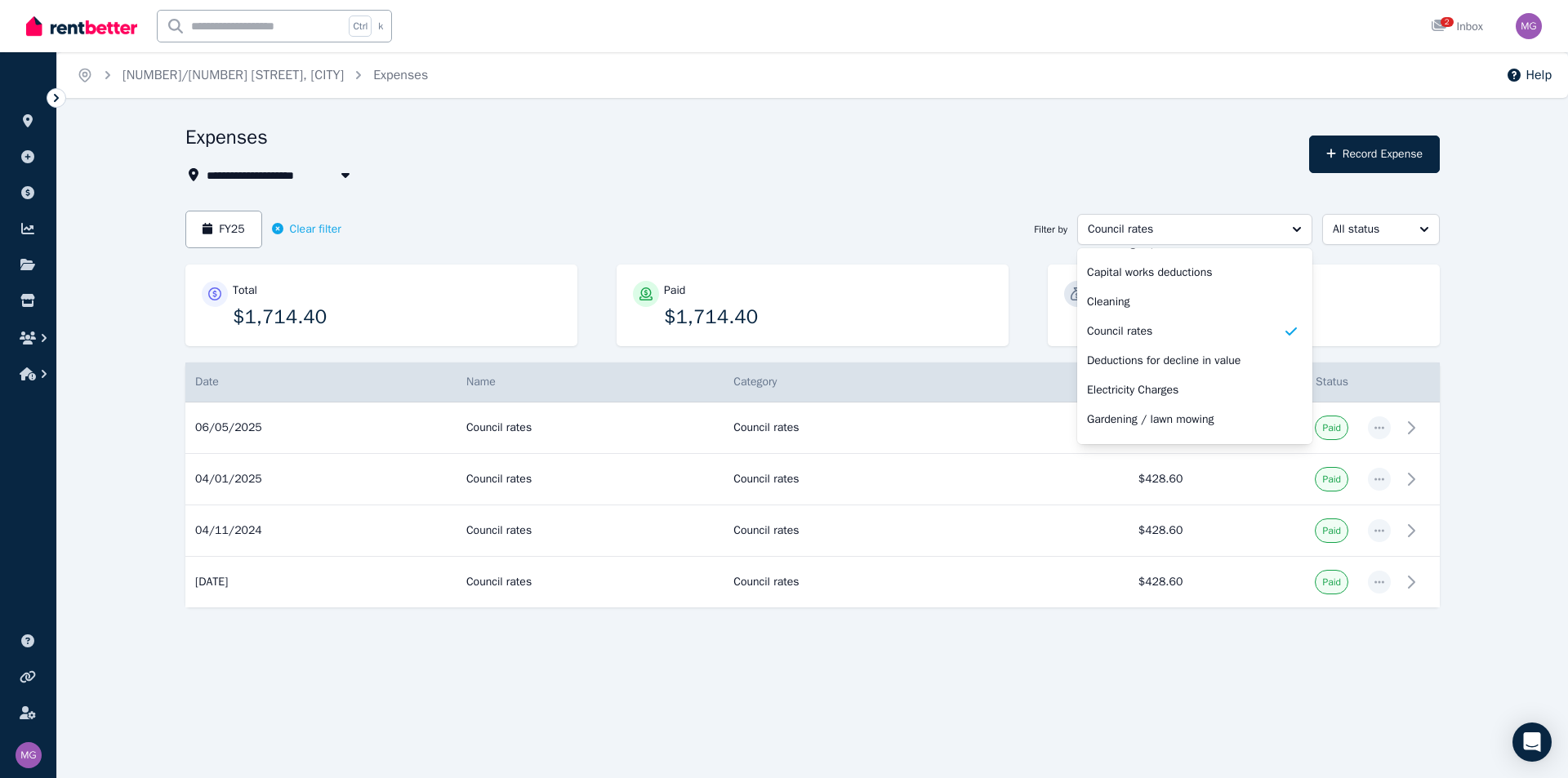 scroll, scrollTop: 0, scrollLeft: 0, axis: both 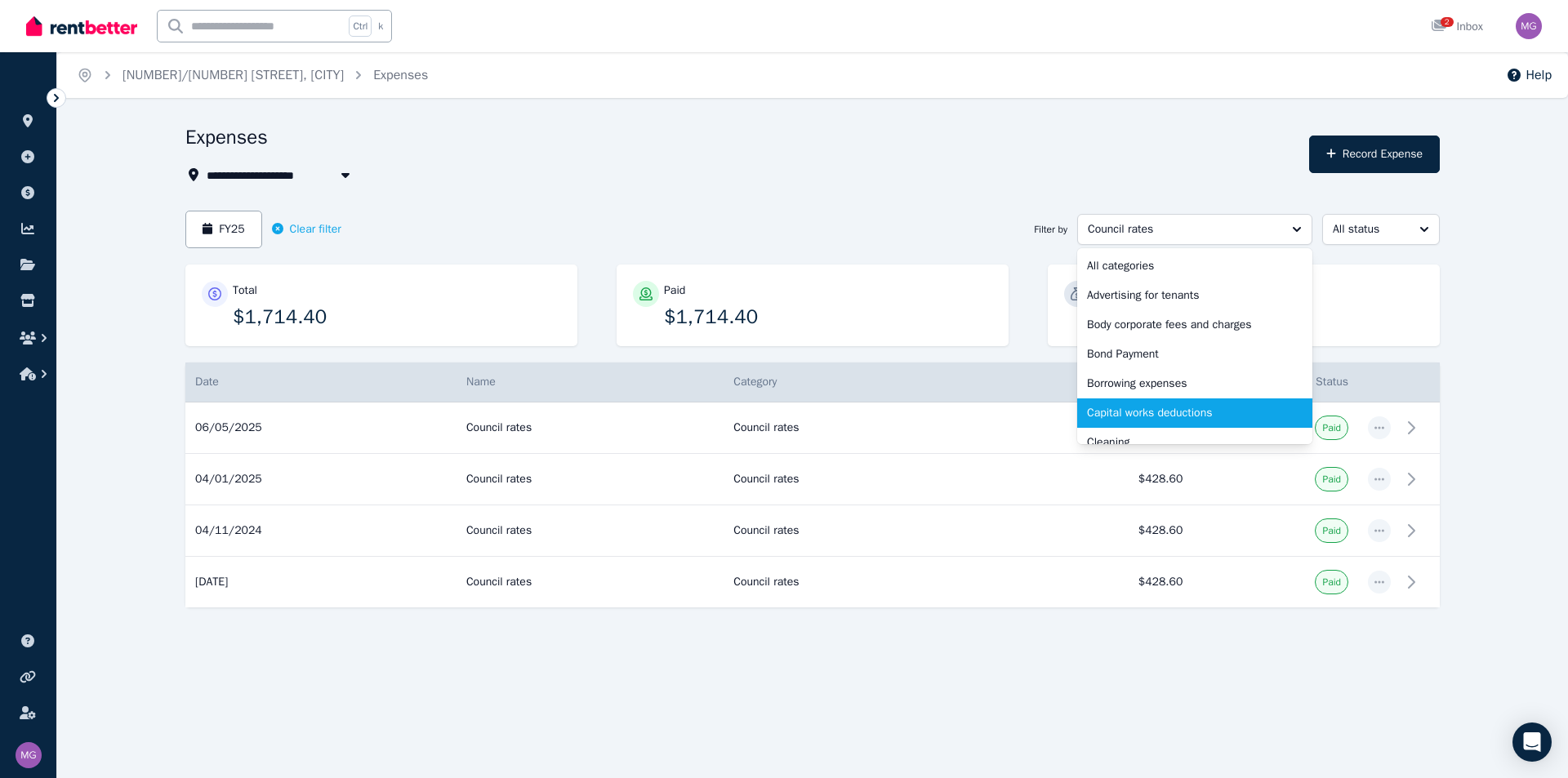 click on "Capital works deductions" at bounding box center [1195, 413] 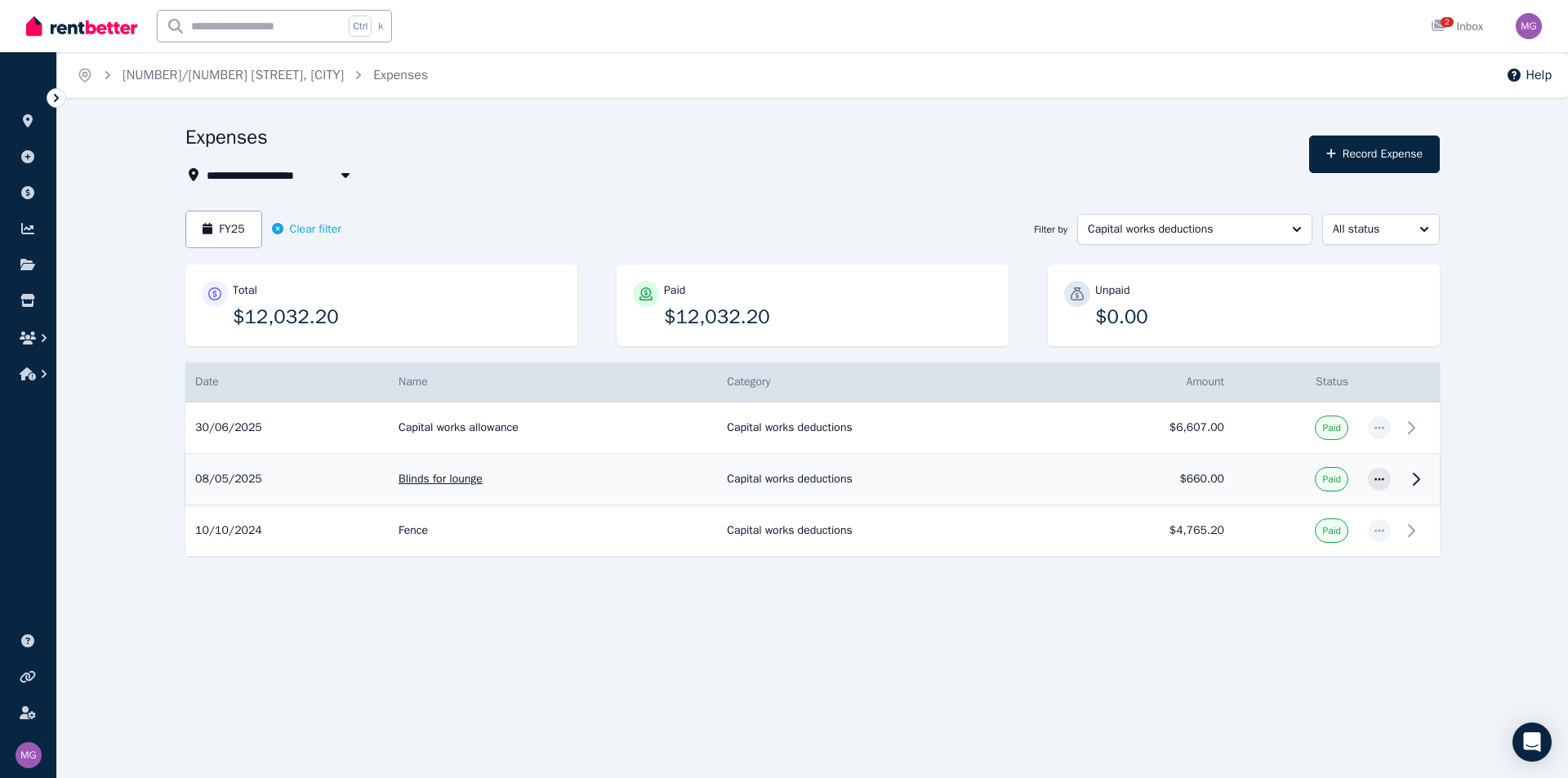 click 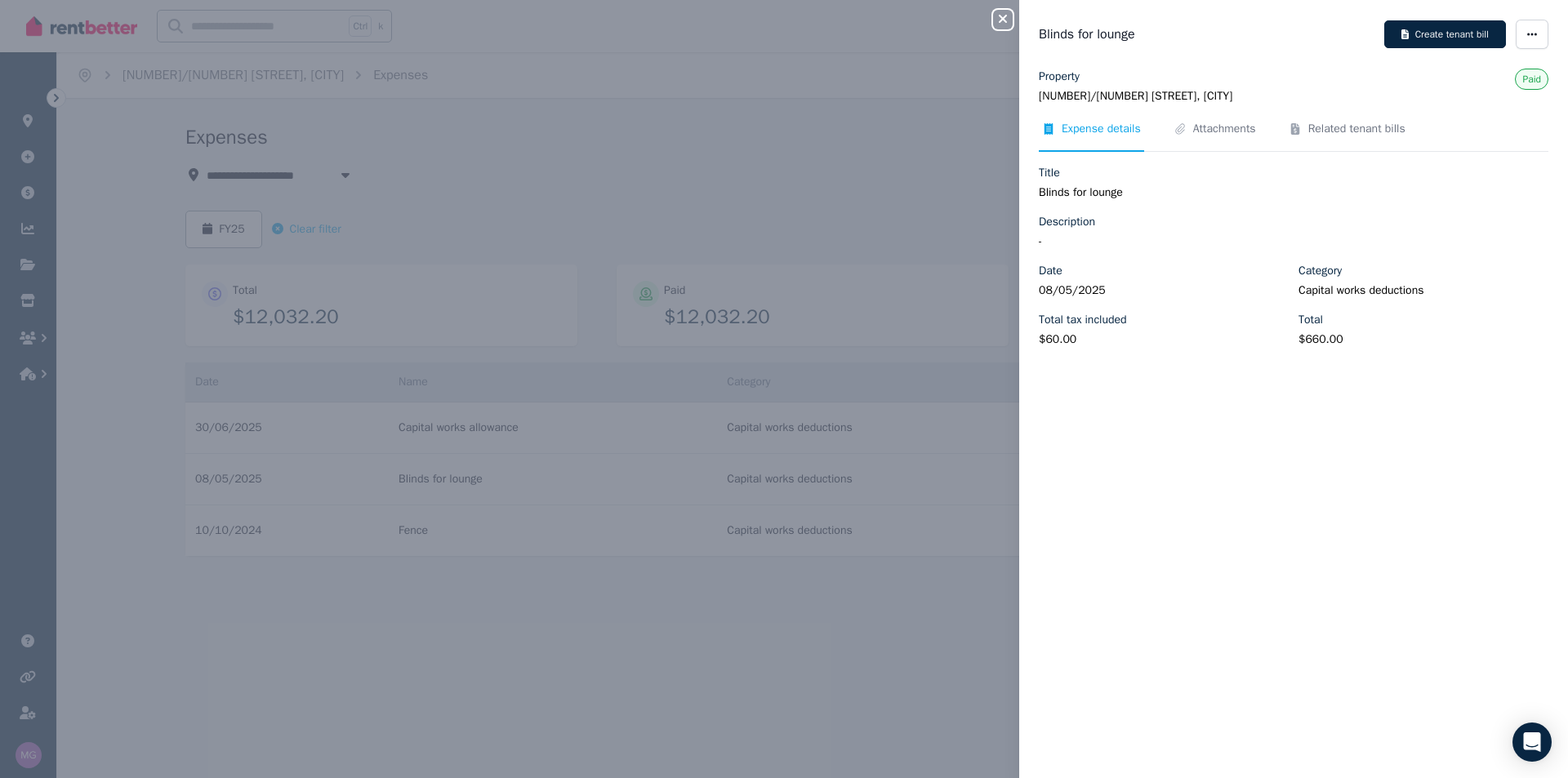 click on "Category" at bounding box center [1320, 271] 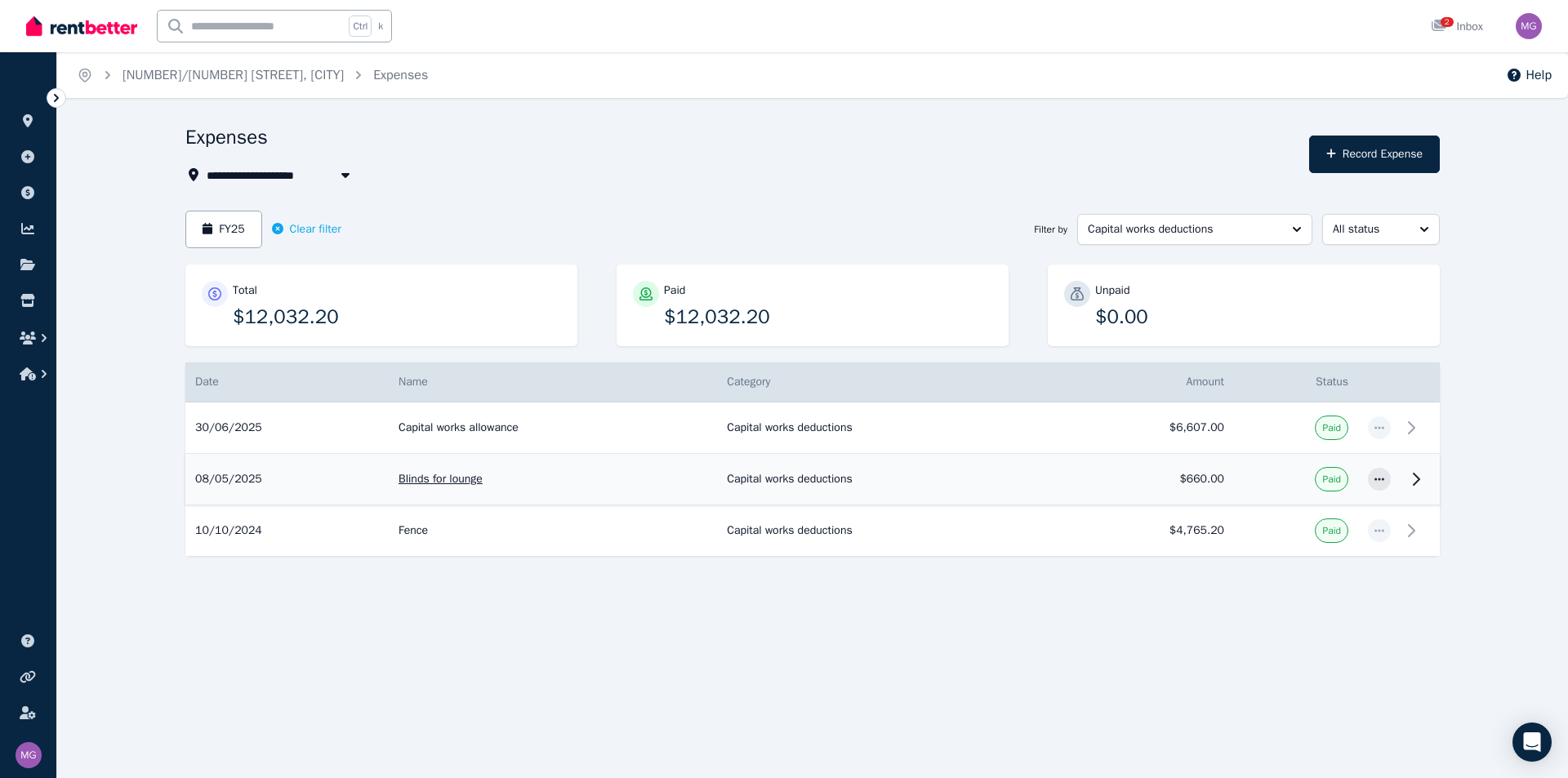 click on "Blinds for lounge" at bounding box center [553, 479] 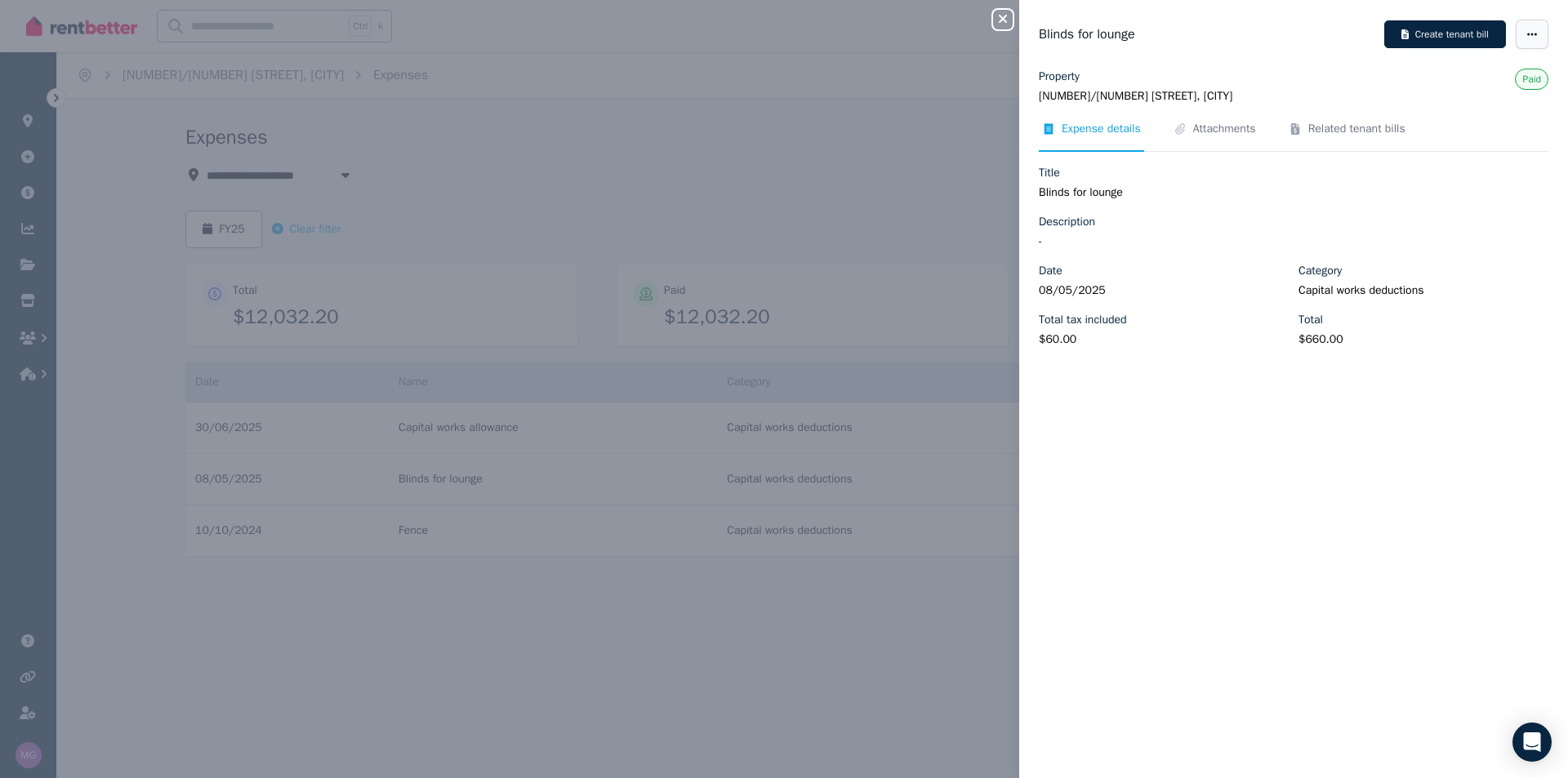click 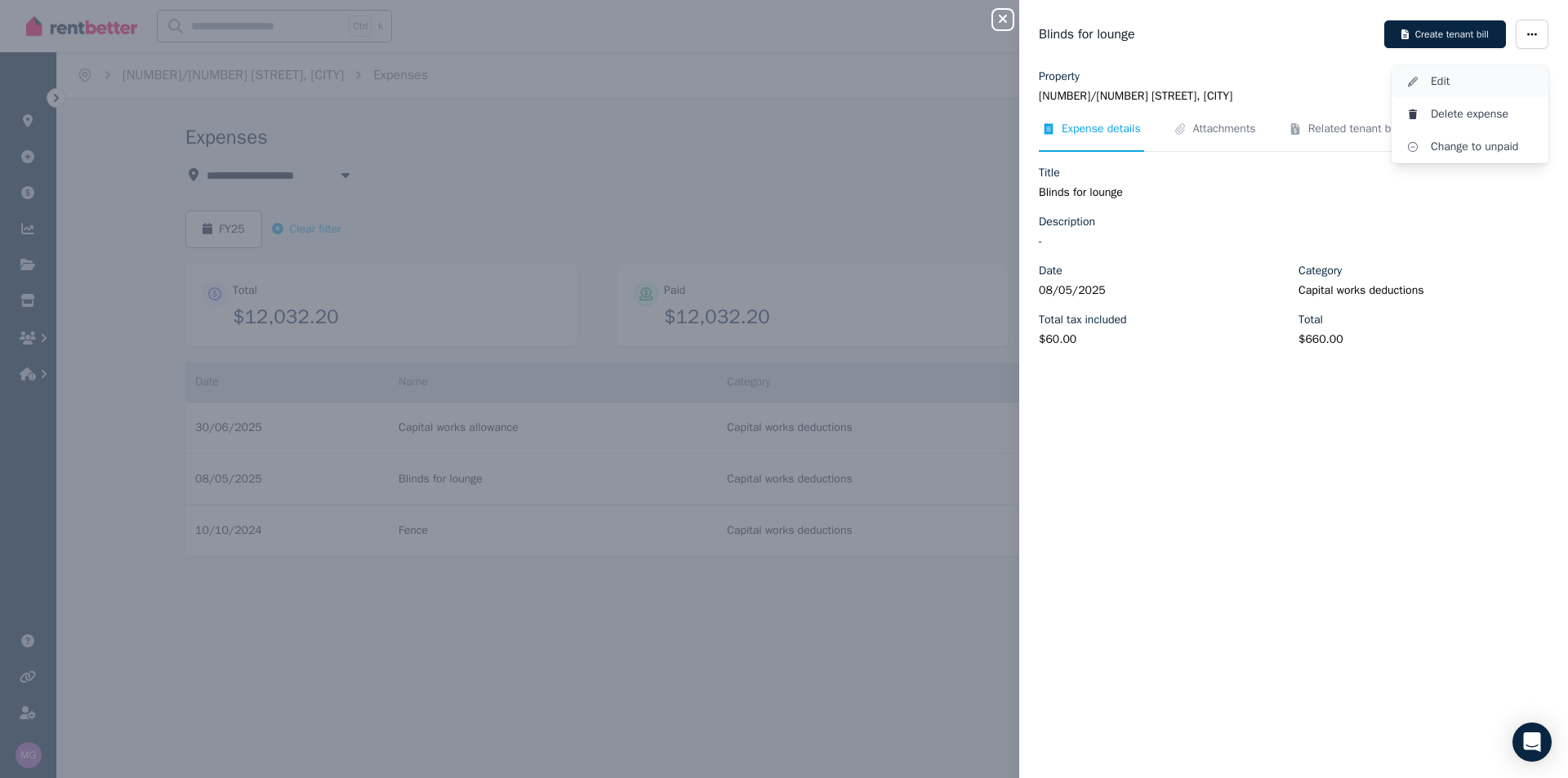 click on "Edit" at bounding box center (1483, 82) 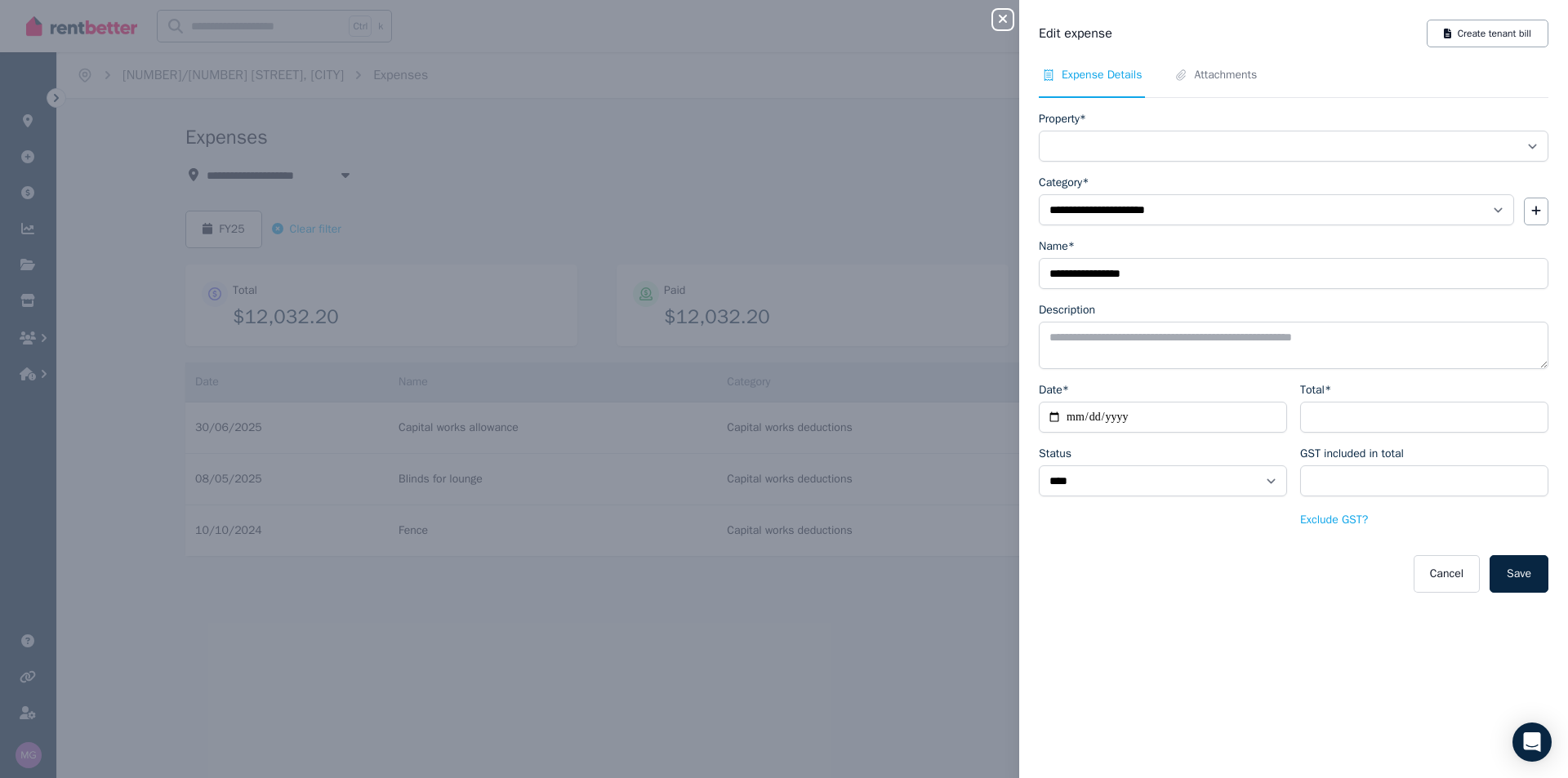 select on "**********" 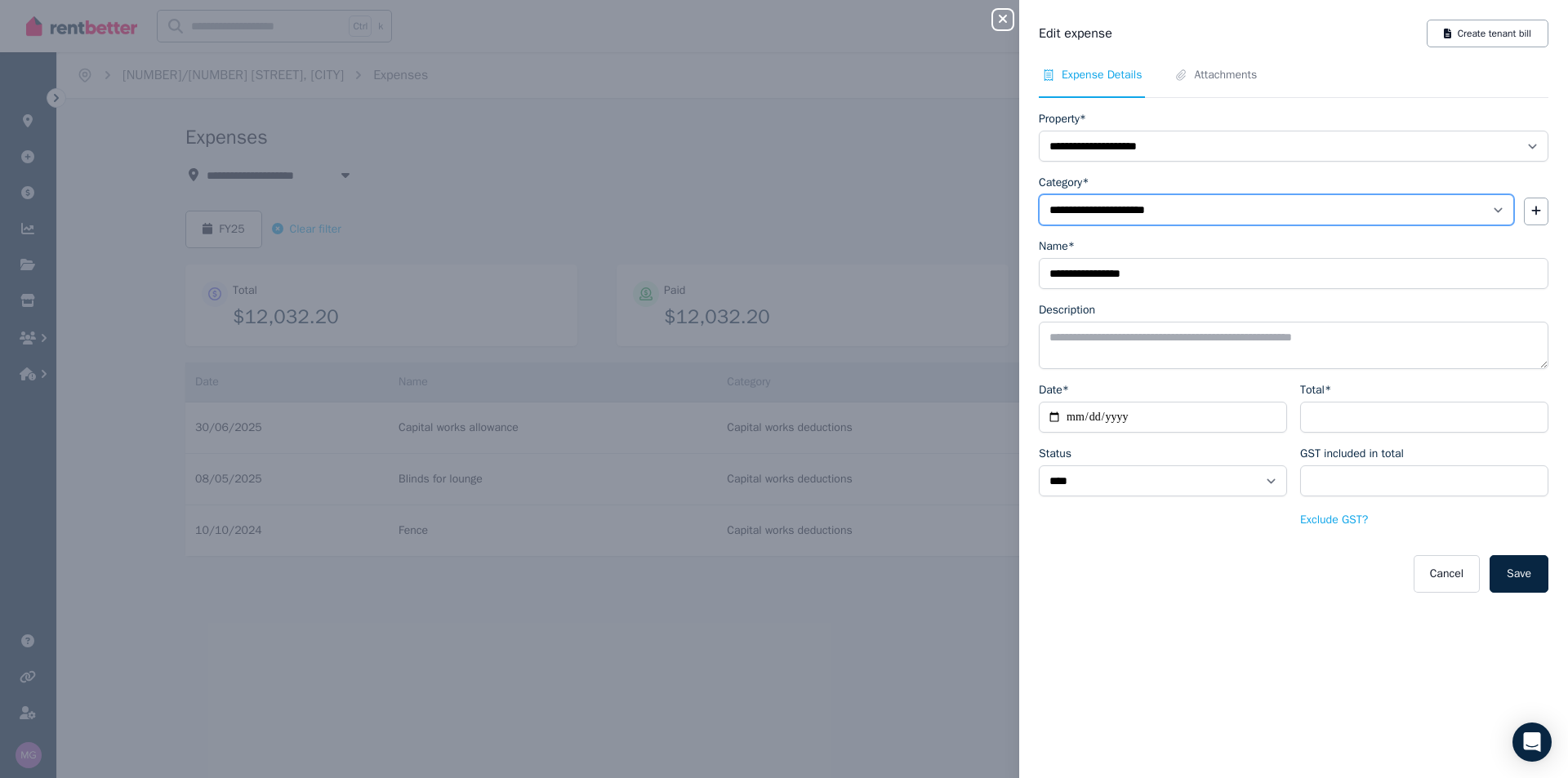 click on "**********" at bounding box center [1276, 210] 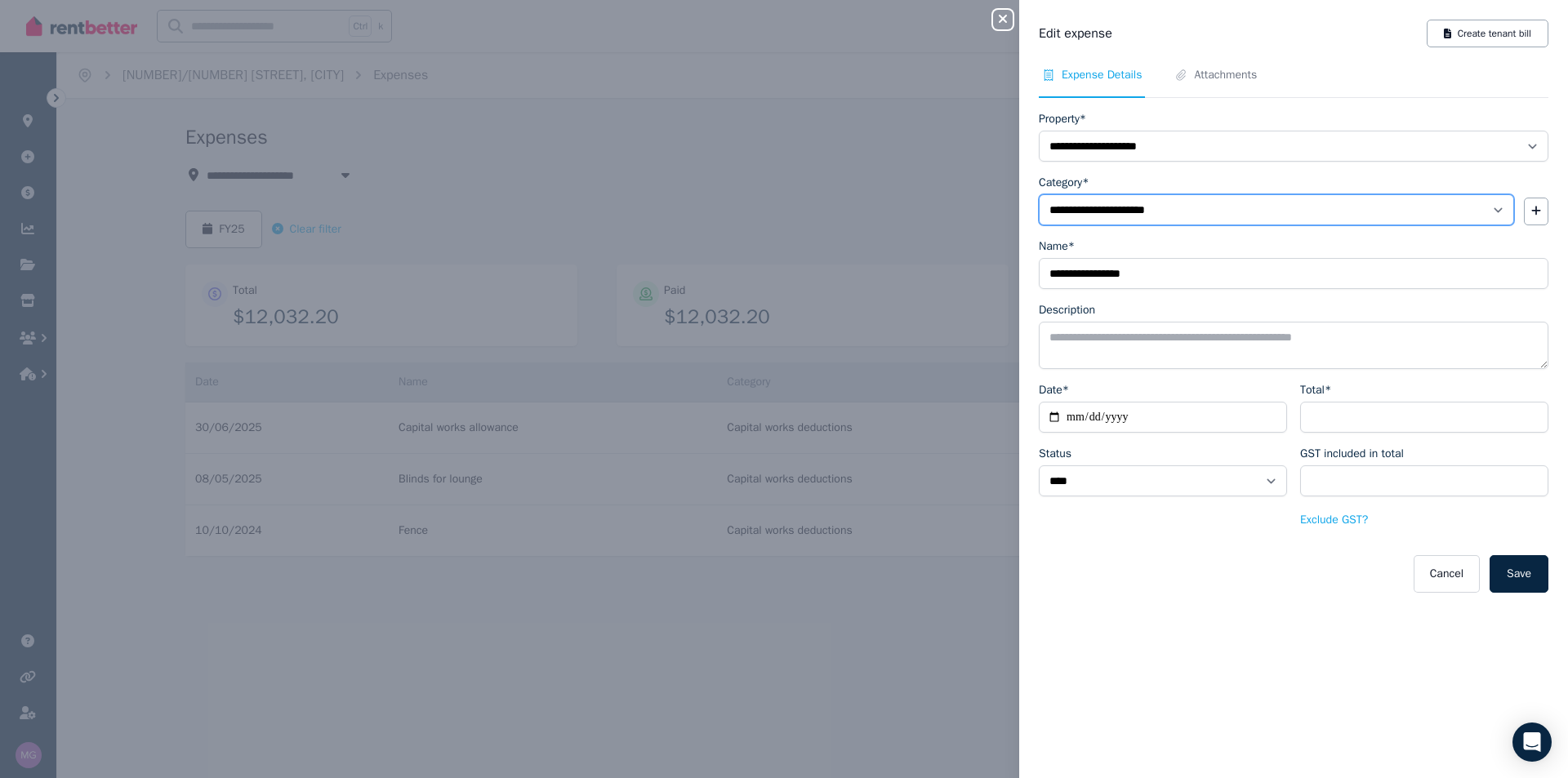 click on "**********" at bounding box center (1276, 210) 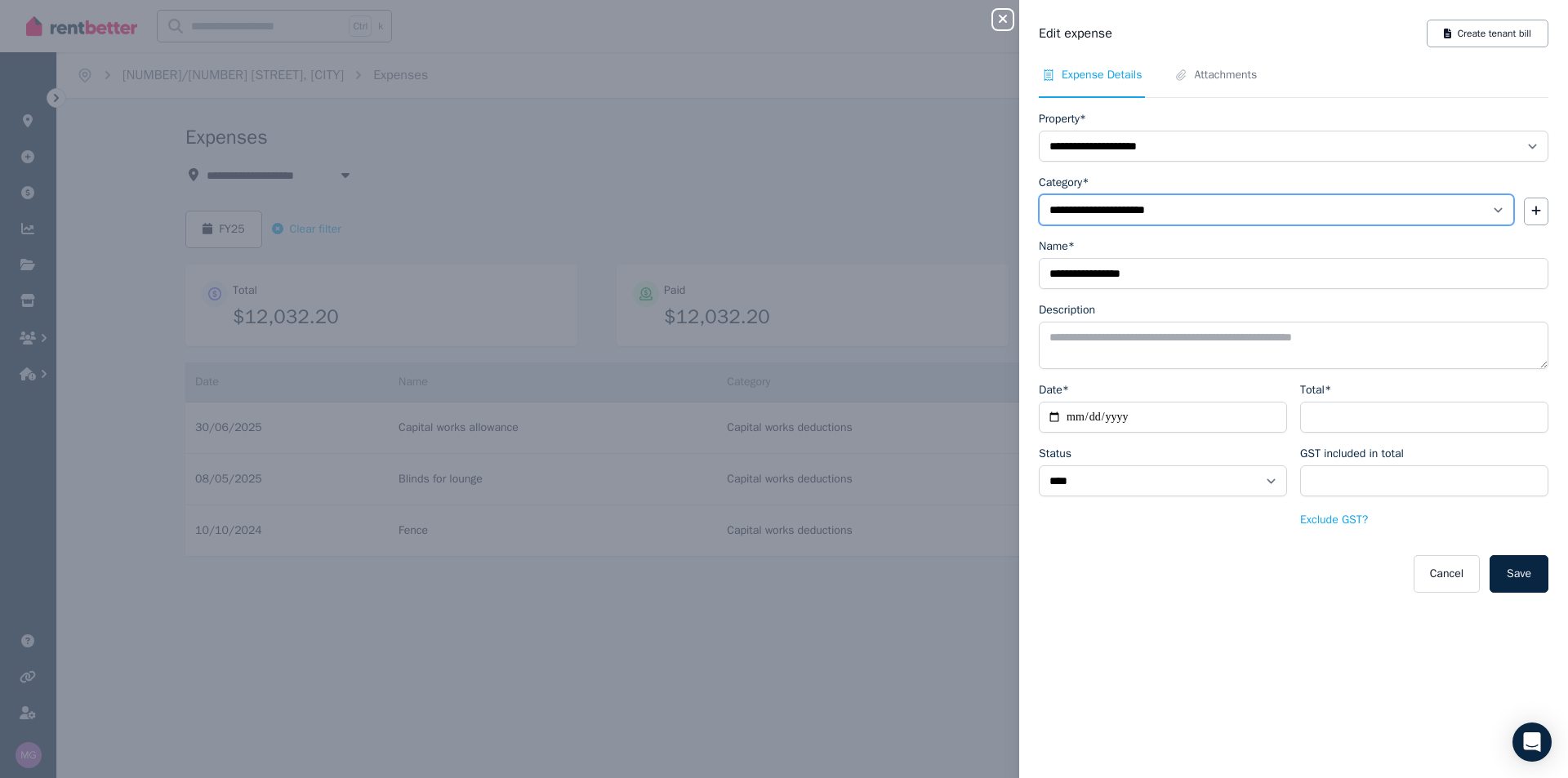 click on "**********" at bounding box center [1276, 210] 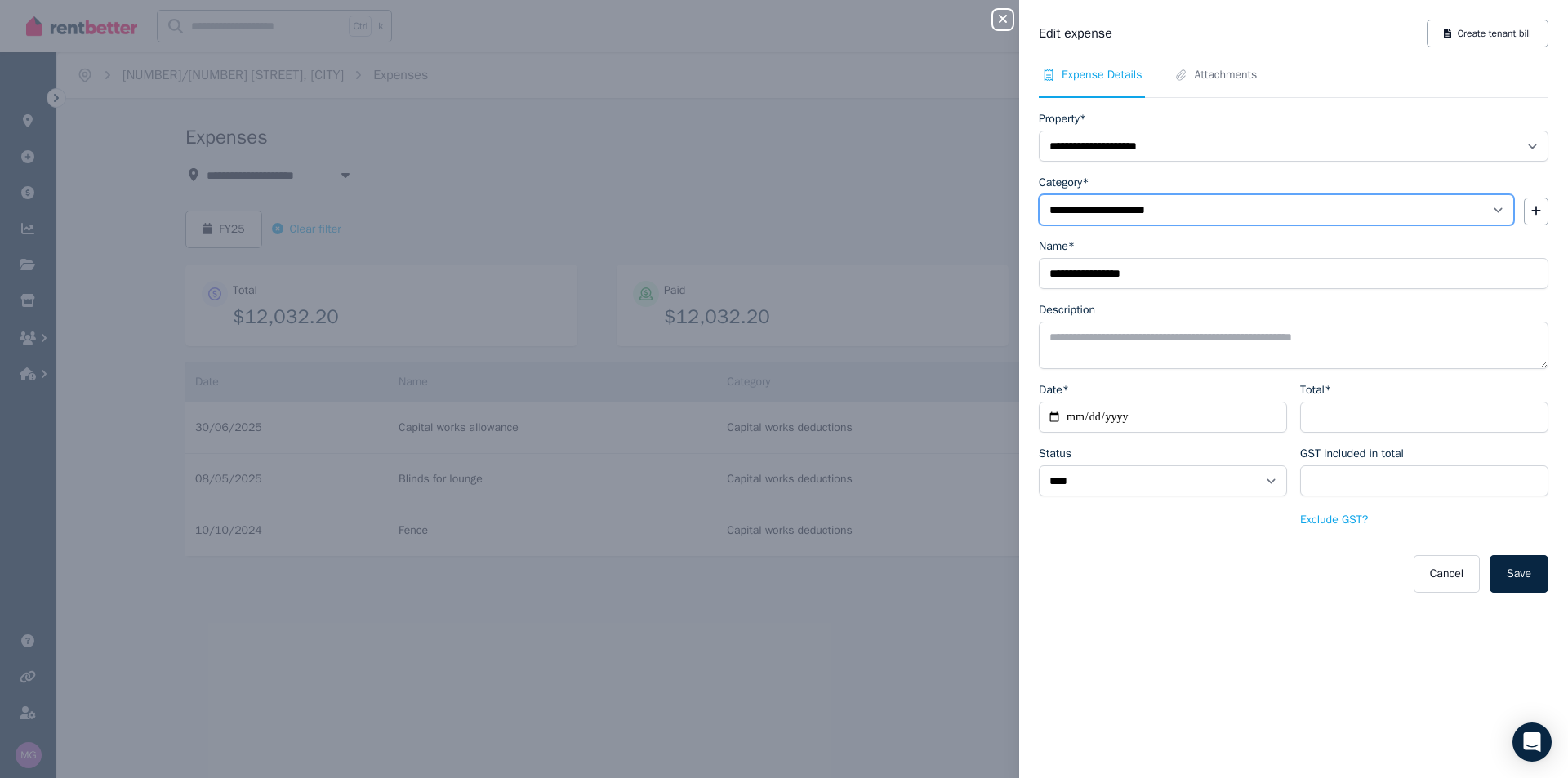 select on "**********" 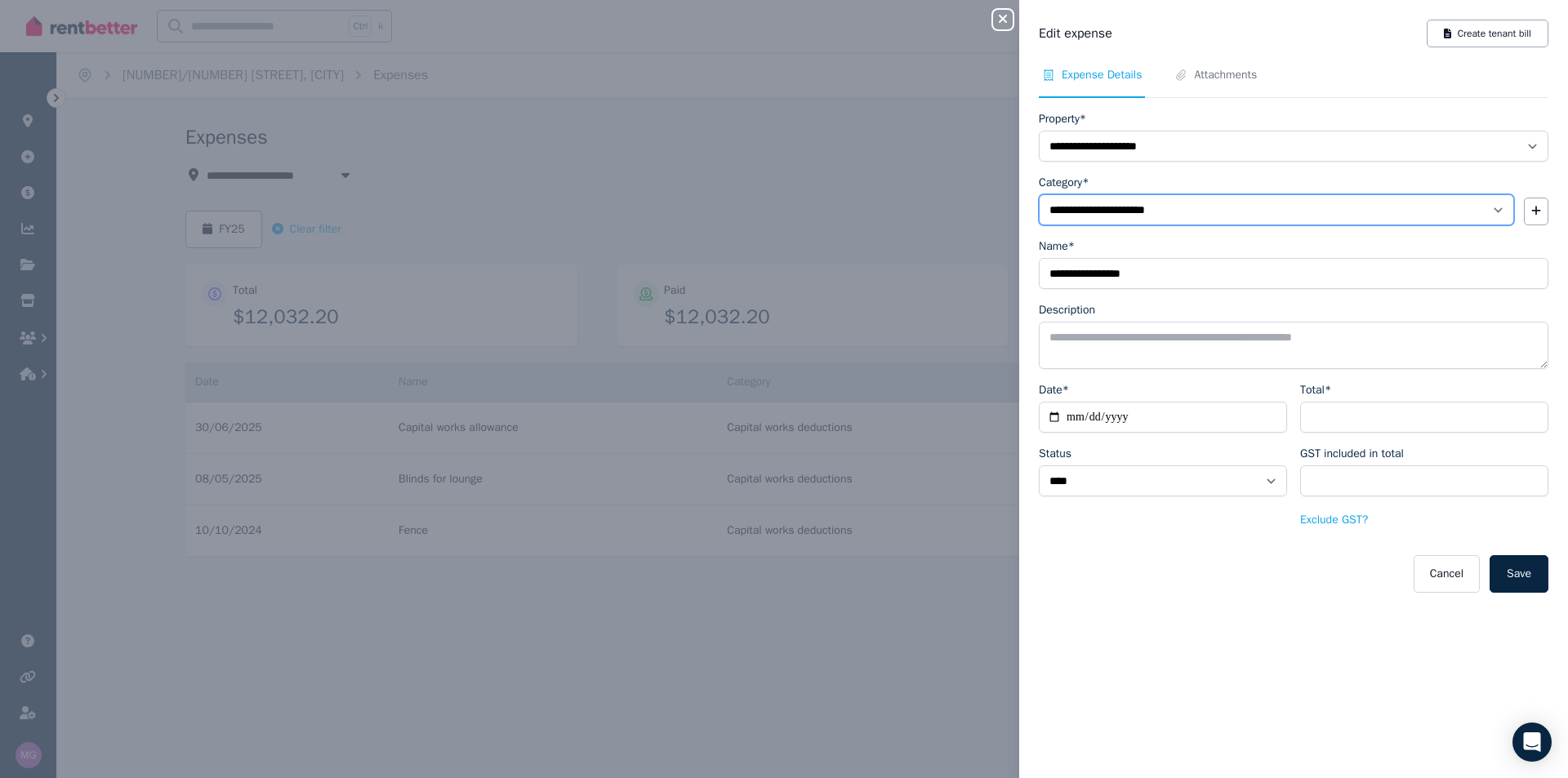 click on "**********" at bounding box center [1276, 210] 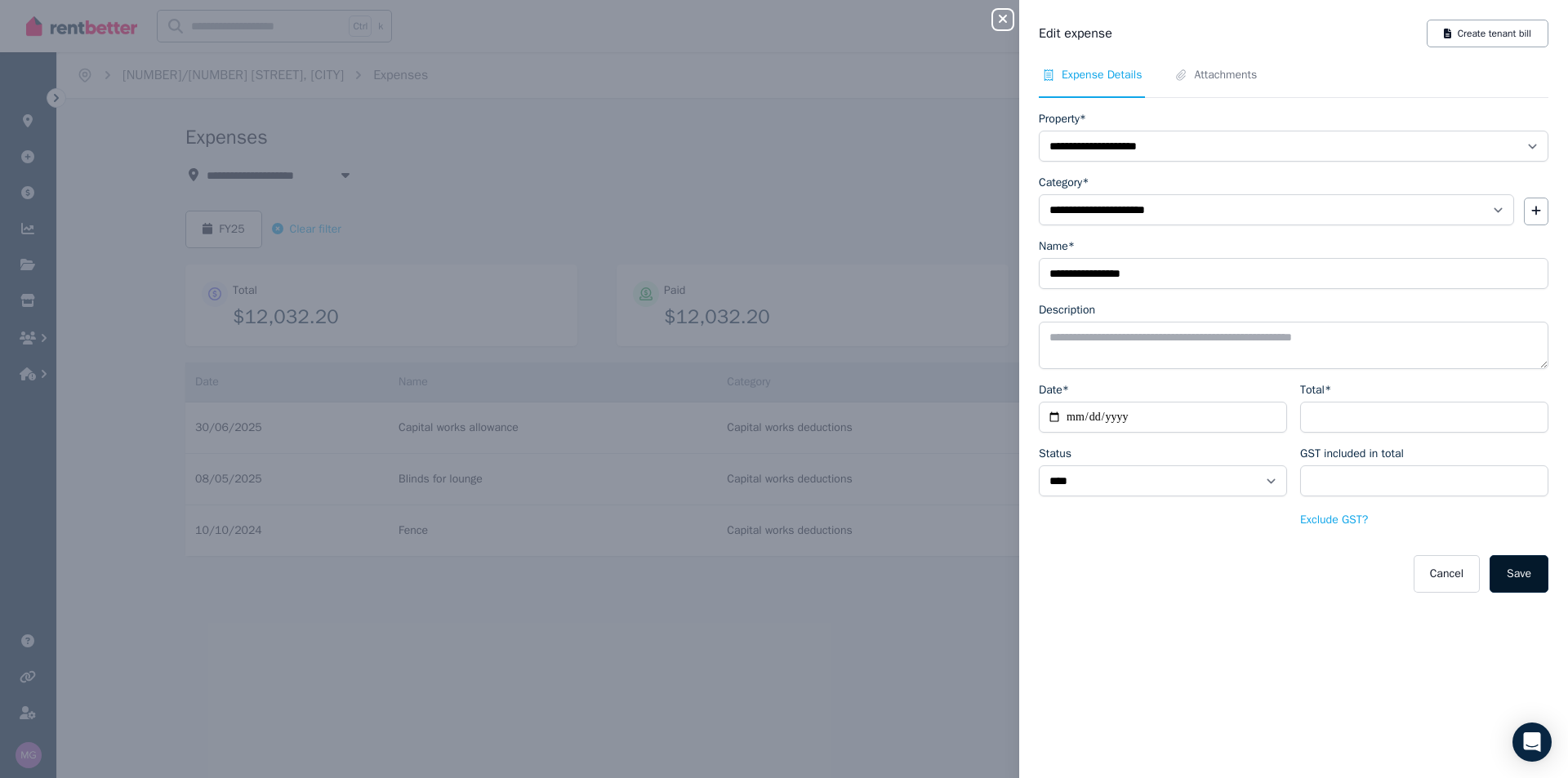 click on "Save" at bounding box center (1519, 574) 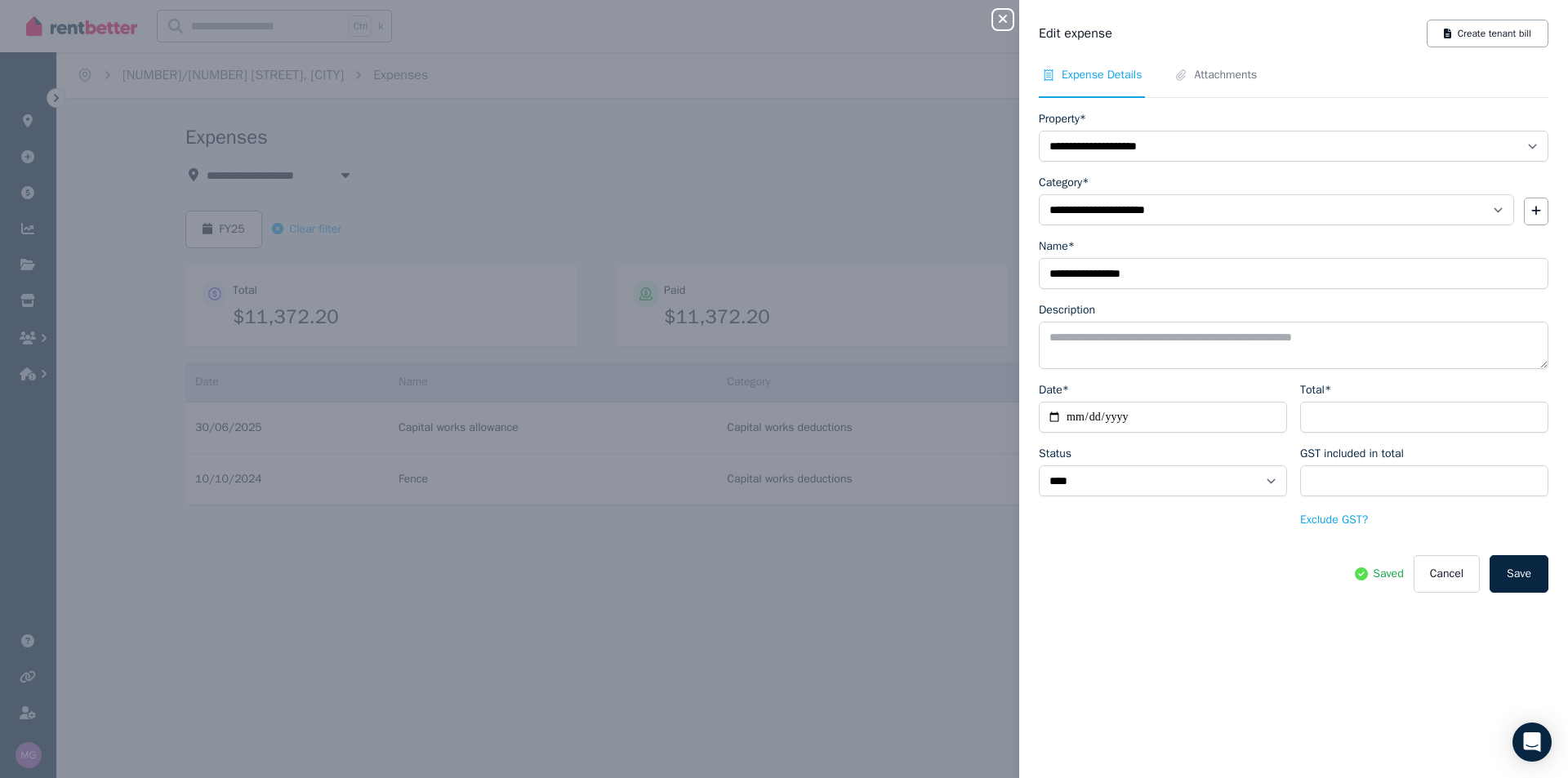 click 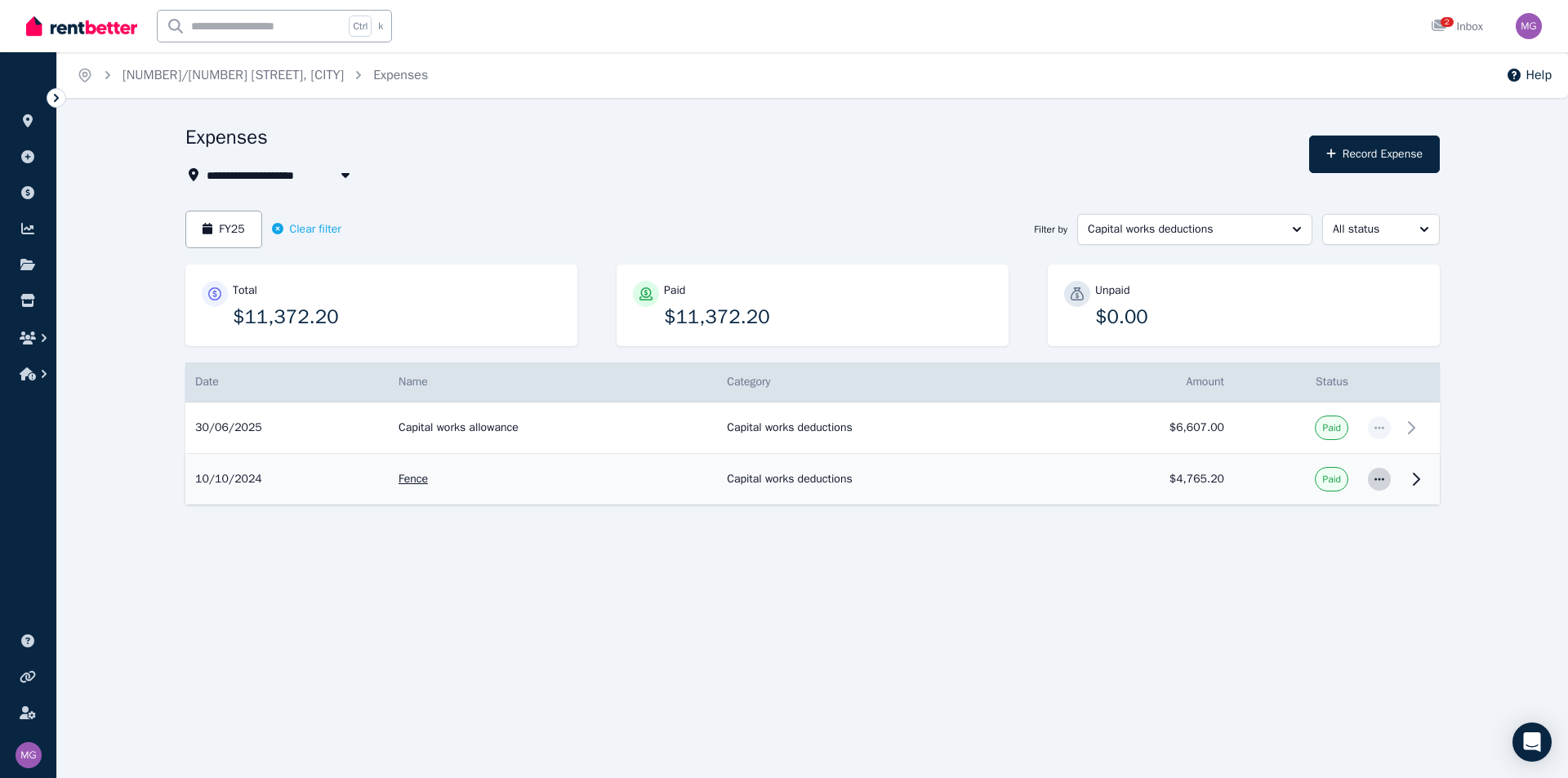 click 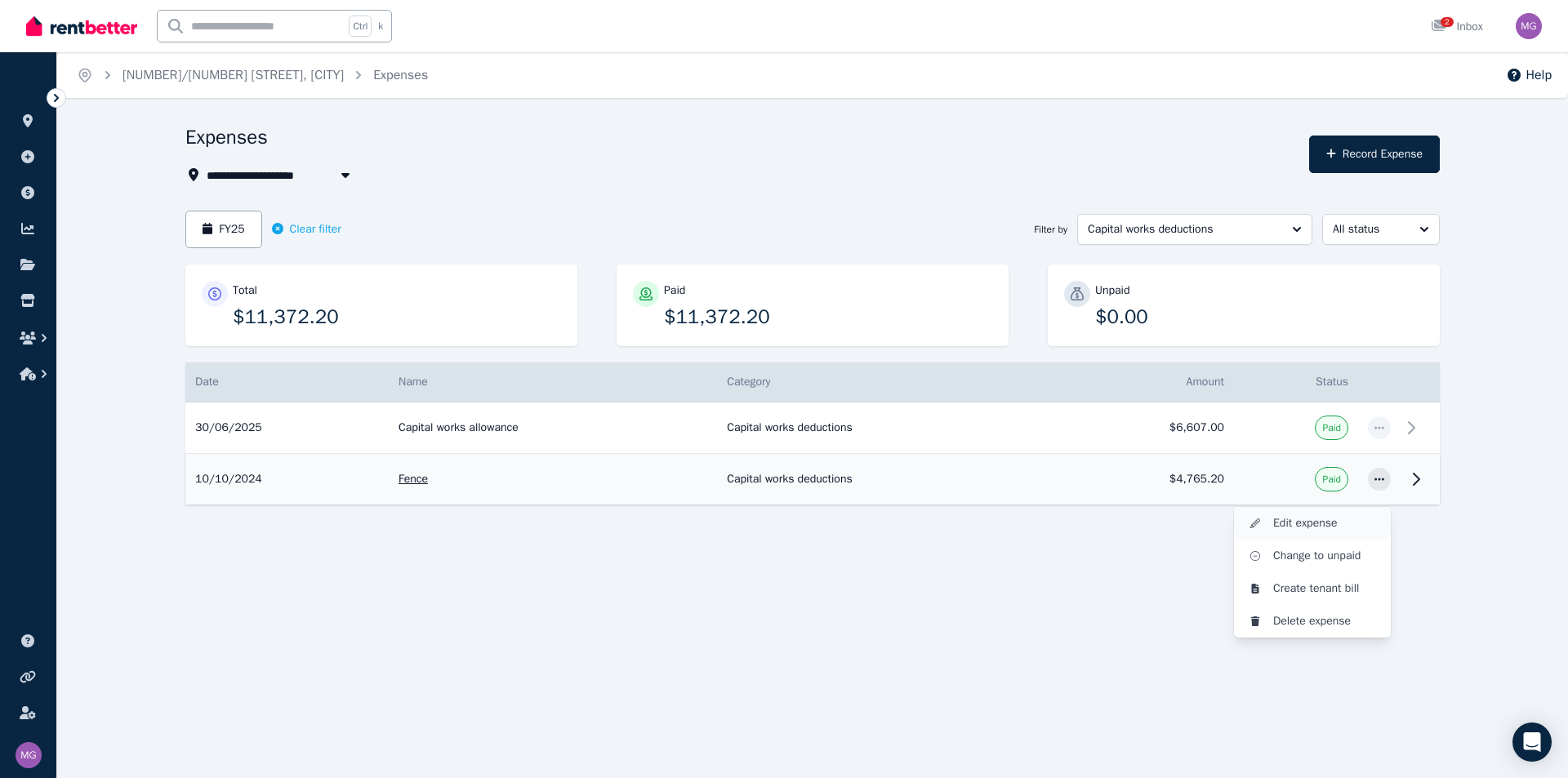 click on "Edit expense" at bounding box center [1325, 523] 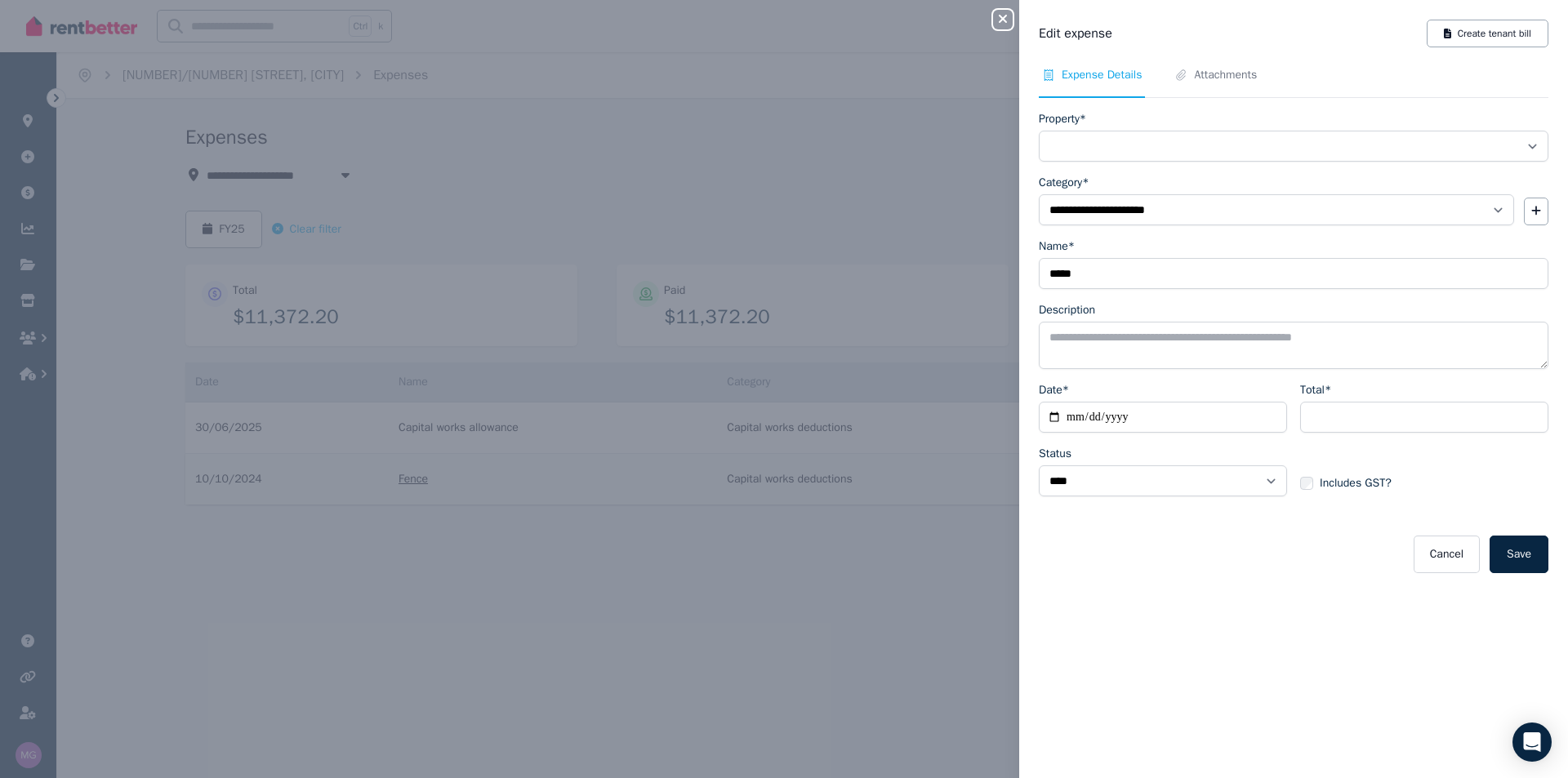 select on "**********" 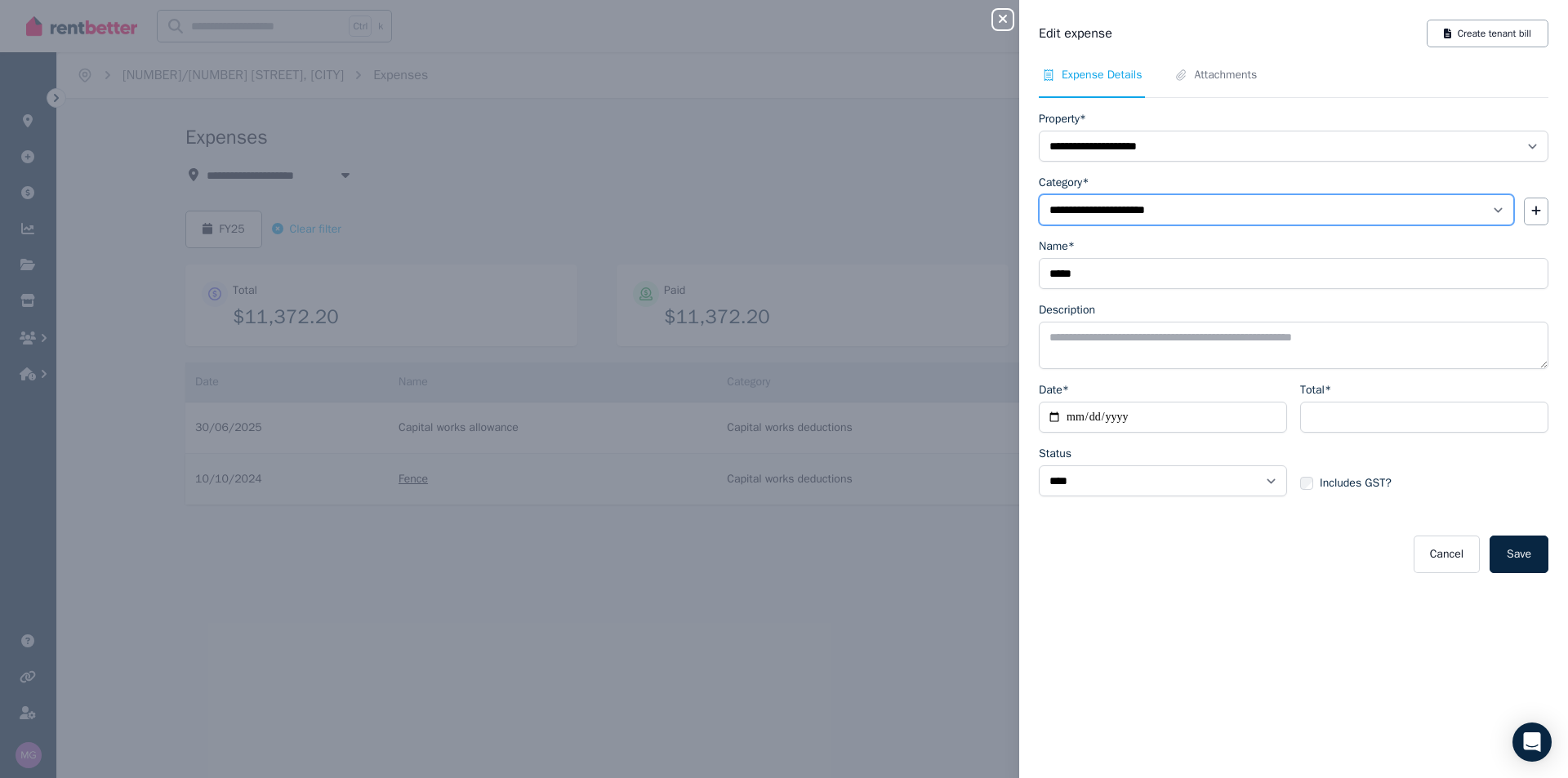 click on "**********" at bounding box center [1276, 210] 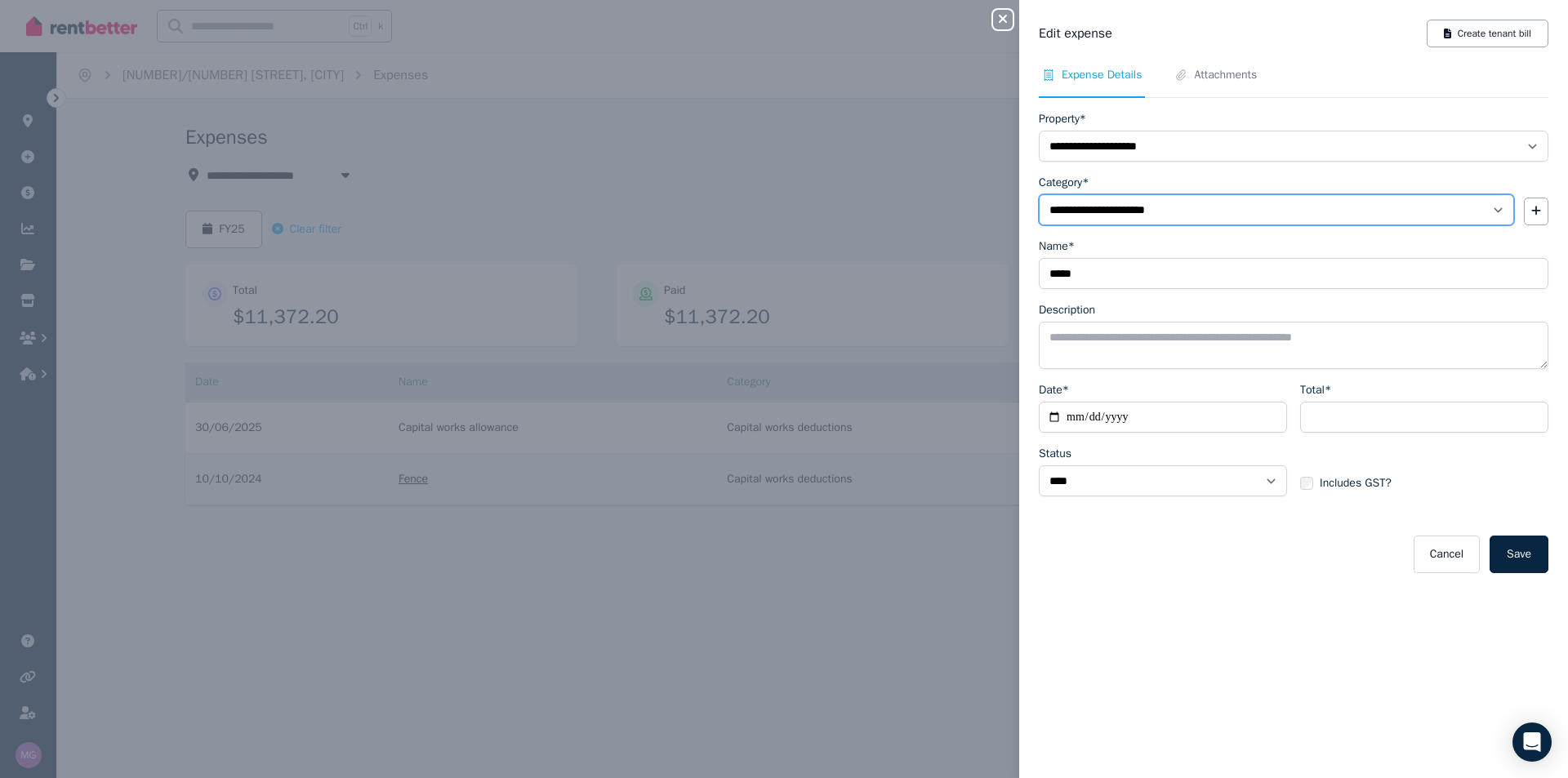 select on "**********" 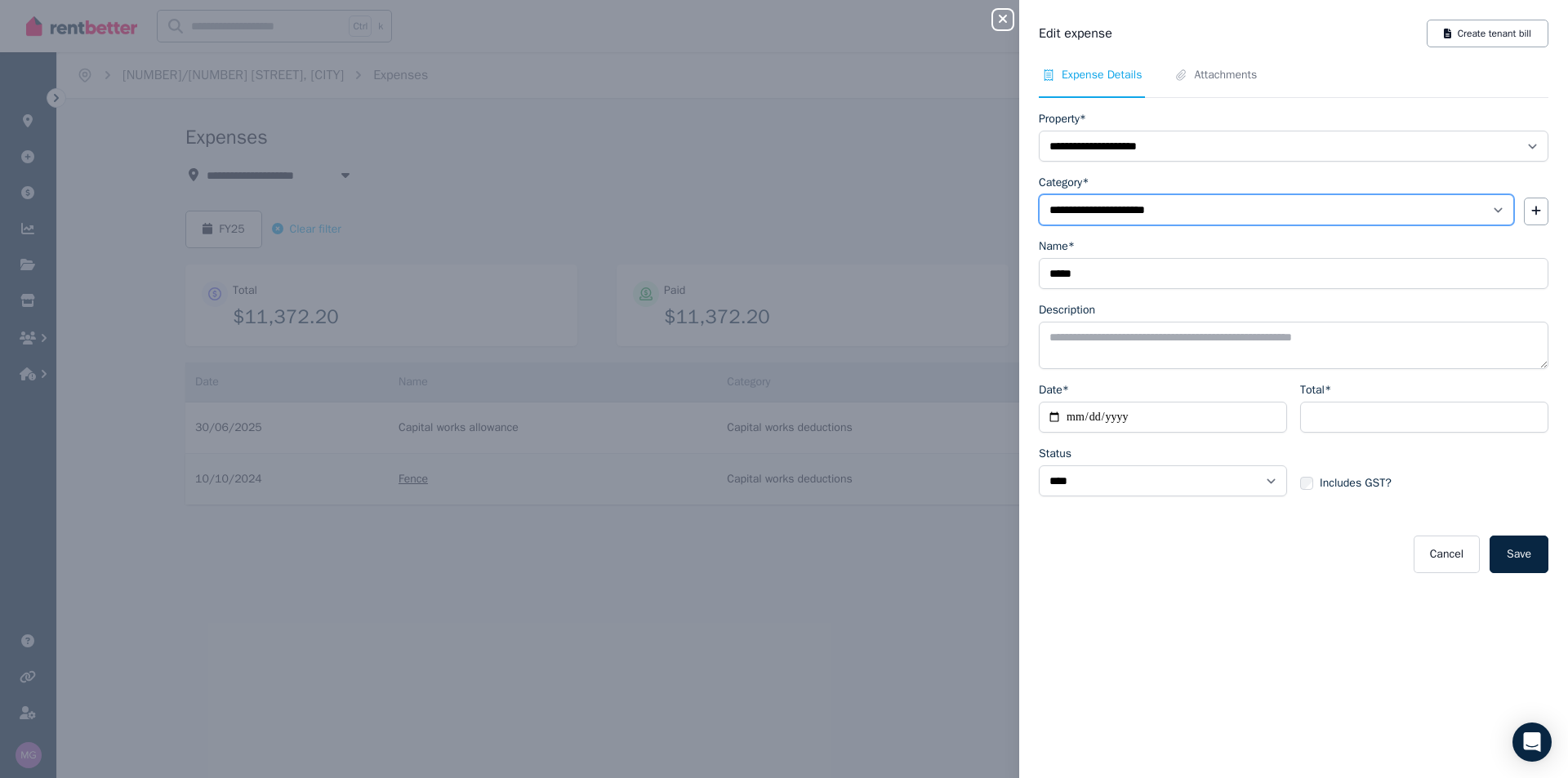 click on "**********" at bounding box center (1276, 210) 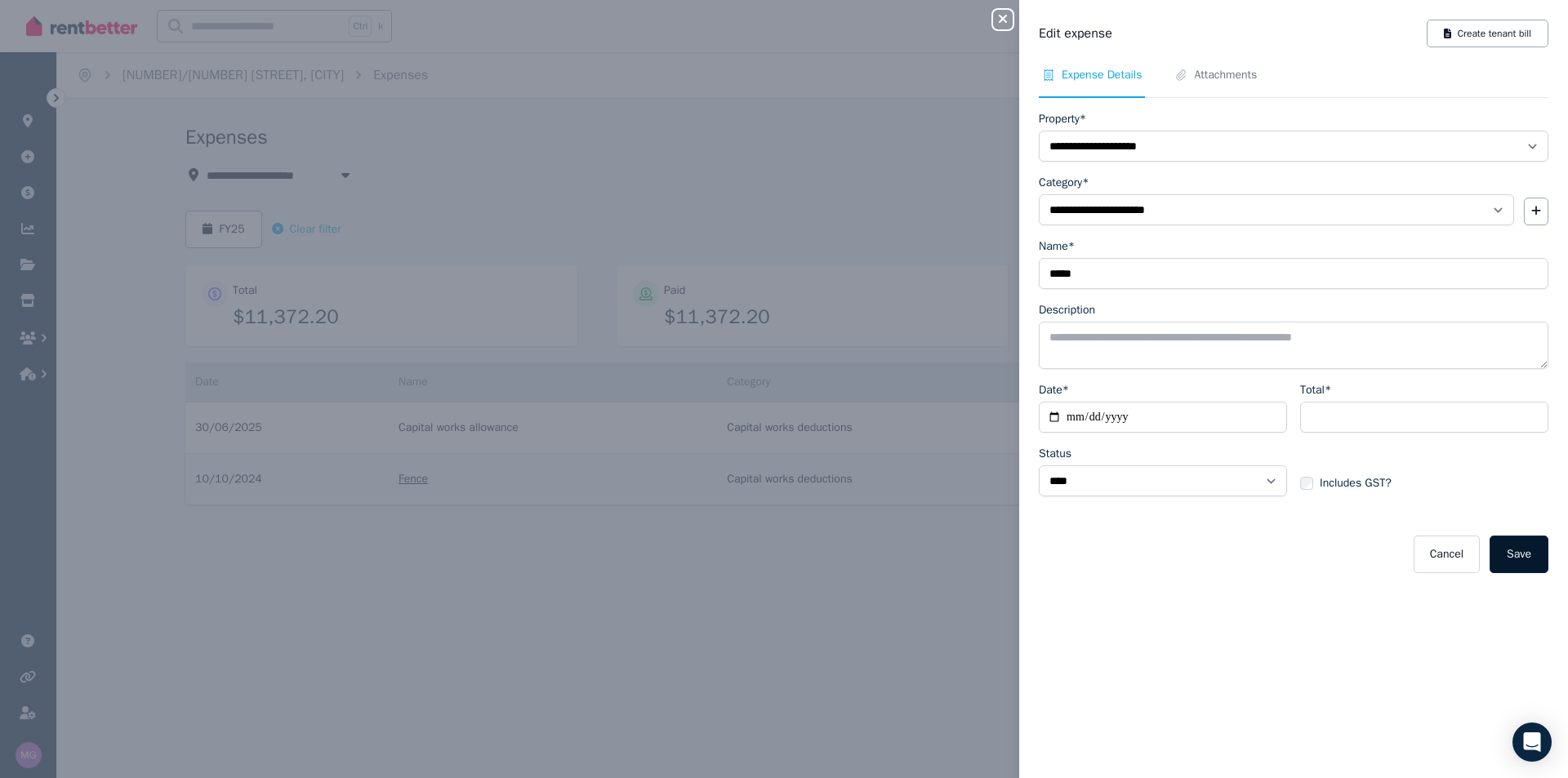 click on "Save" at bounding box center [1519, 554] 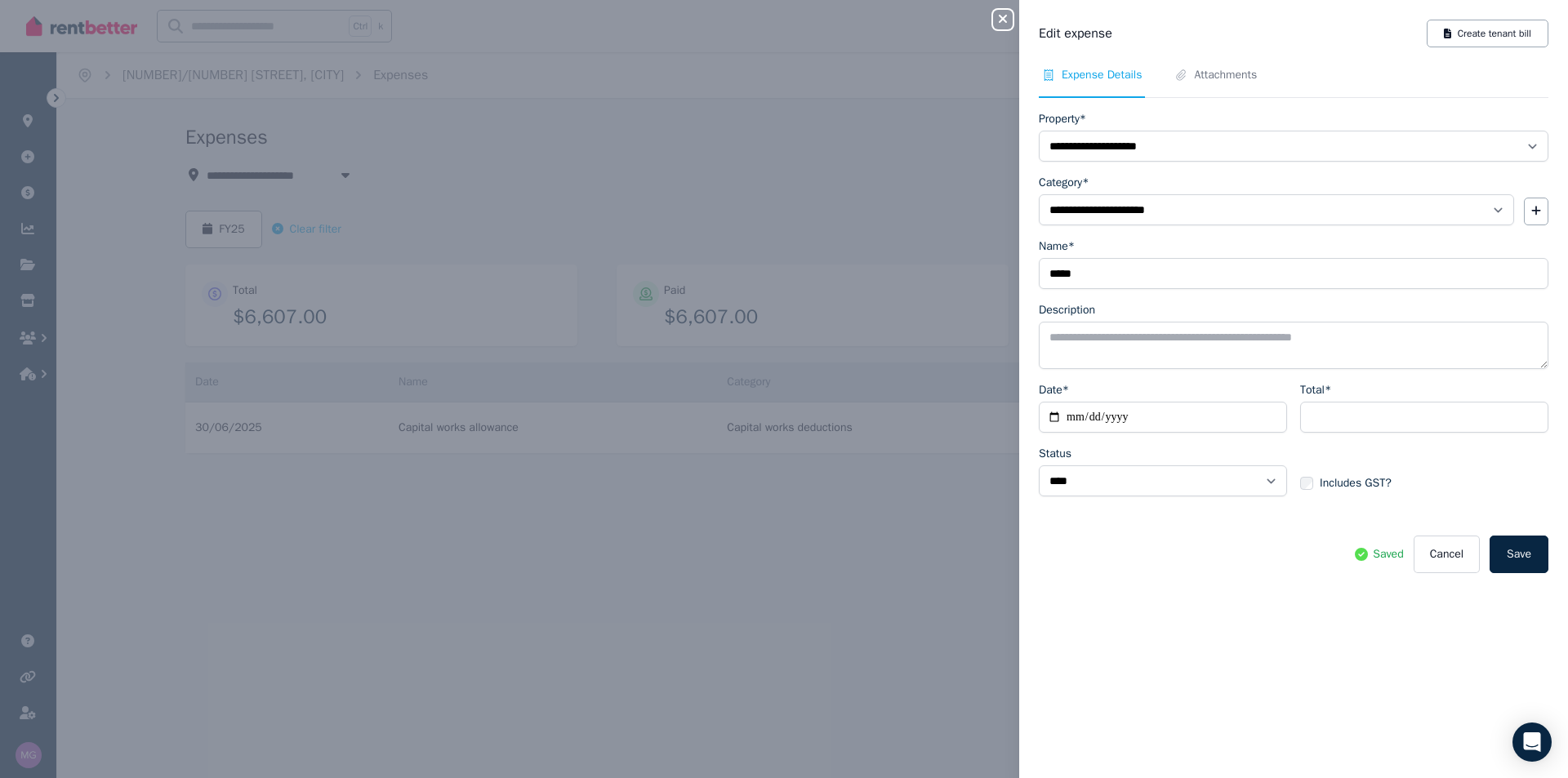 click 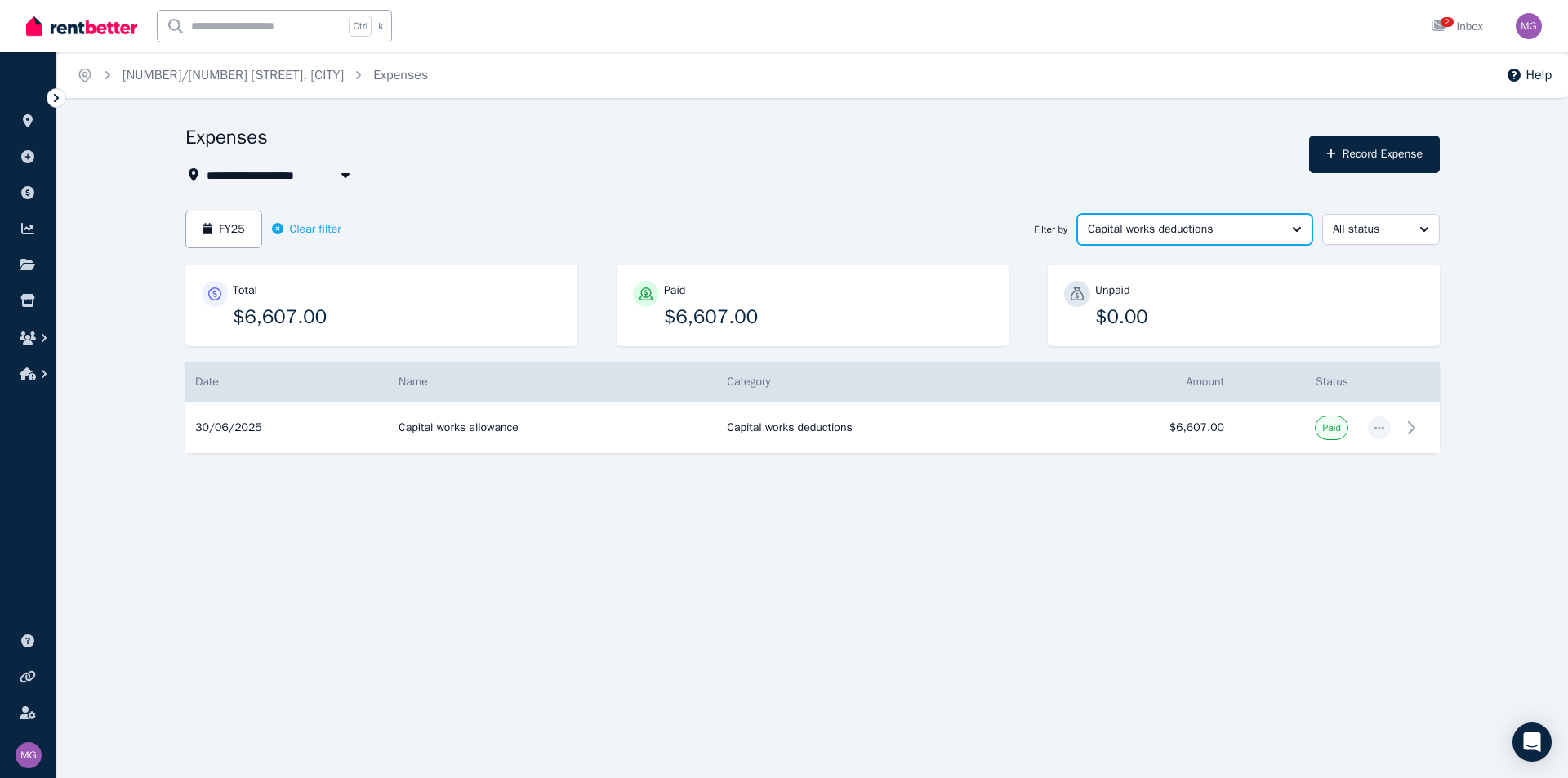 click on "Capital works deductions" at bounding box center (1195, 229) 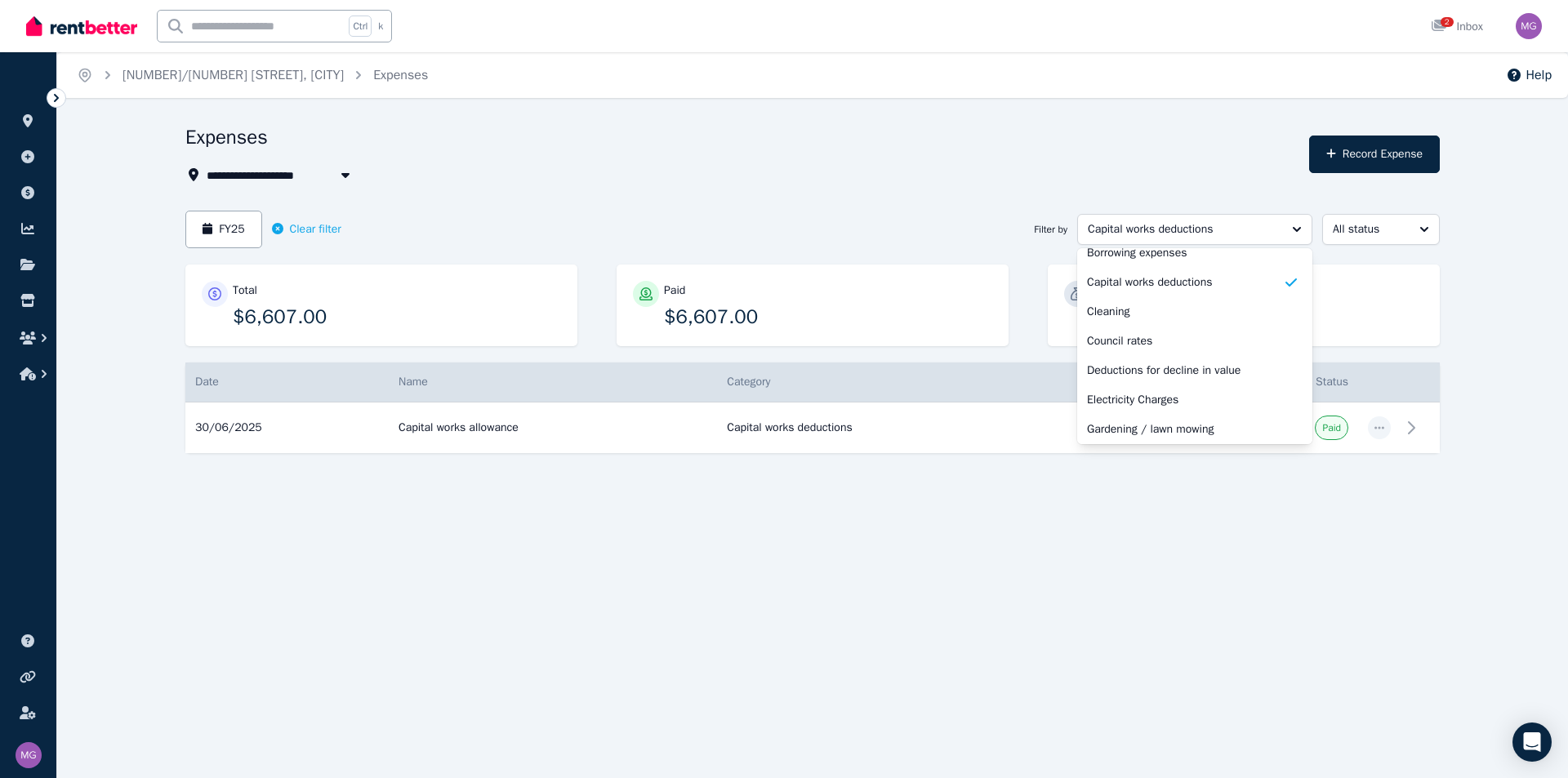 scroll, scrollTop: 163, scrollLeft: 0, axis: vertical 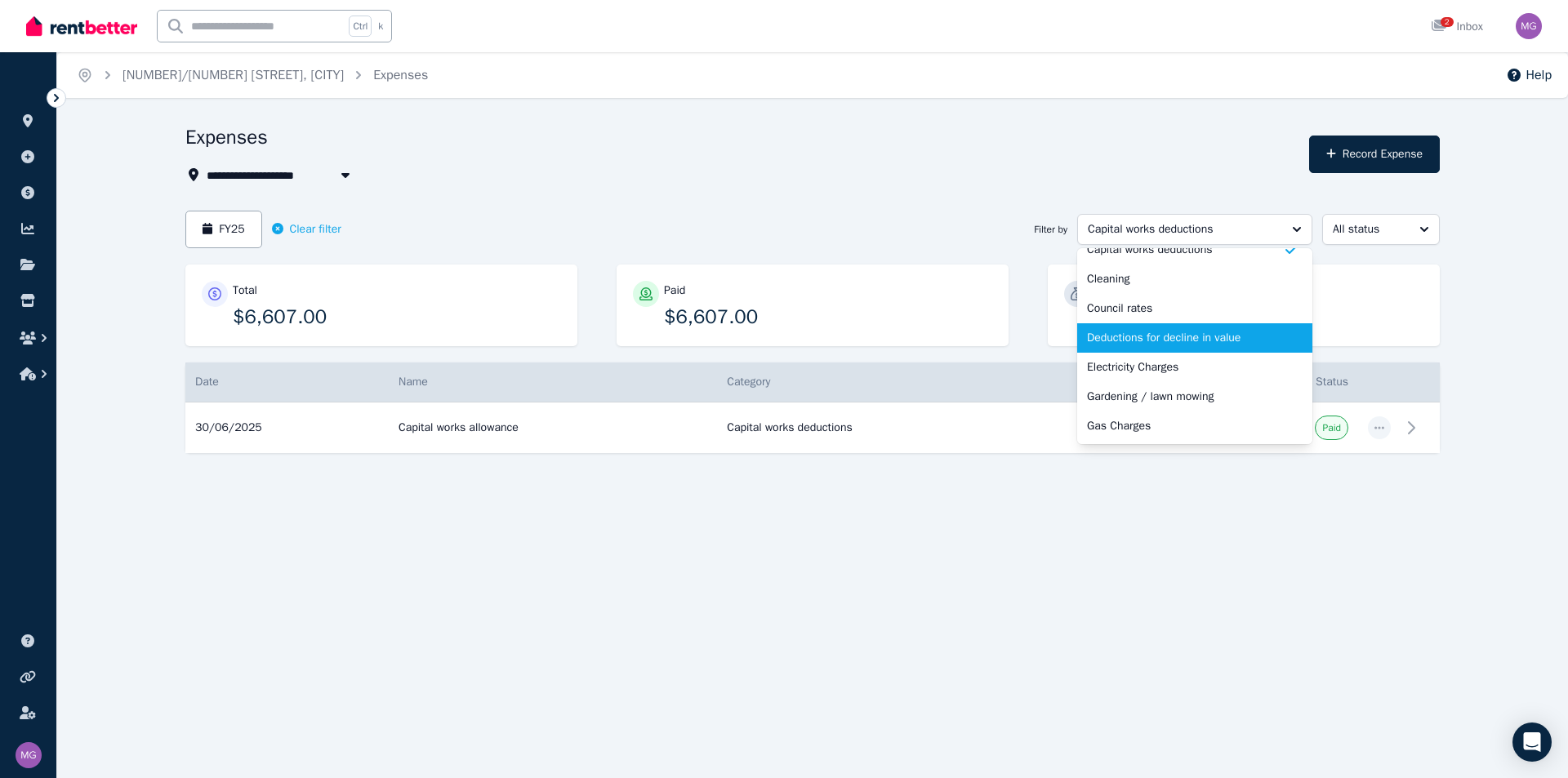 click on "Deductions for decline in value" at bounding box center (1185, 338) 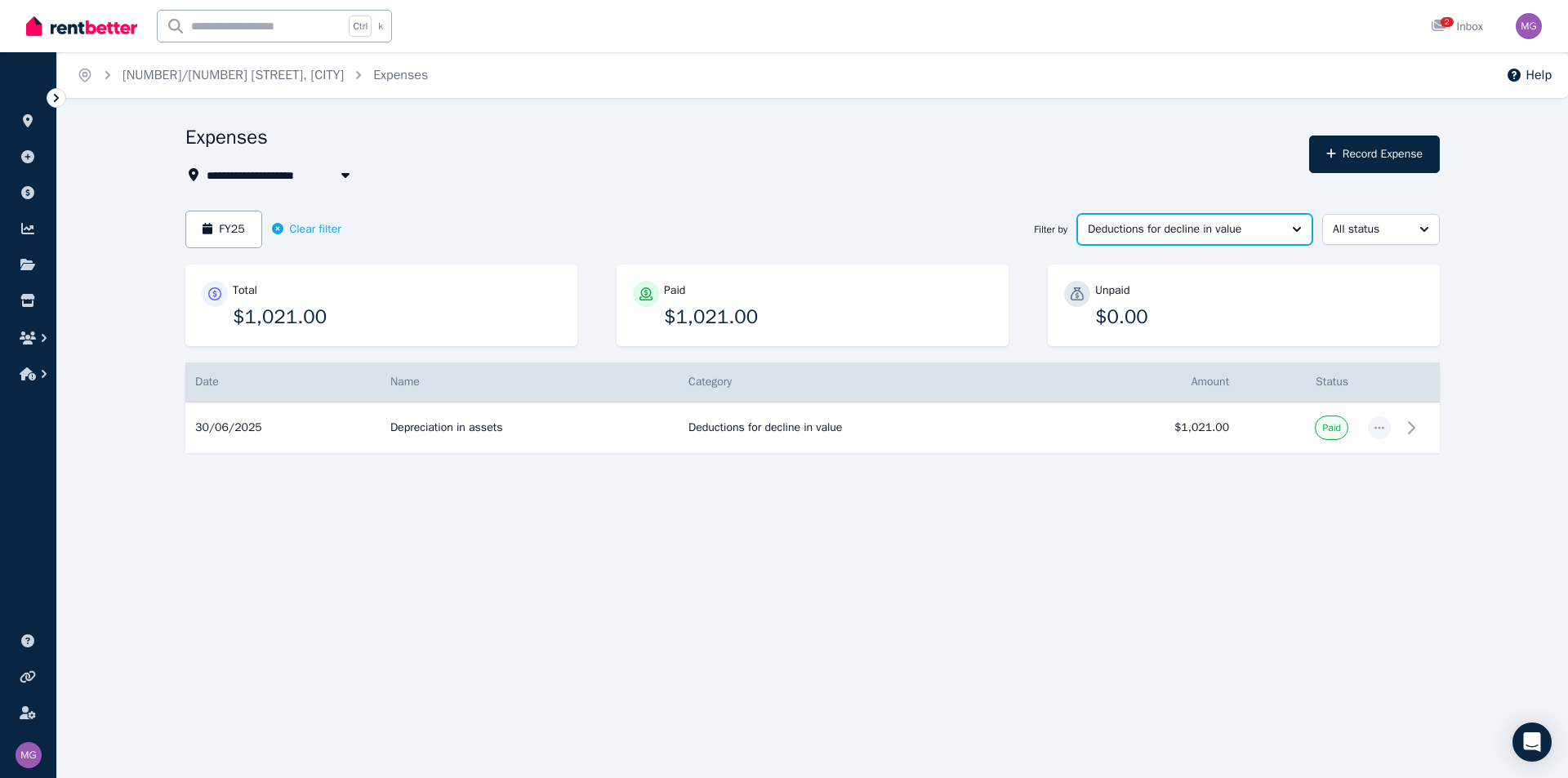 click on "Deductions for decline in value" at bounding box center [1195, 229] 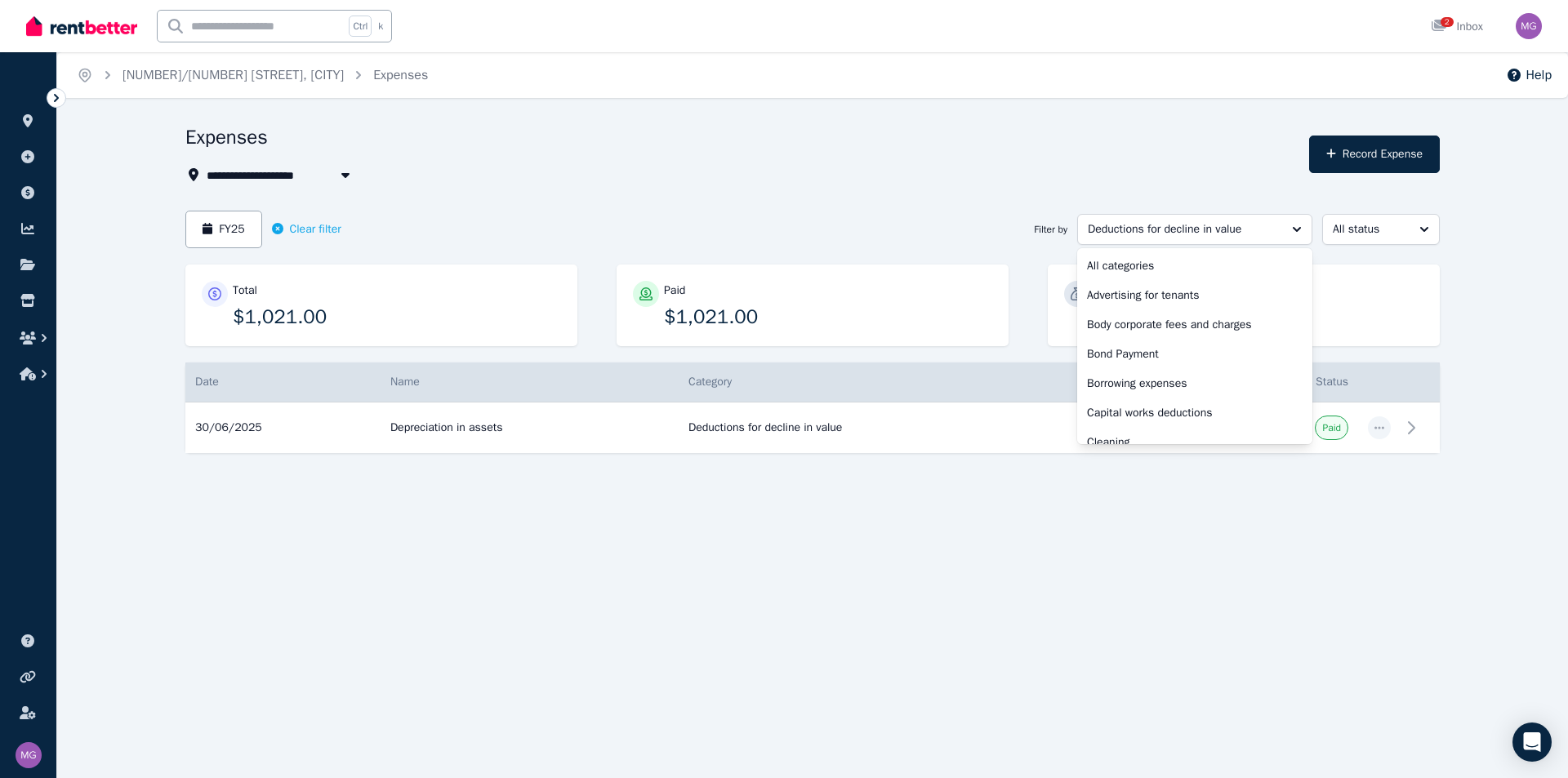 scroll, scrollTop: 72, scrollLeft: 0, axis: vertical 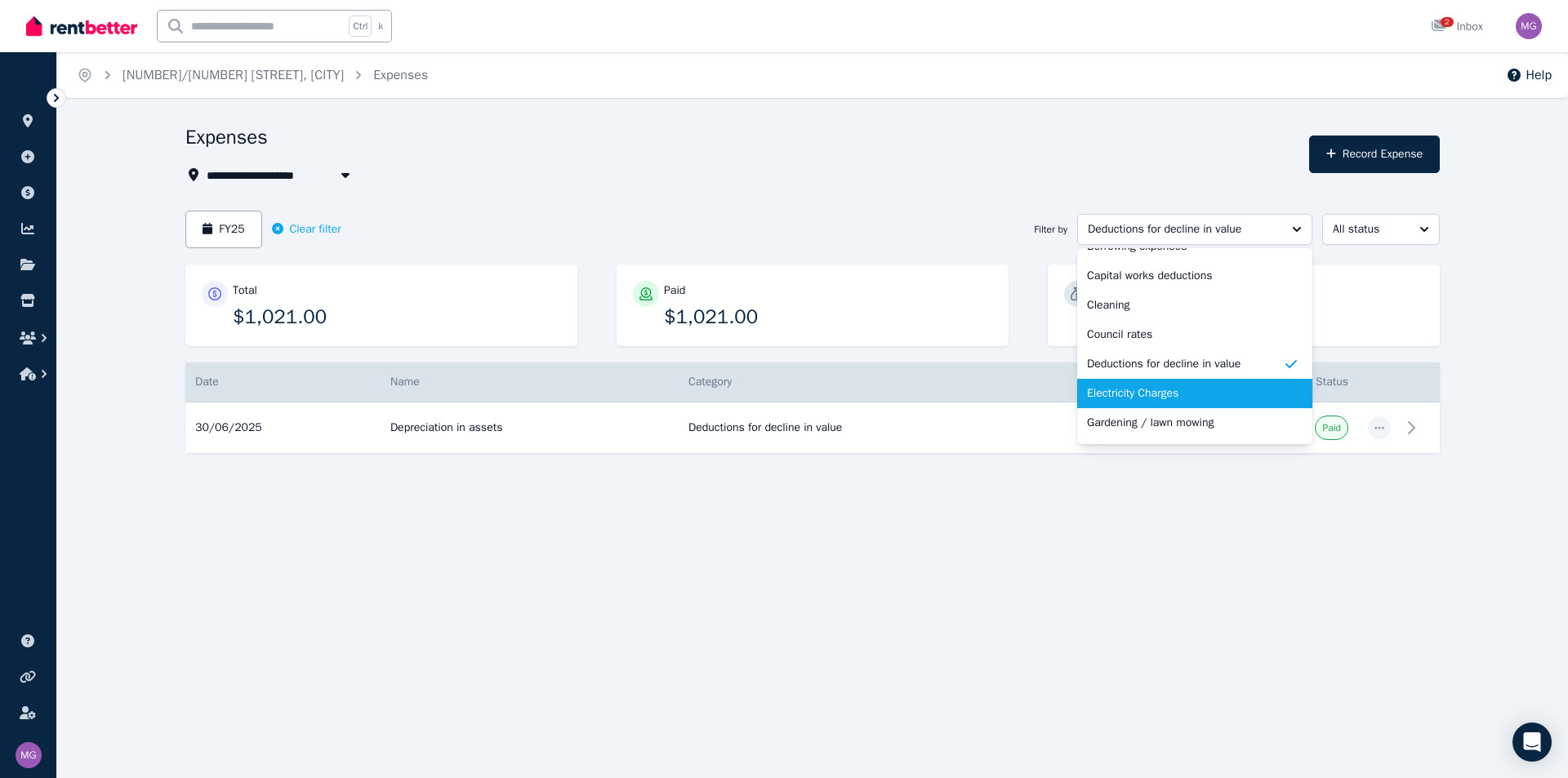 click on "Electricity Charges" at bounding box center (1185, 393) 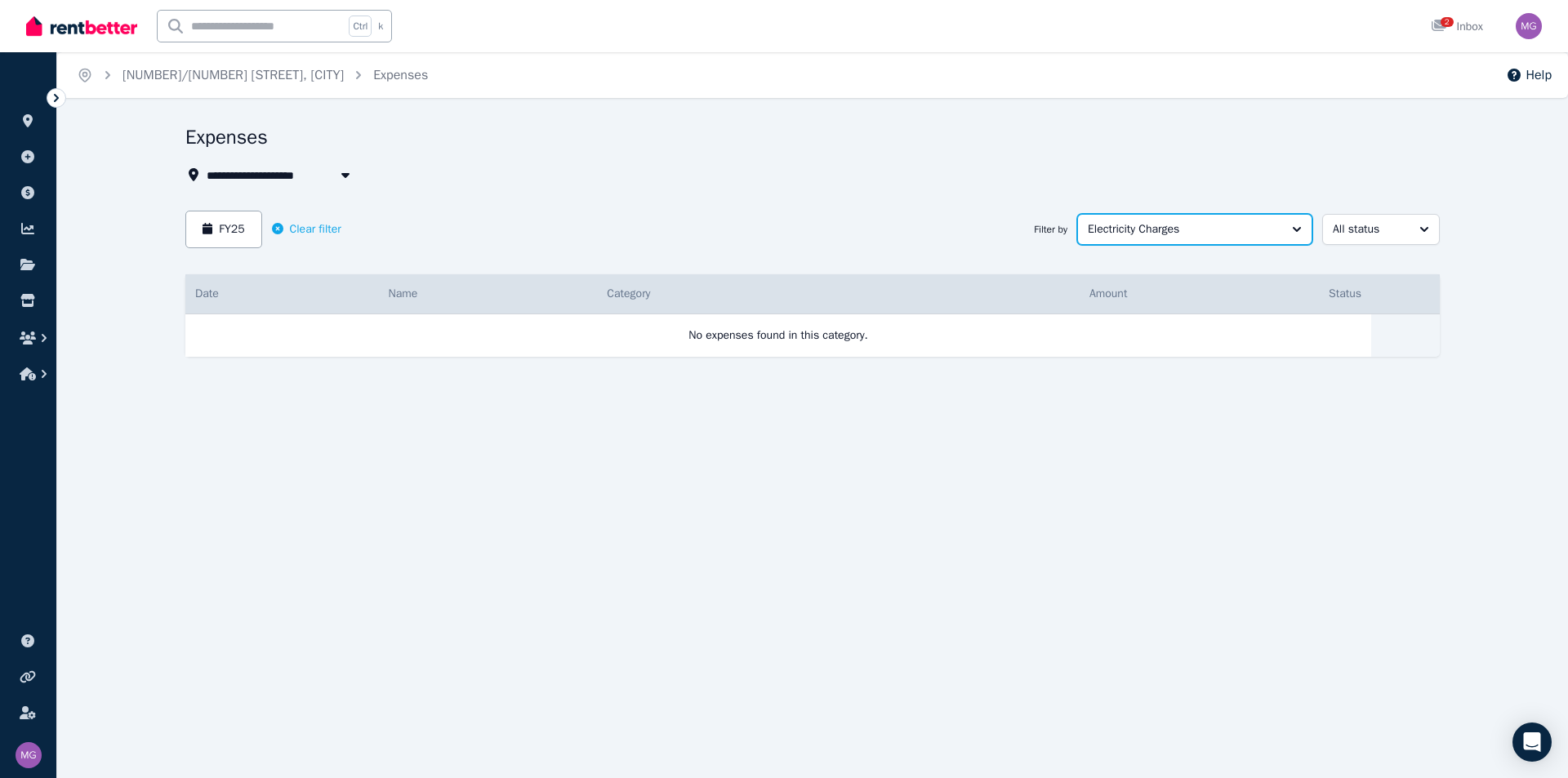 click on "Electricity Charges" at bounding box center [1195, 229] 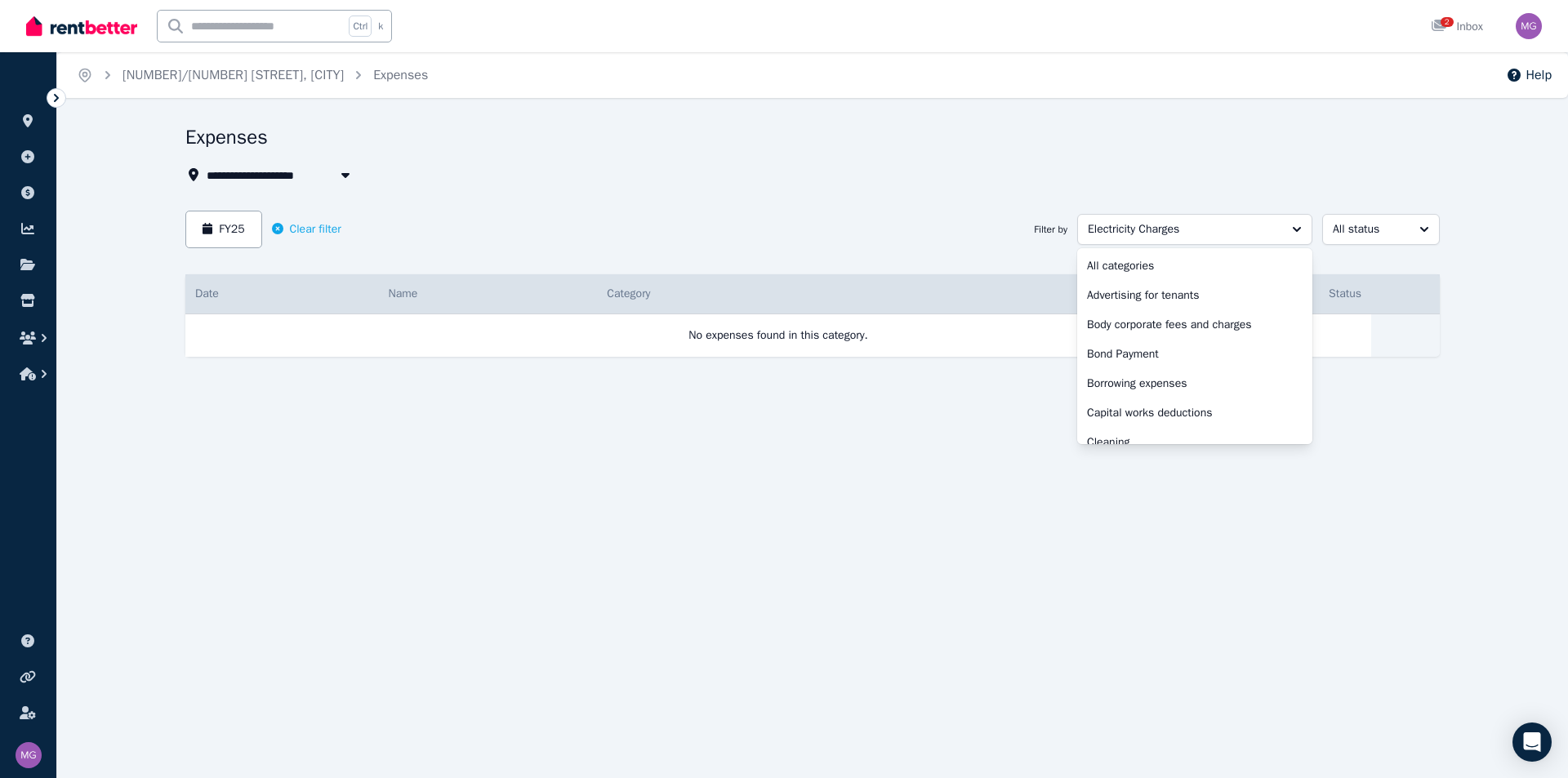 scroll, scrollTop: 101, scrollLeft: 0, axis: vertical 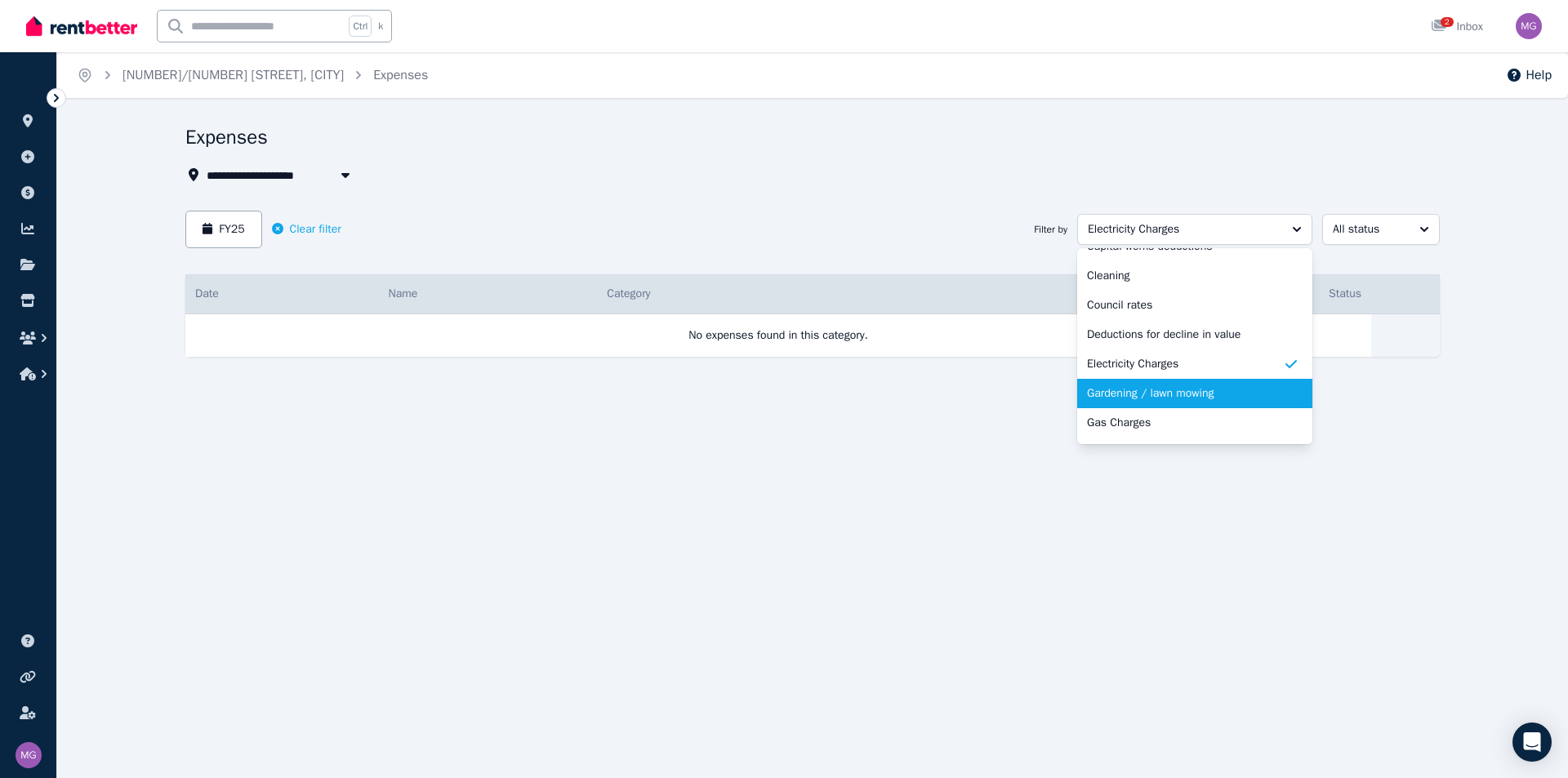 click on "Gardening / lawn mowing" at bounding box center (1185, 393) 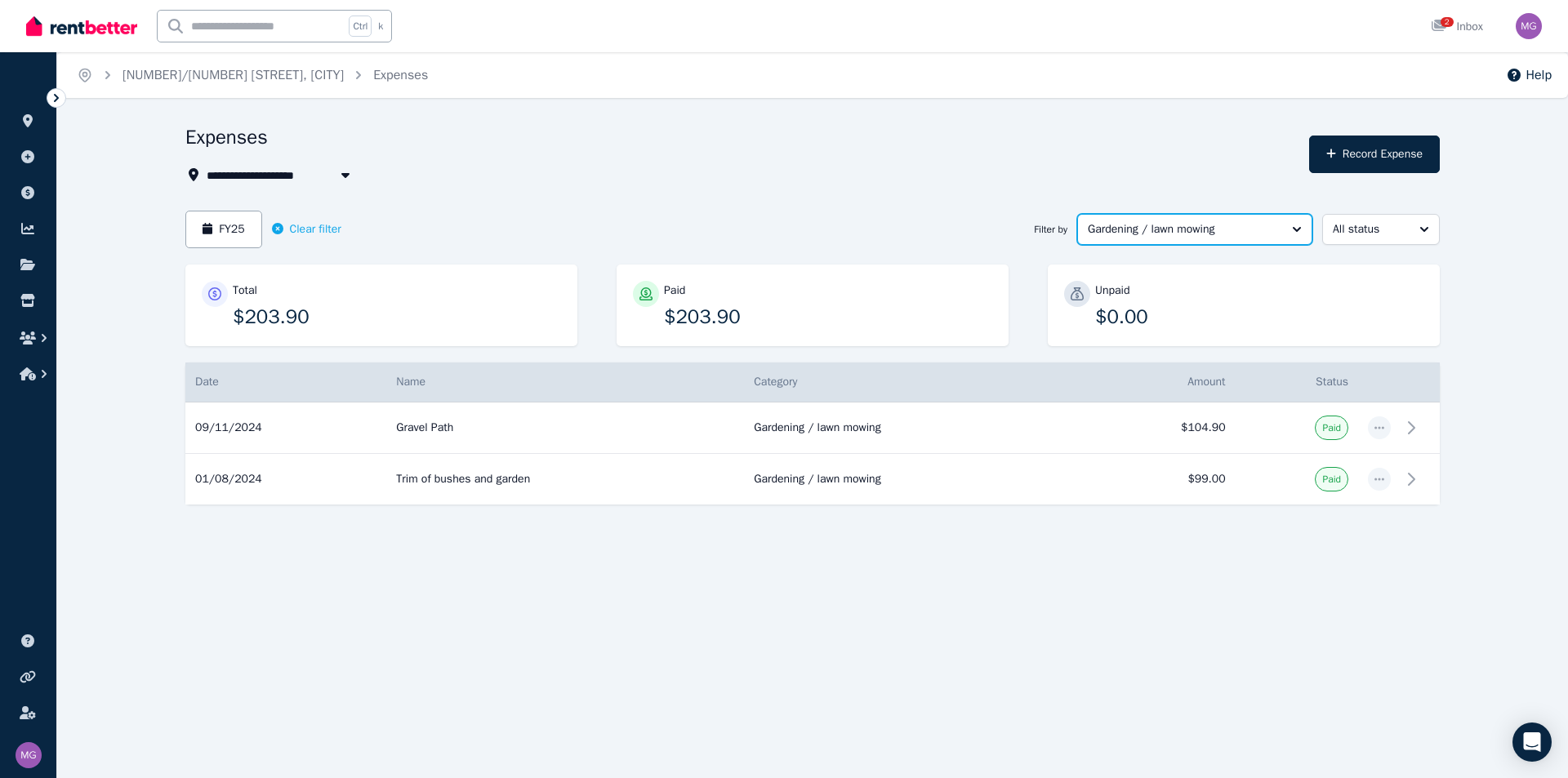 click on "Gardening / lawn mowing" at bounding box center (1195, 229) 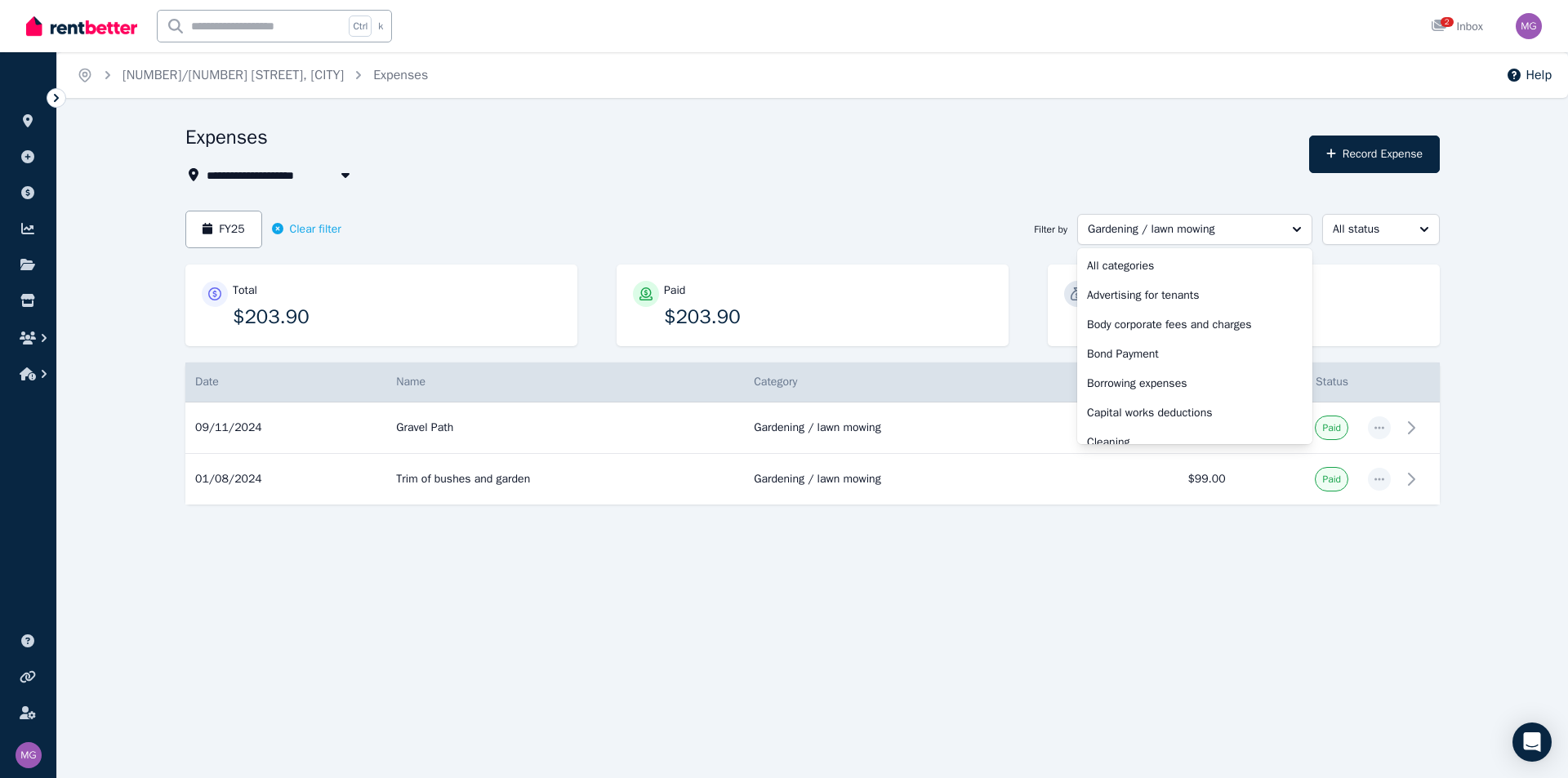 scroll, scrollTop: 131, scrollLeft: 0, axis: vertical 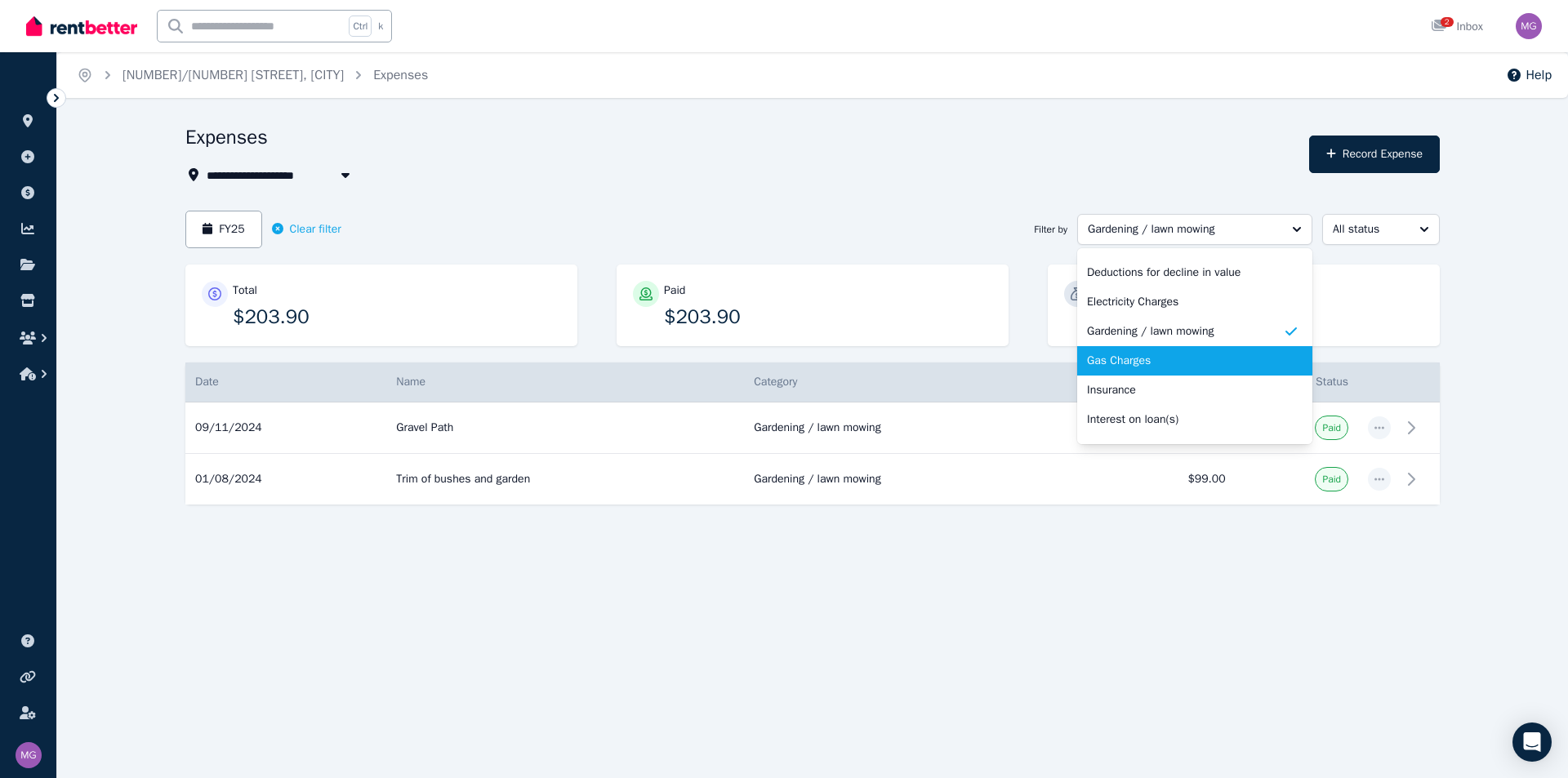 click on "Gas Charges" at bounding box center (1195, 361) 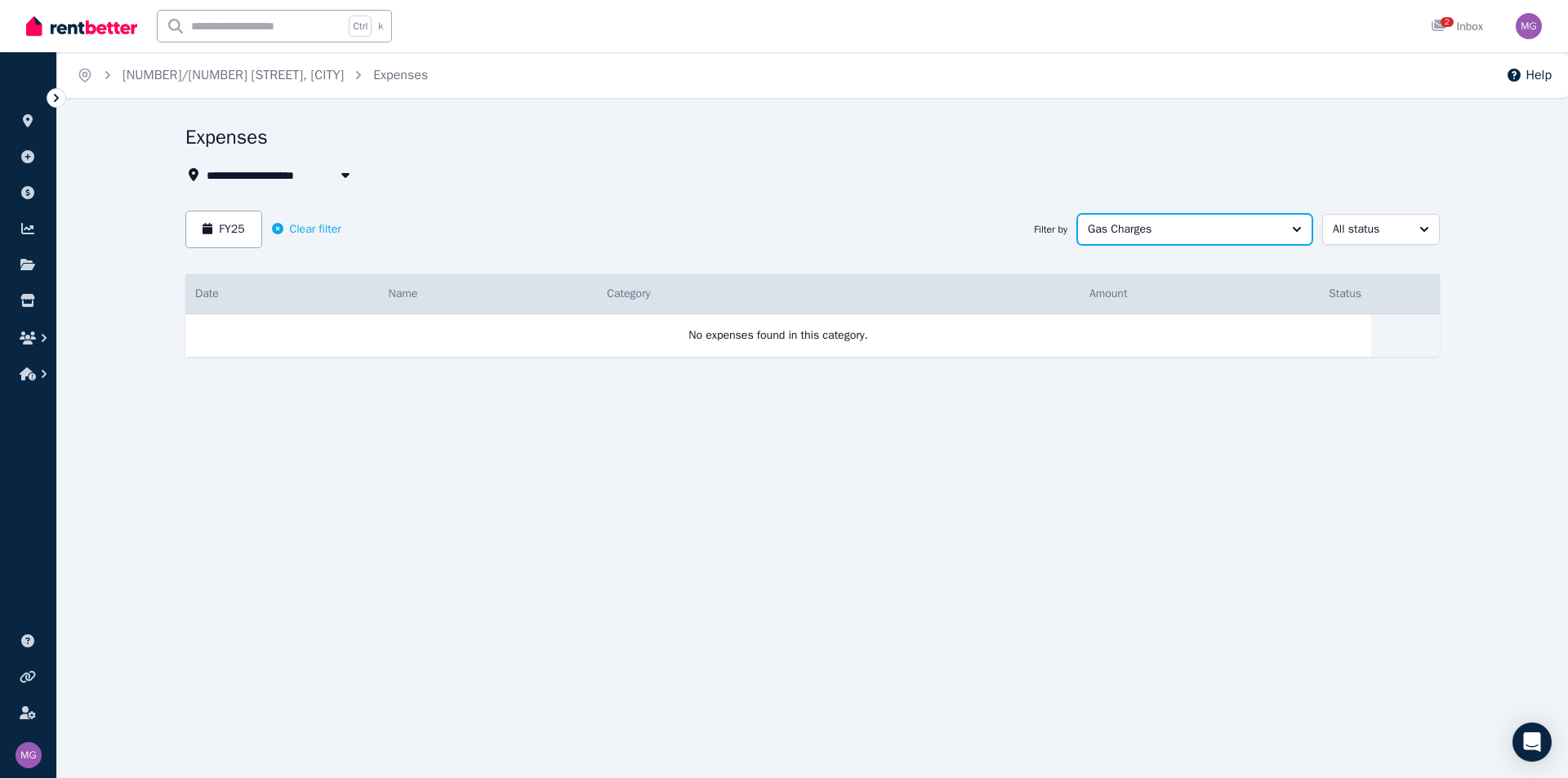 click on "Gas Charges" at bounding box center (1195, 229) 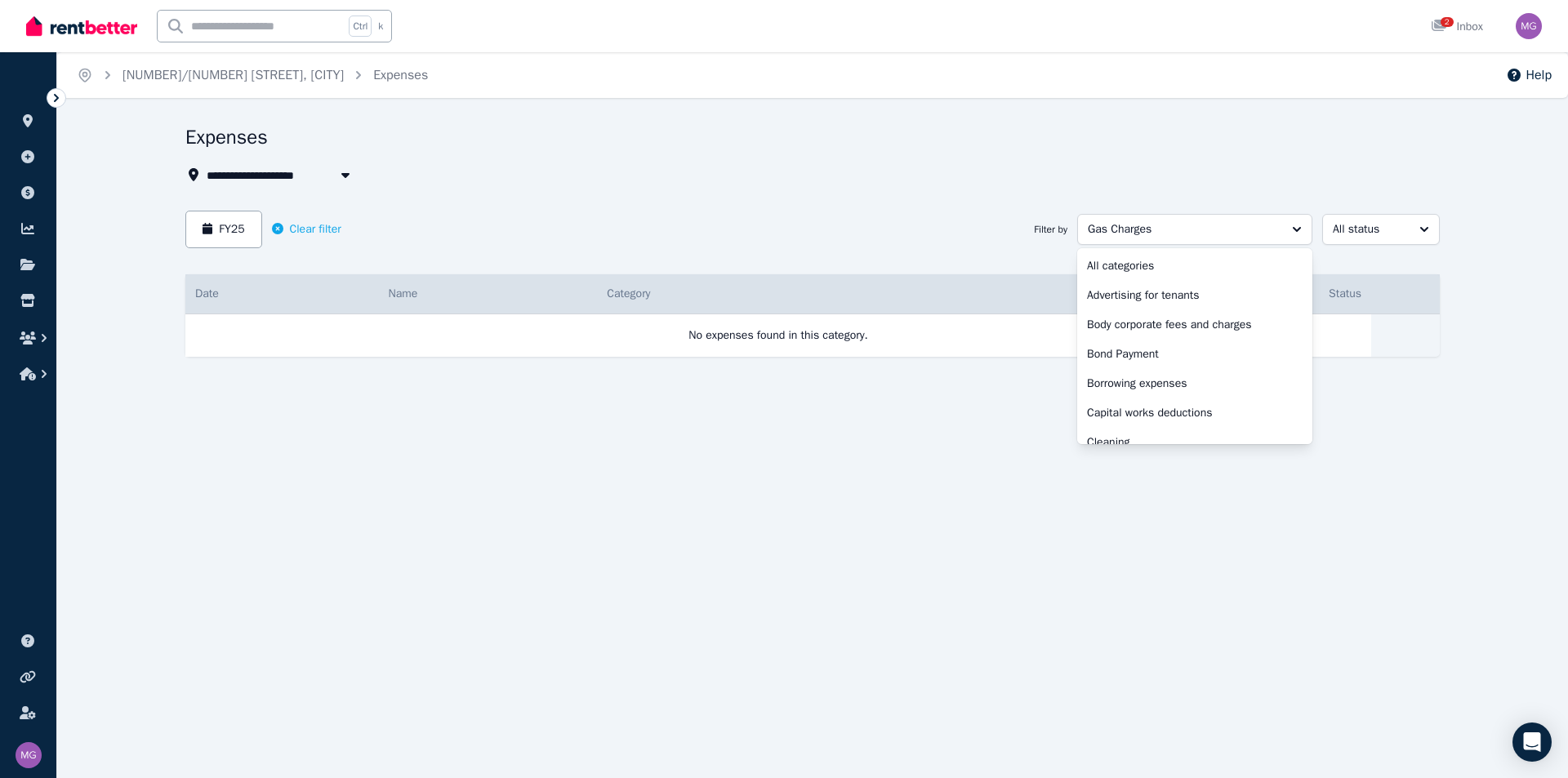 scroll, scrollTop: 160, scrollLeft: 0, axis: vertical 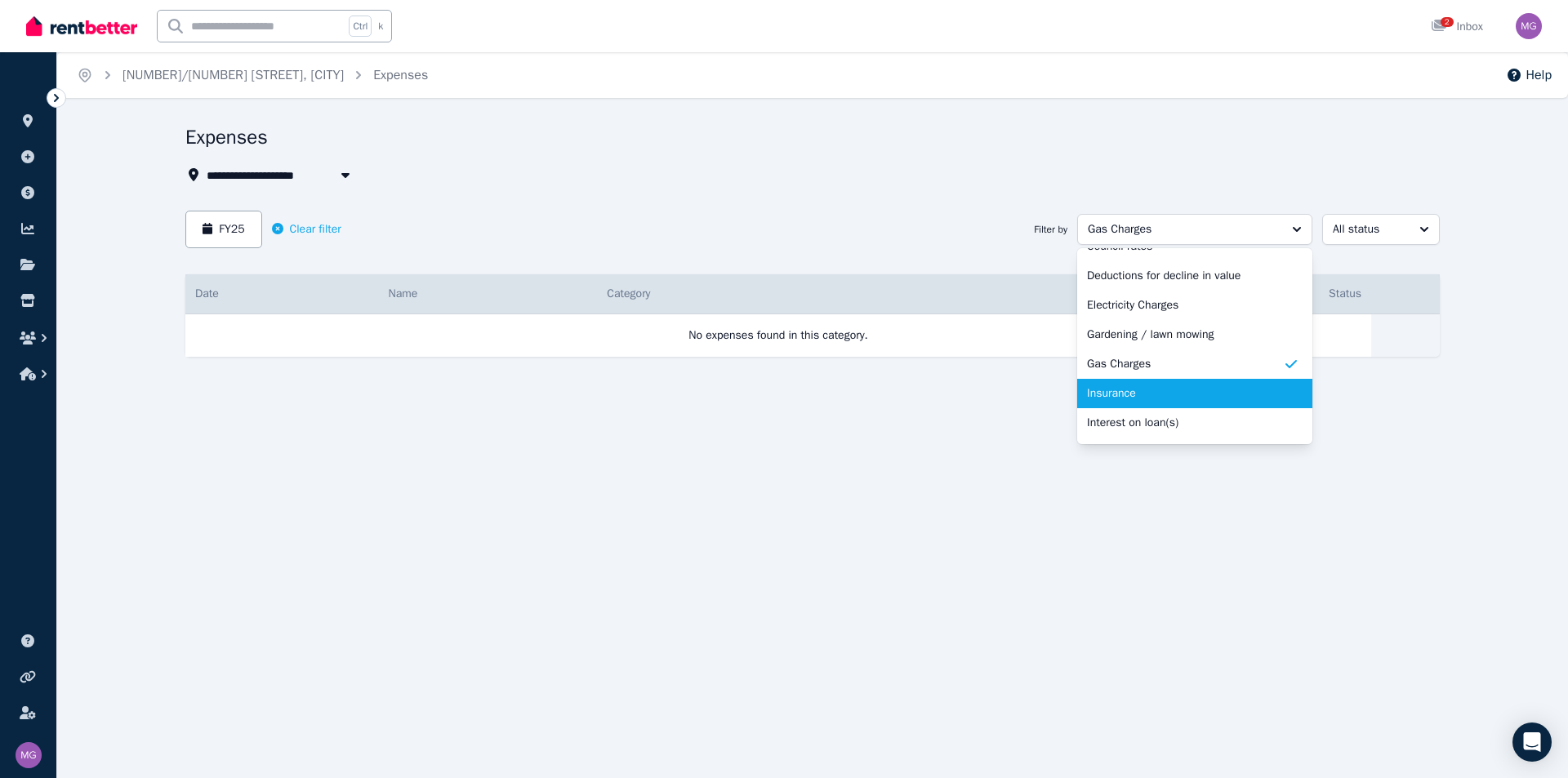 click on "Insurance" at bounding box center (1185, 393) 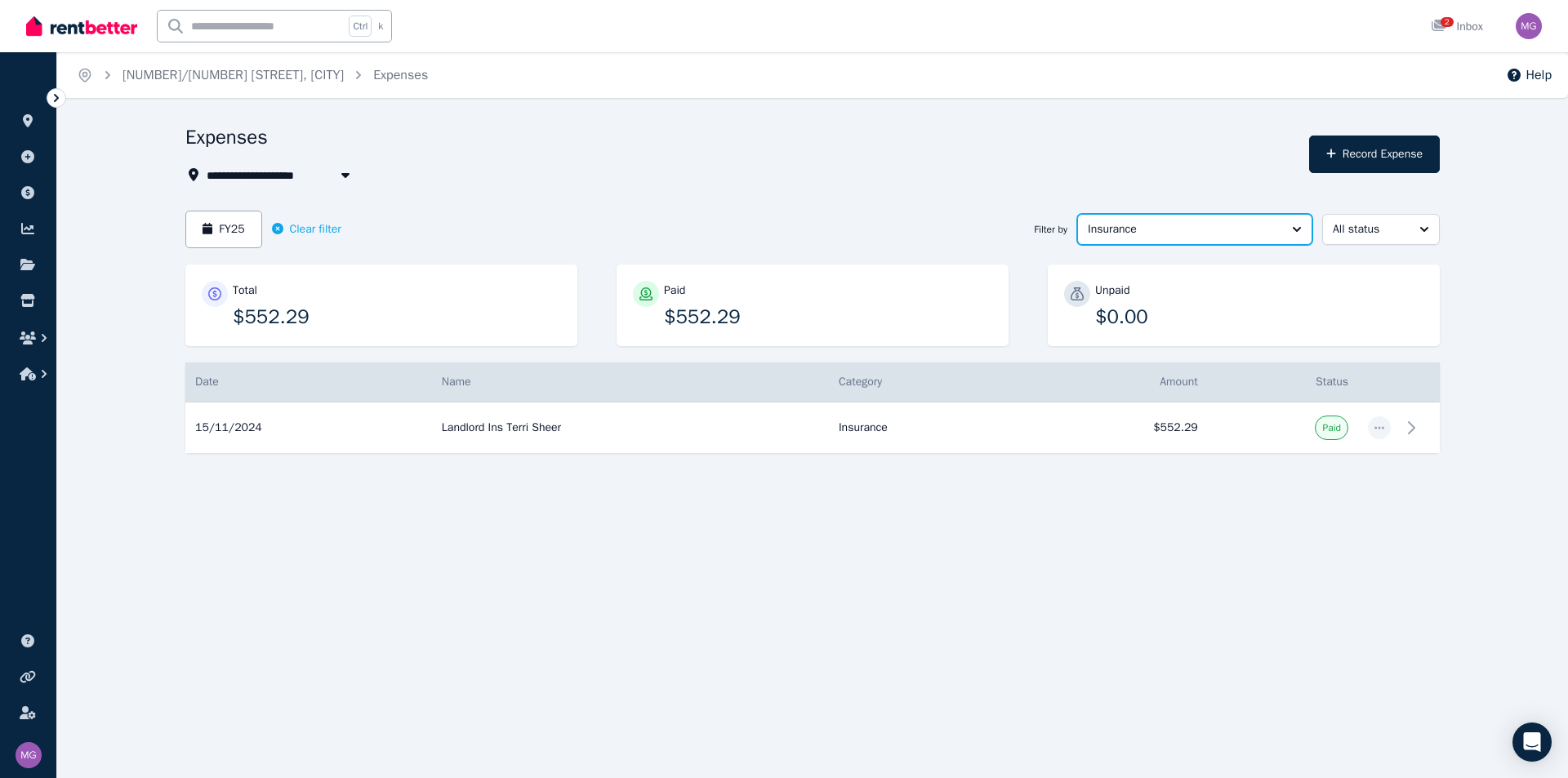 click on "Insurance" at bounding box center [1195, 229] 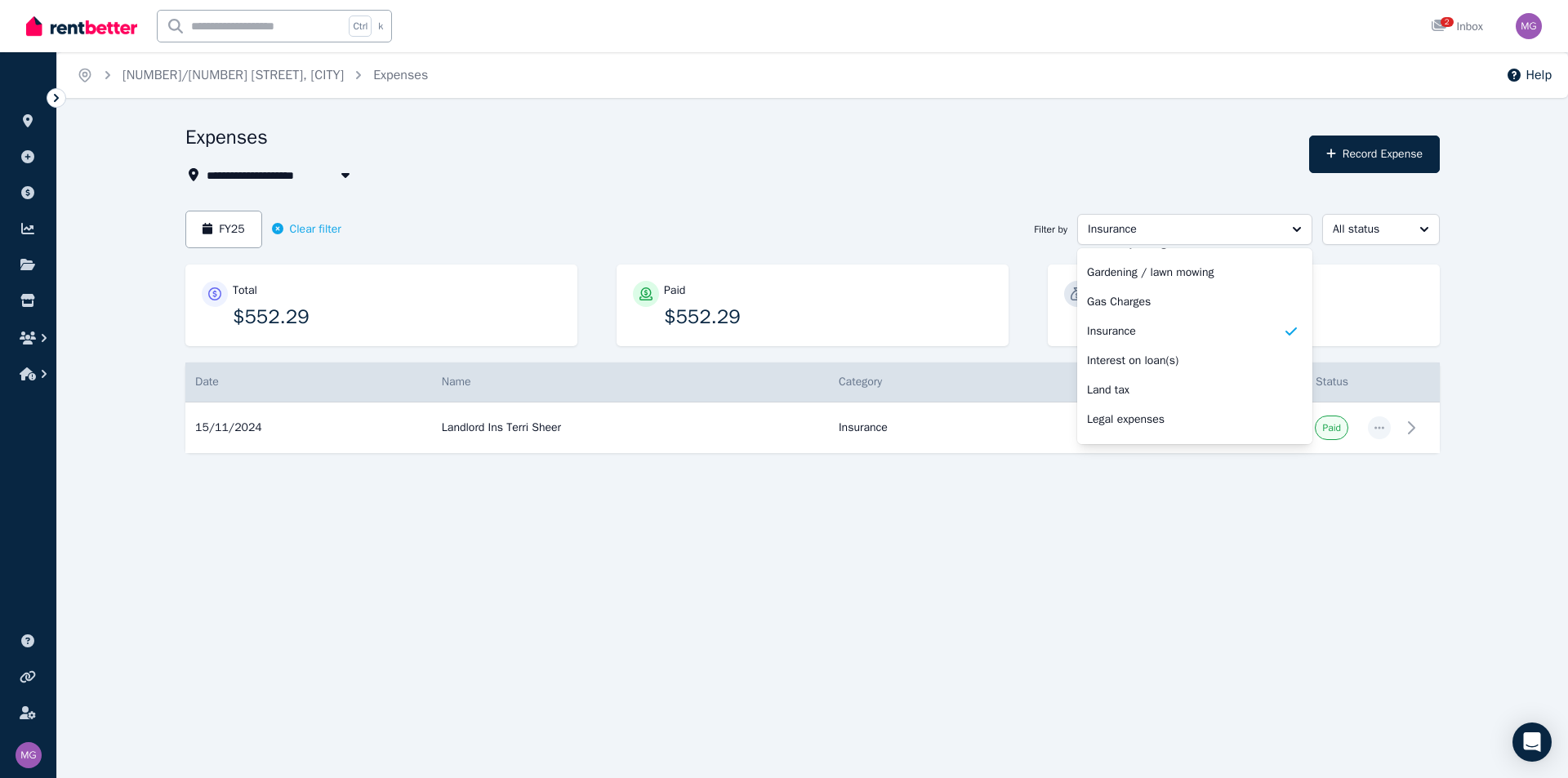 scroll, scrollTop: 320, scrollLeft: 0, axis: vertical 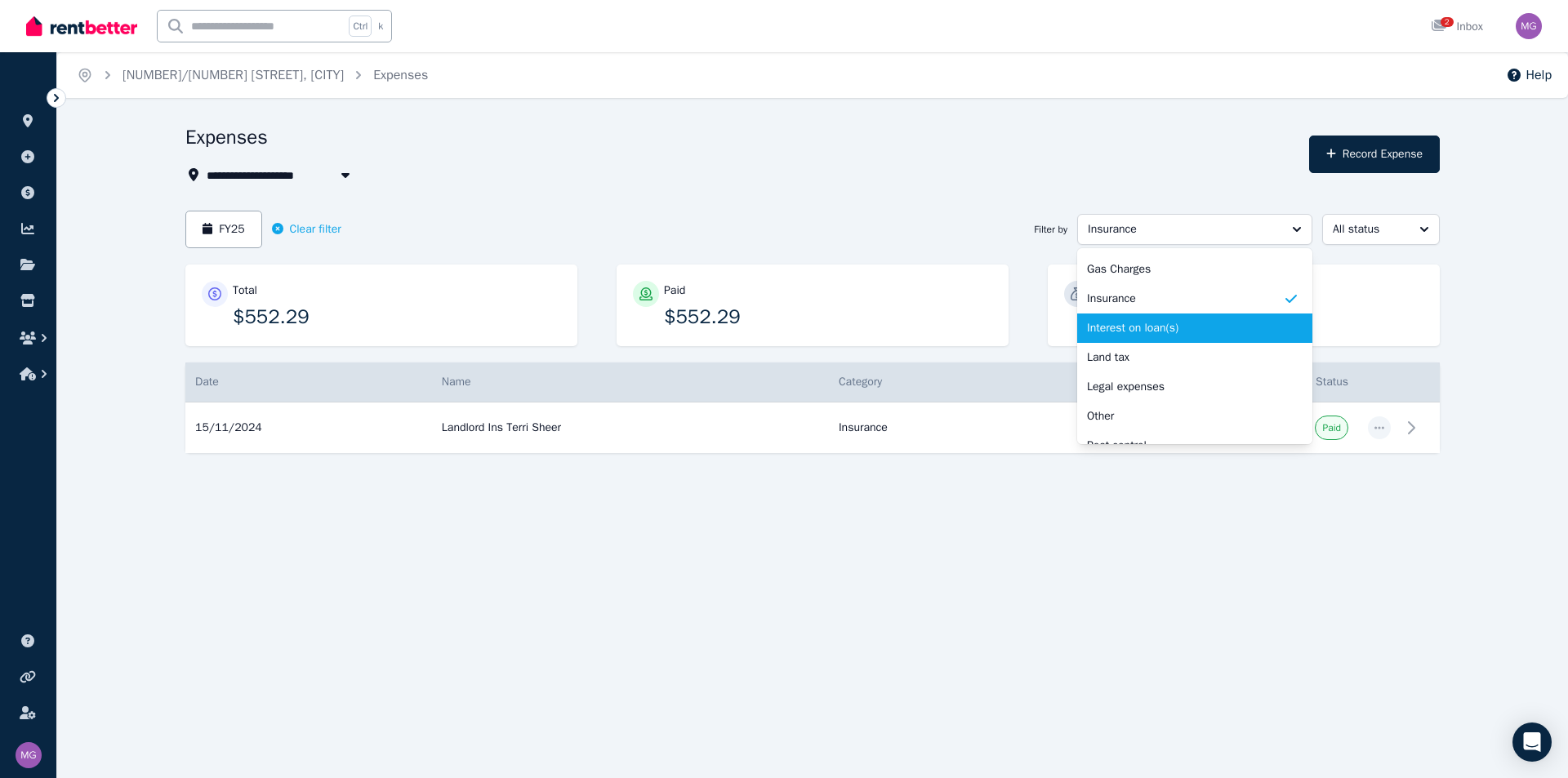 click on "Interest on loan(s)" at bounding box center (1195, 328) 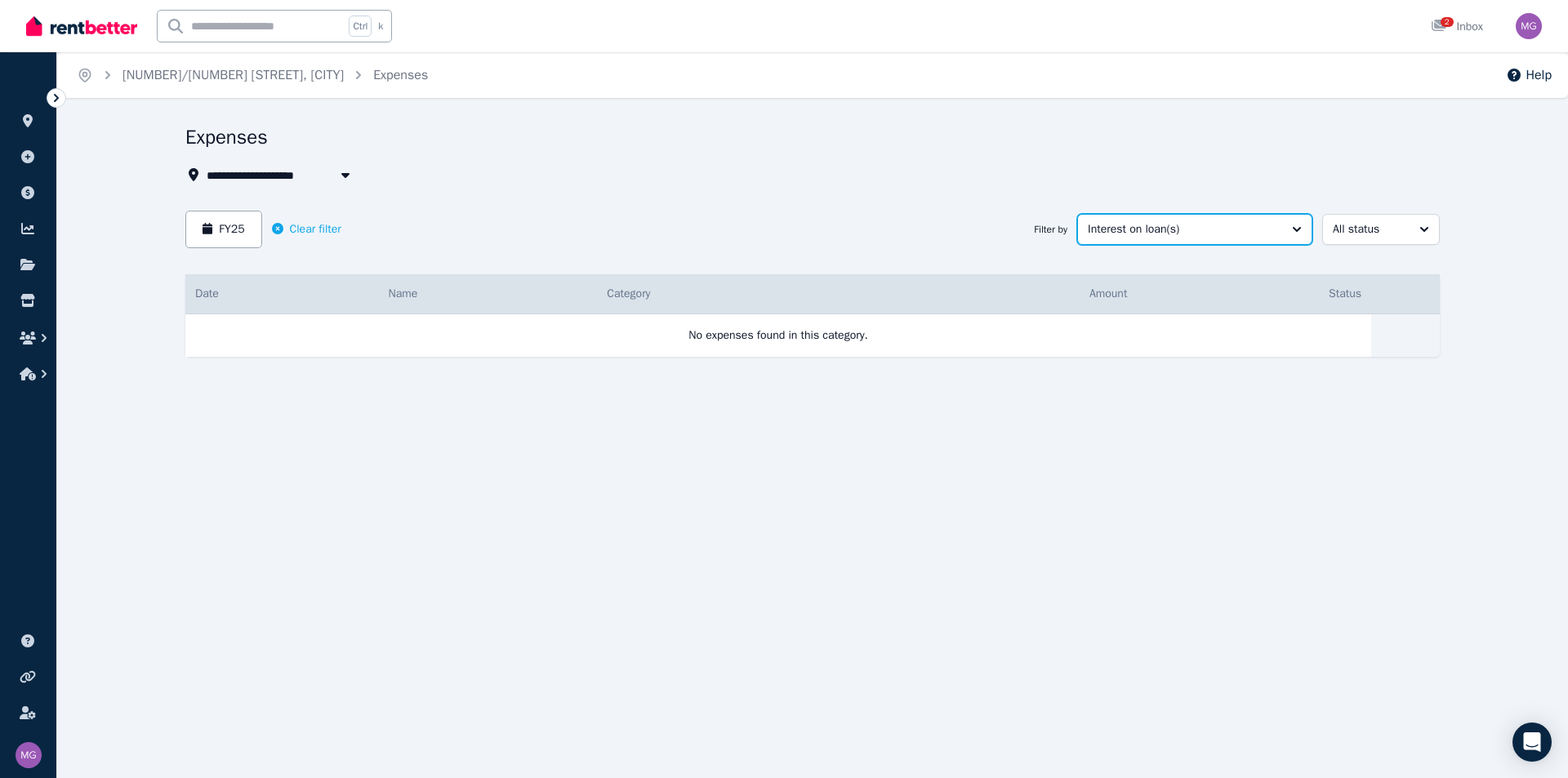 click on "Interest on loan(s)" at bounding box center (1195, 229) 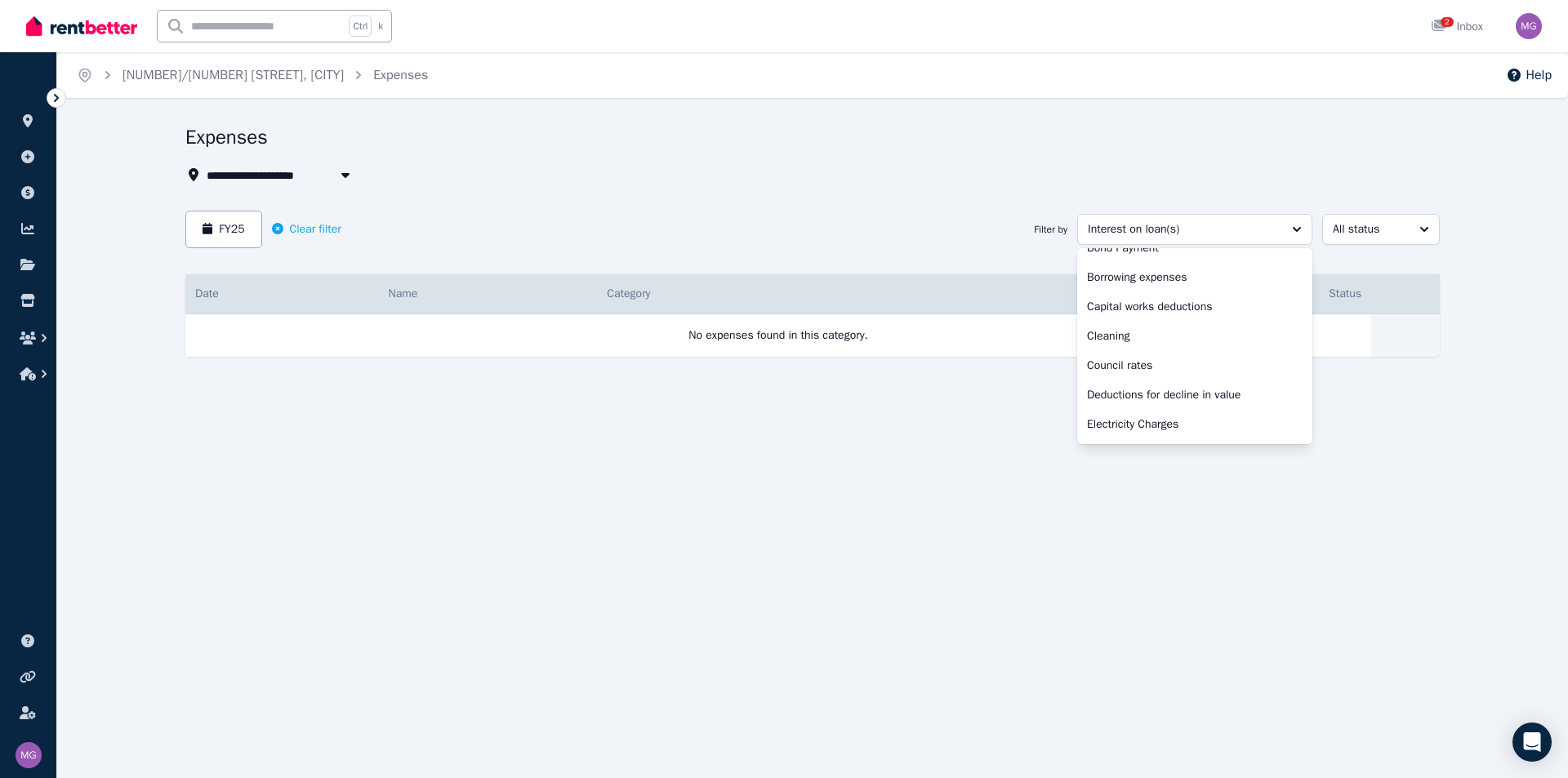 scroll, scrollTop: 47, scrollLeft: 0, axis: vertical 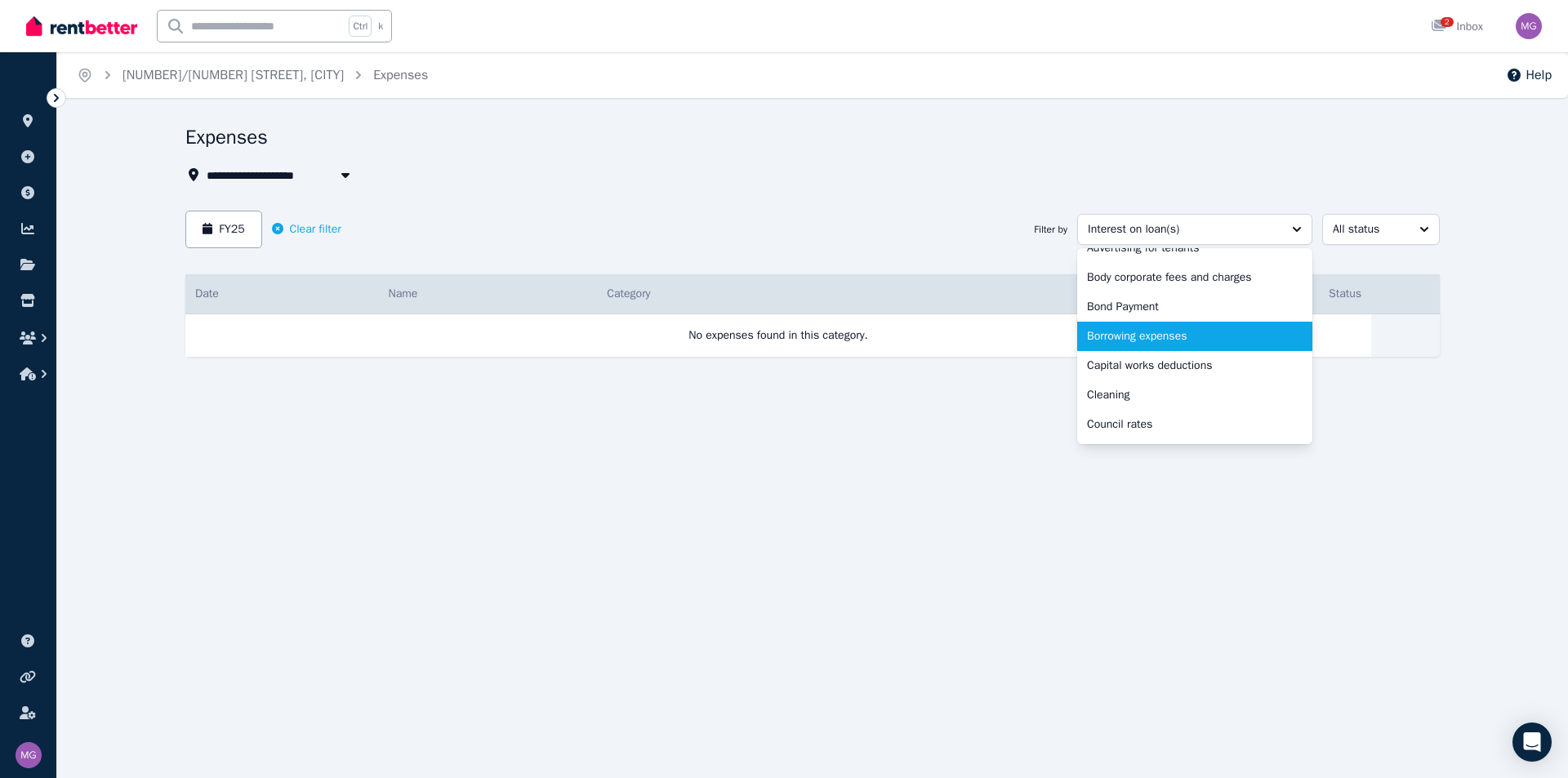 click on "Borrowing expenses" at bounding box center [1195, 336] 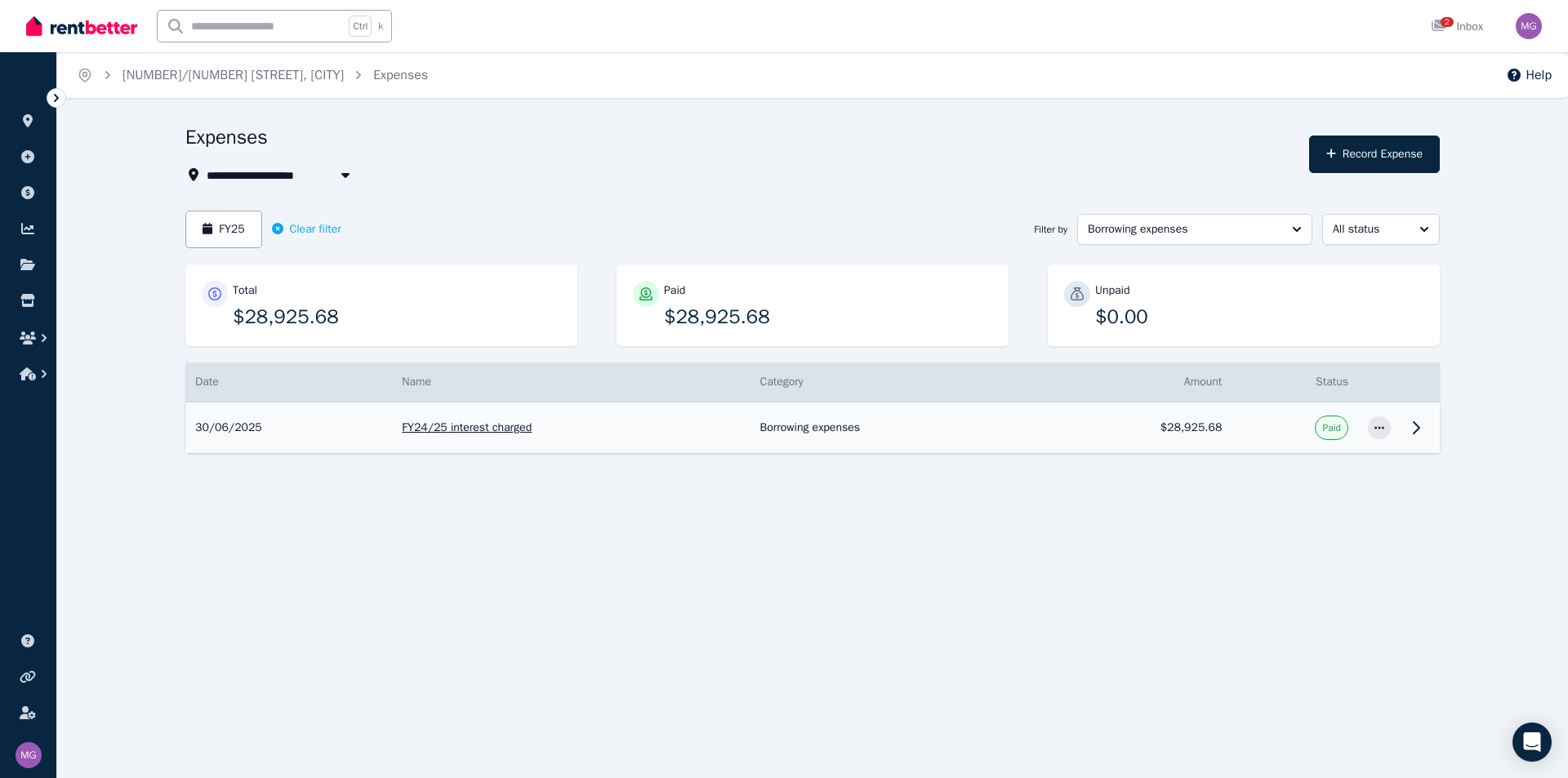 click at bounding box center [1379, 428] 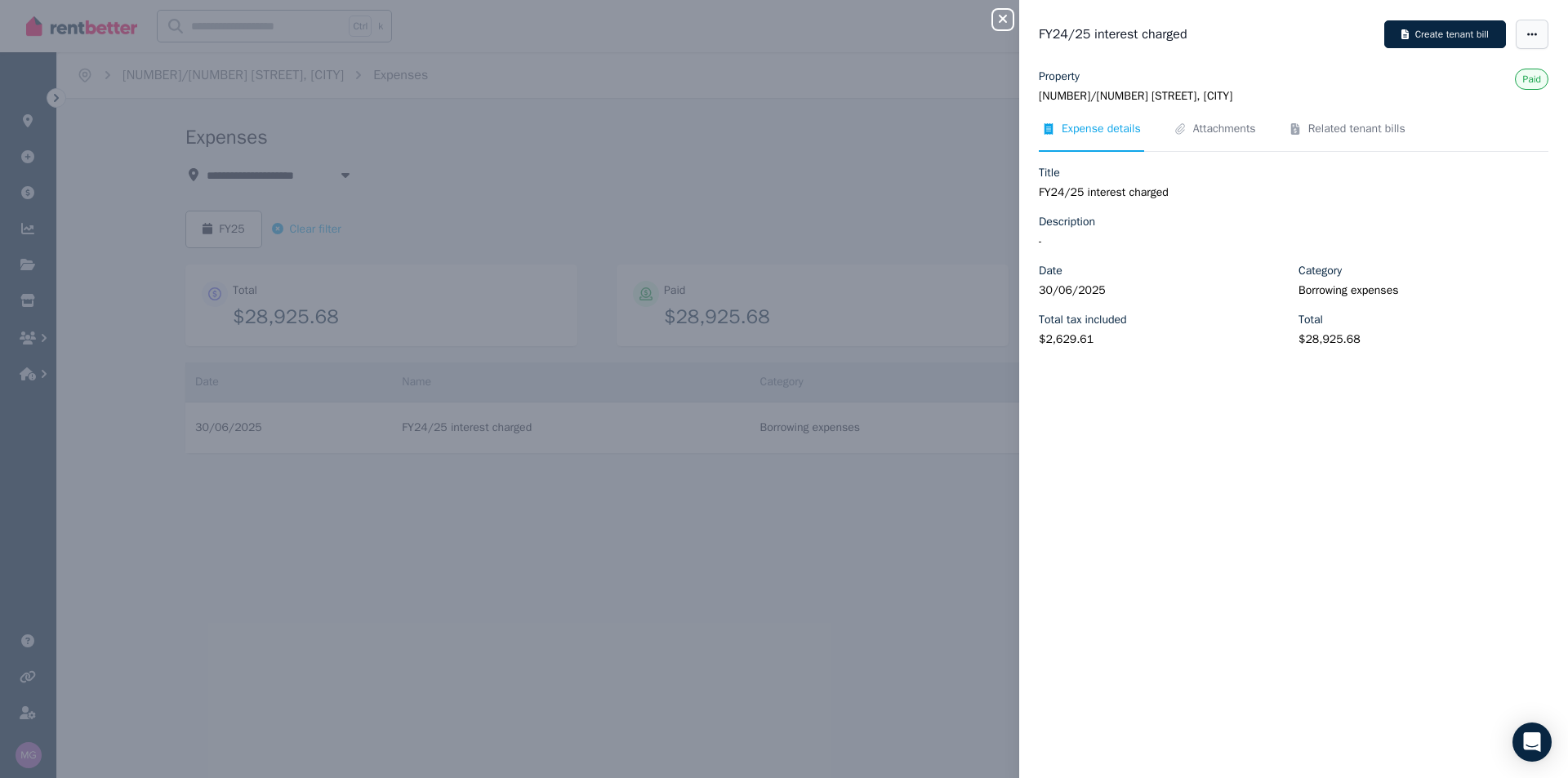 click 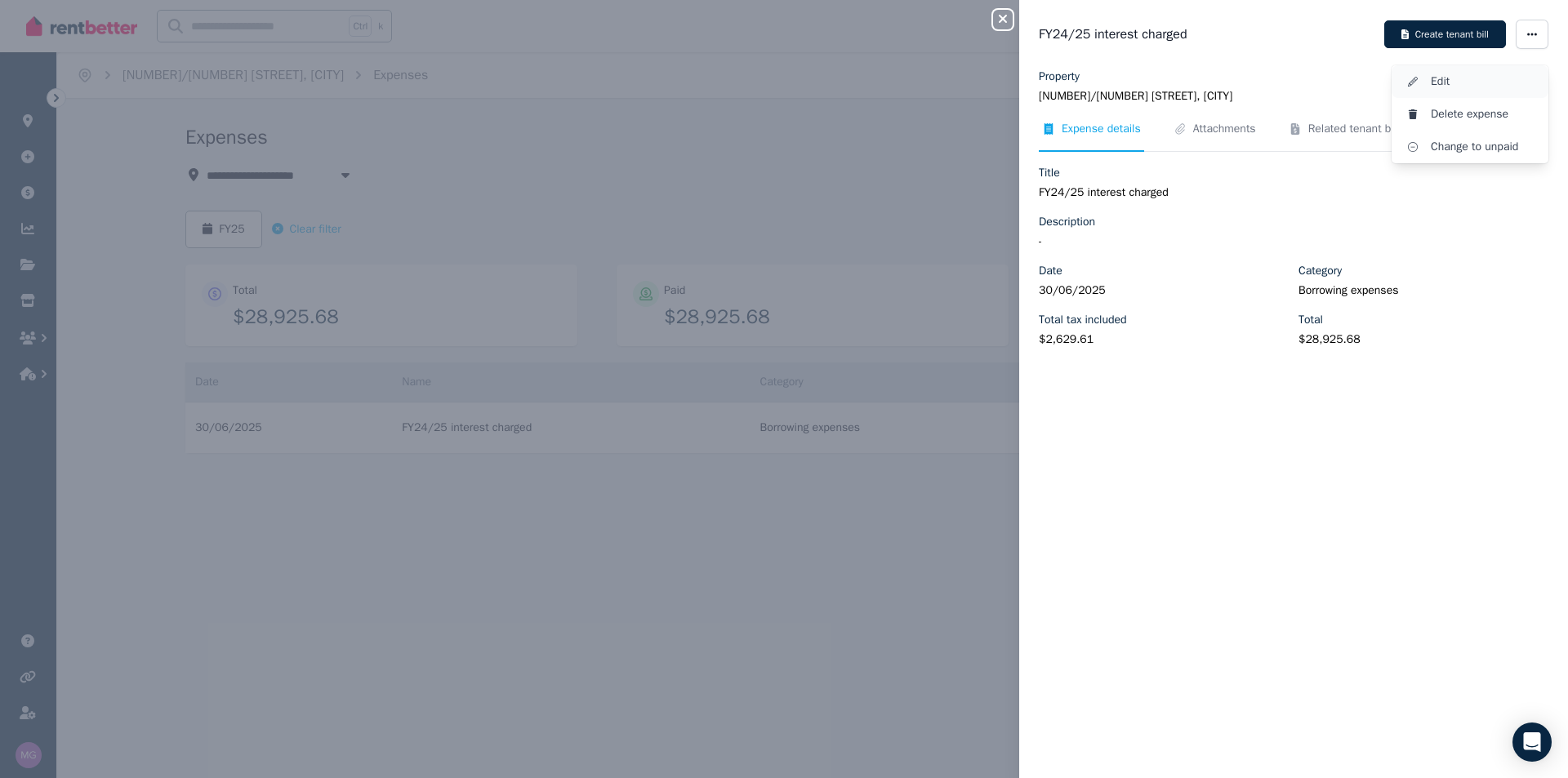 click on "Edit" at bounding box center [1483, 82] 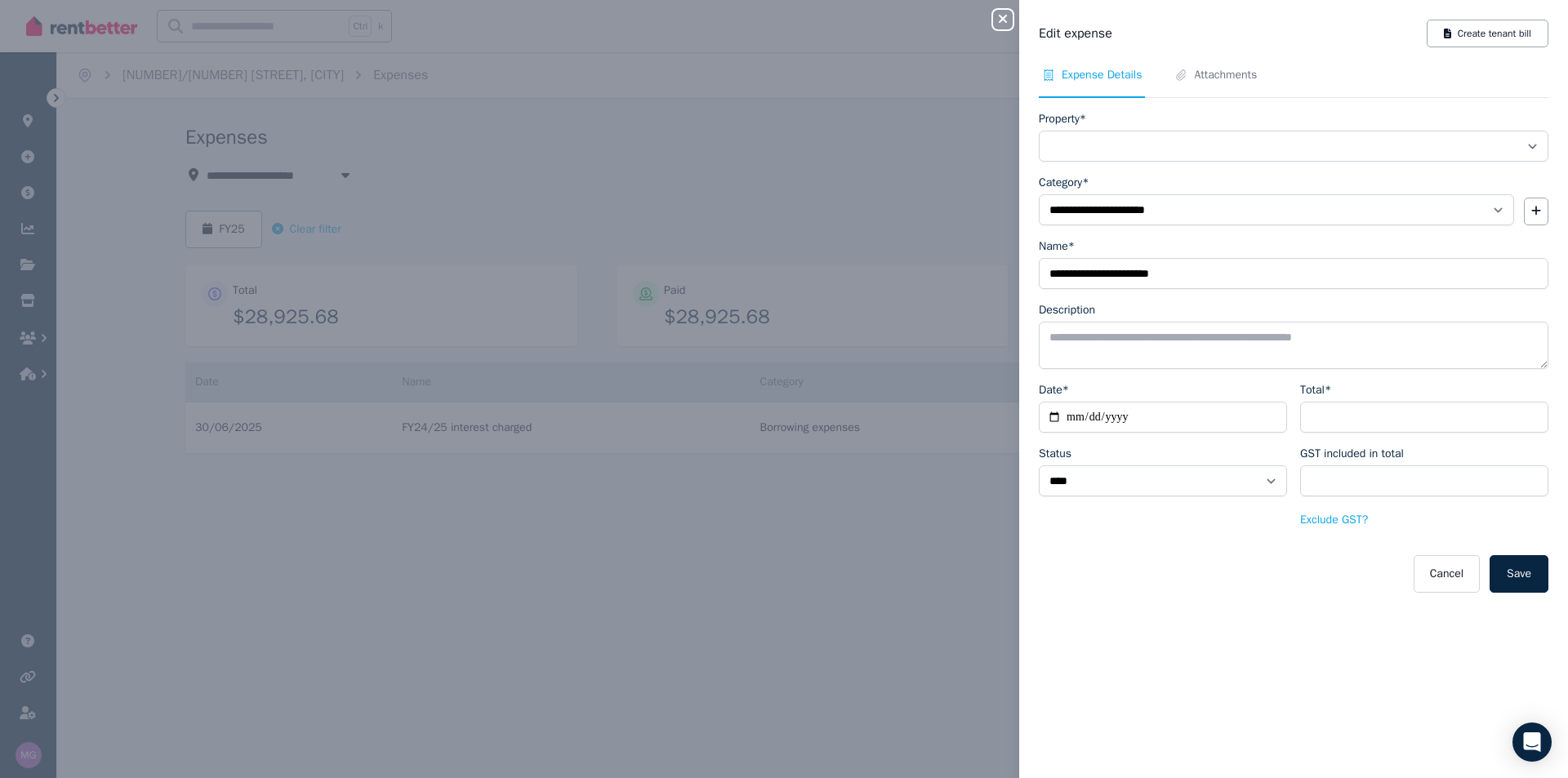 select on "**********" 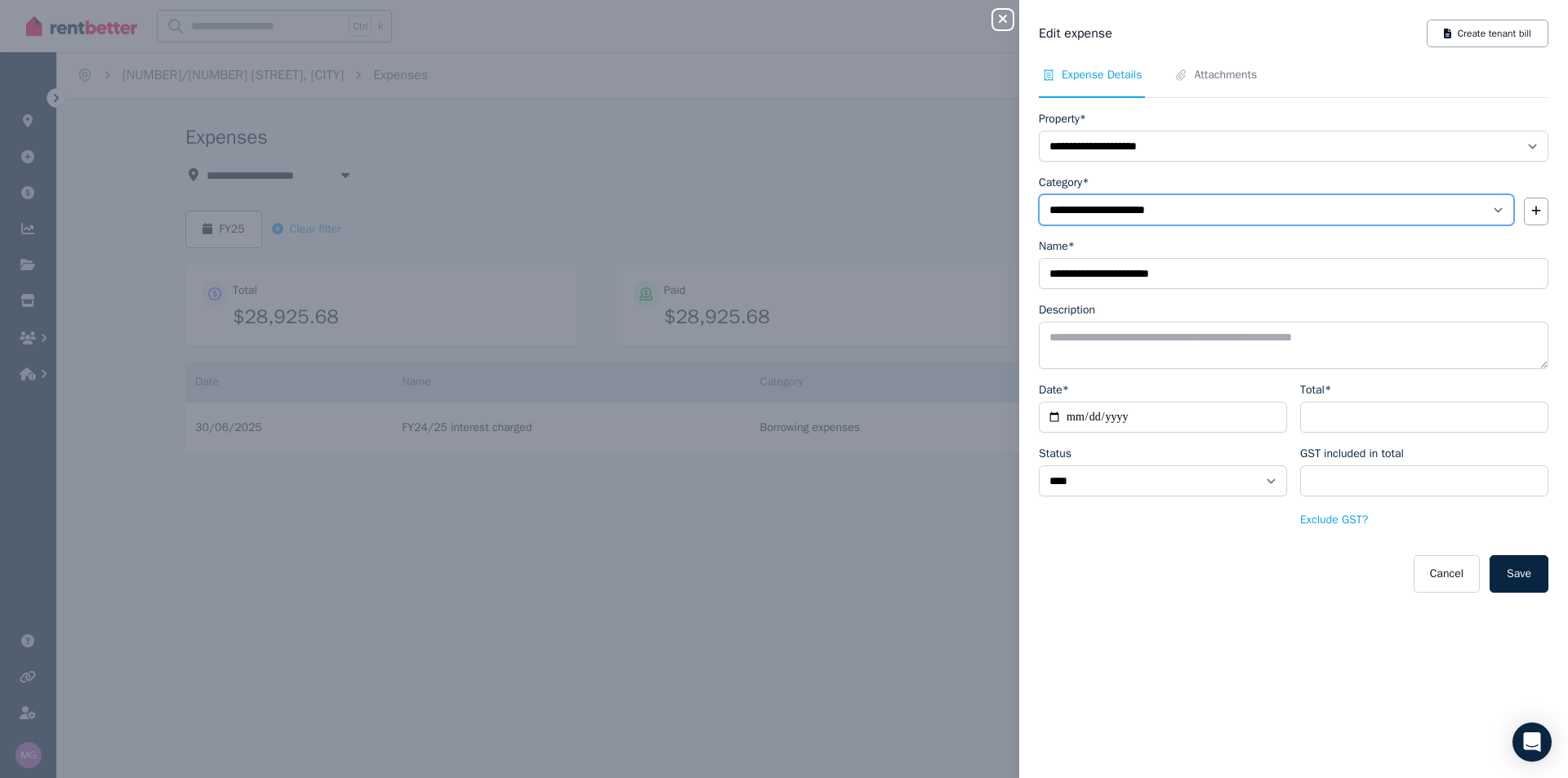 click on "**********" at bounding box center (1276, 210) 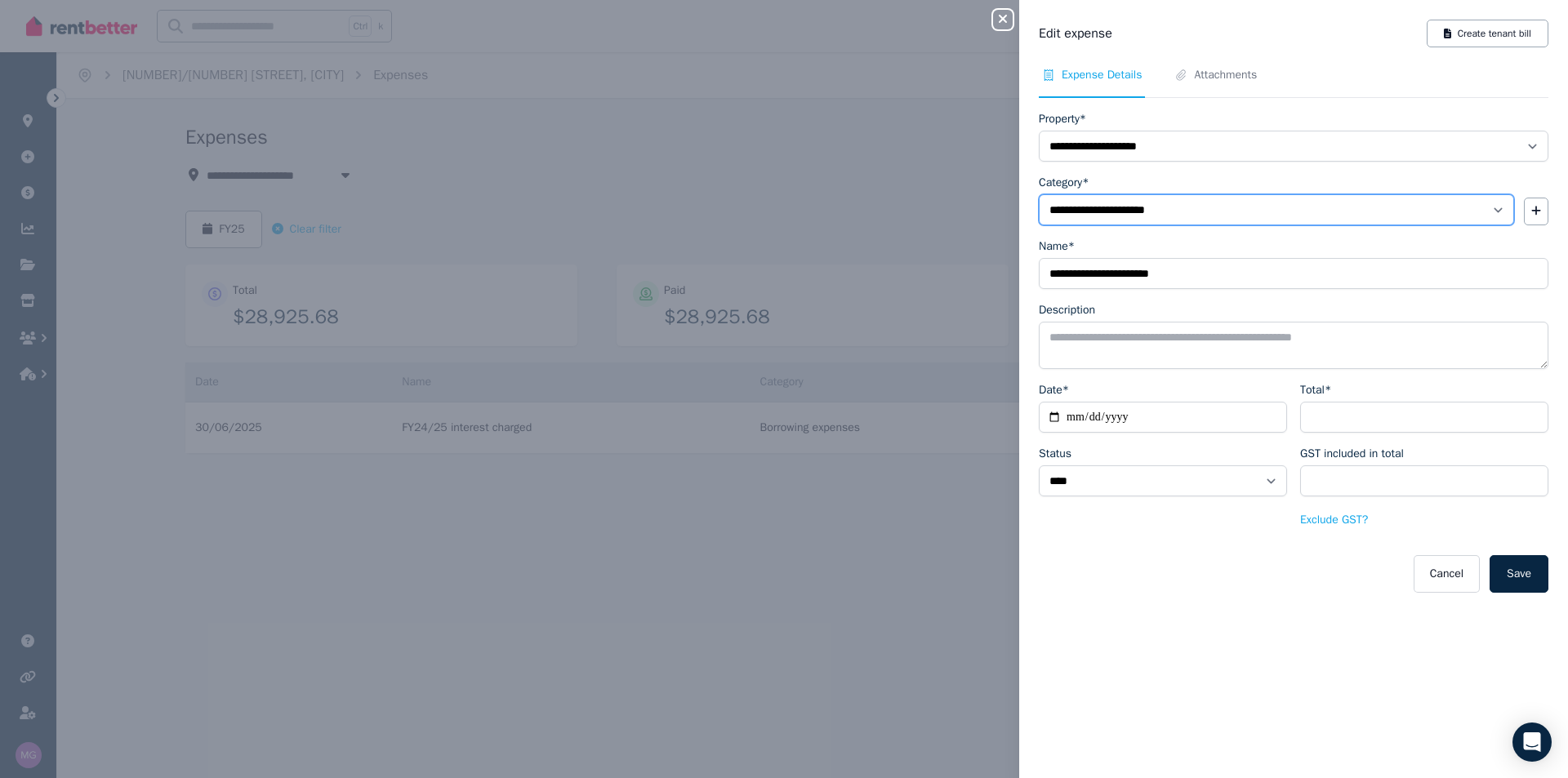 select on "**********" 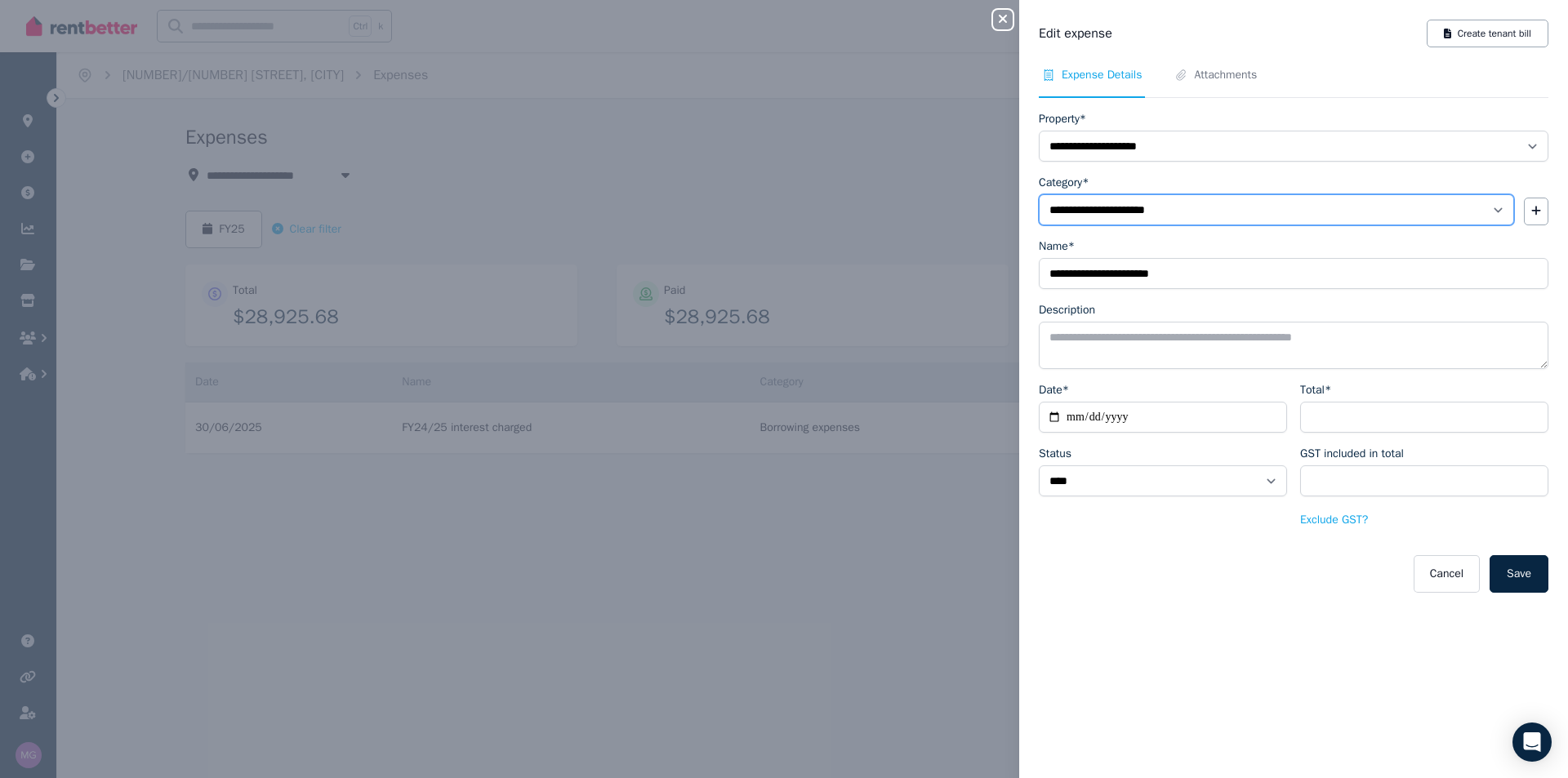 click on "**********" at bounding box center (1276, 210) 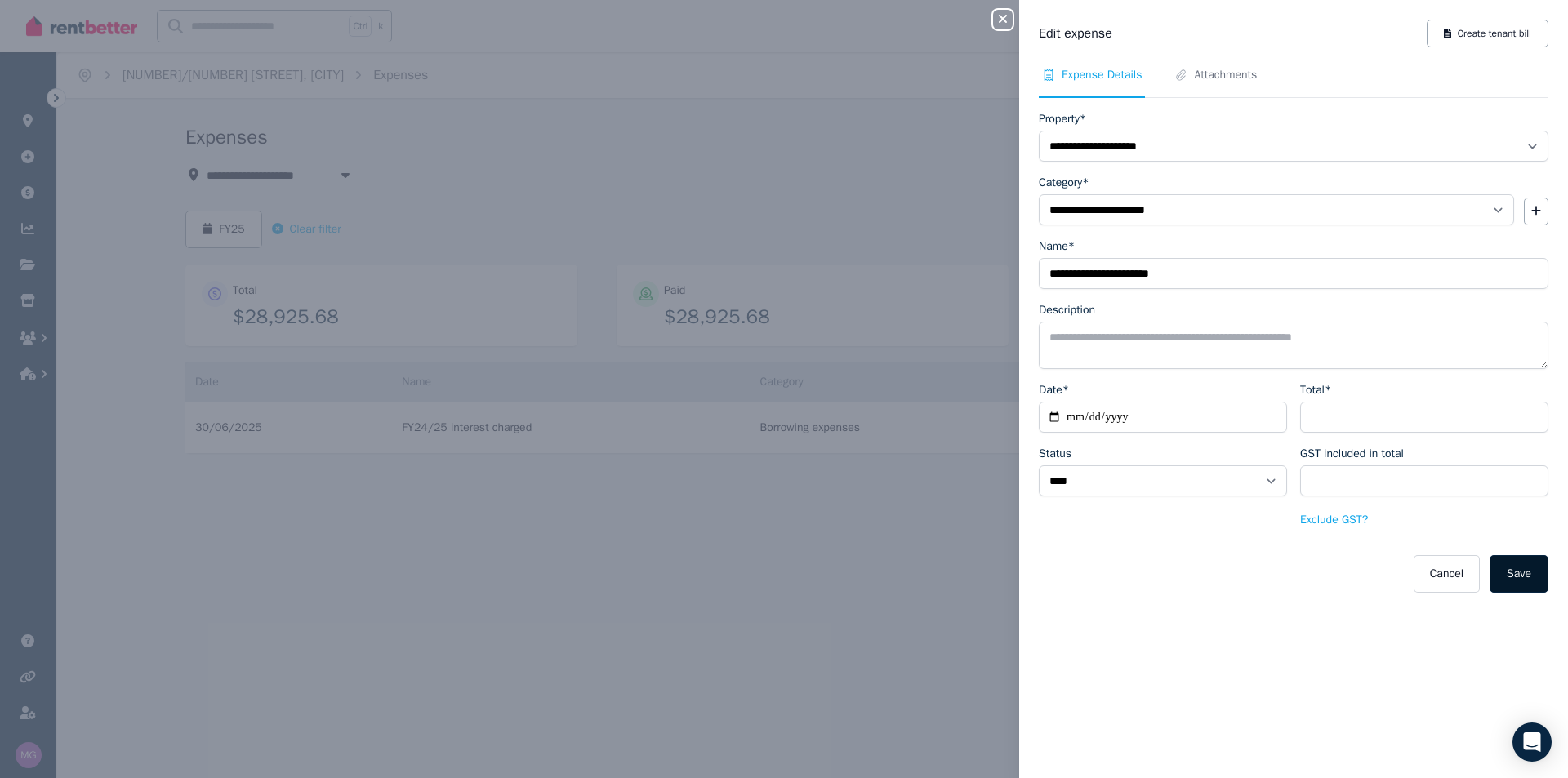 click on "Save" at bounding box center [1519, 574] 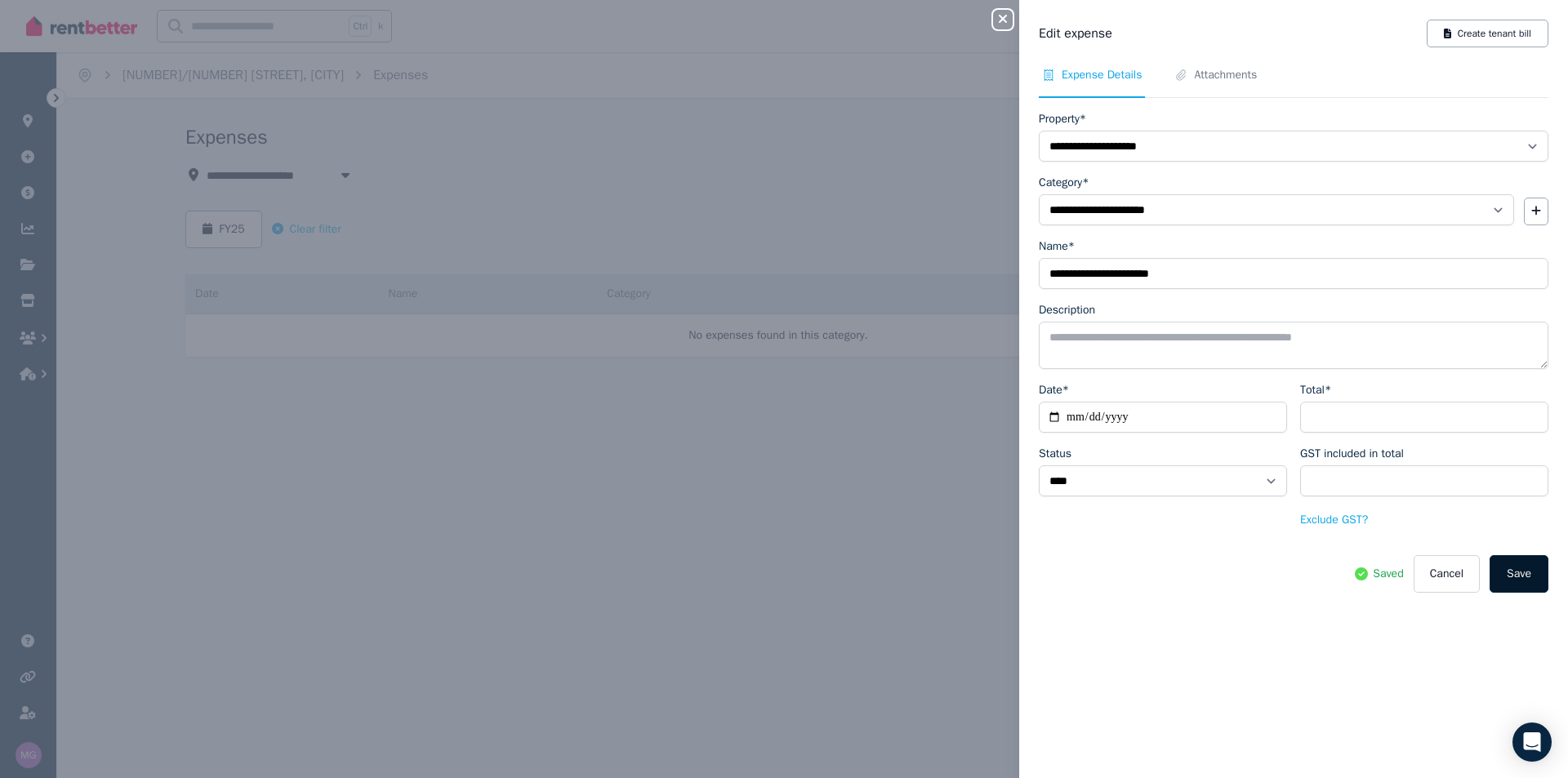 click on "Save" at bounding box center (1519, 574) 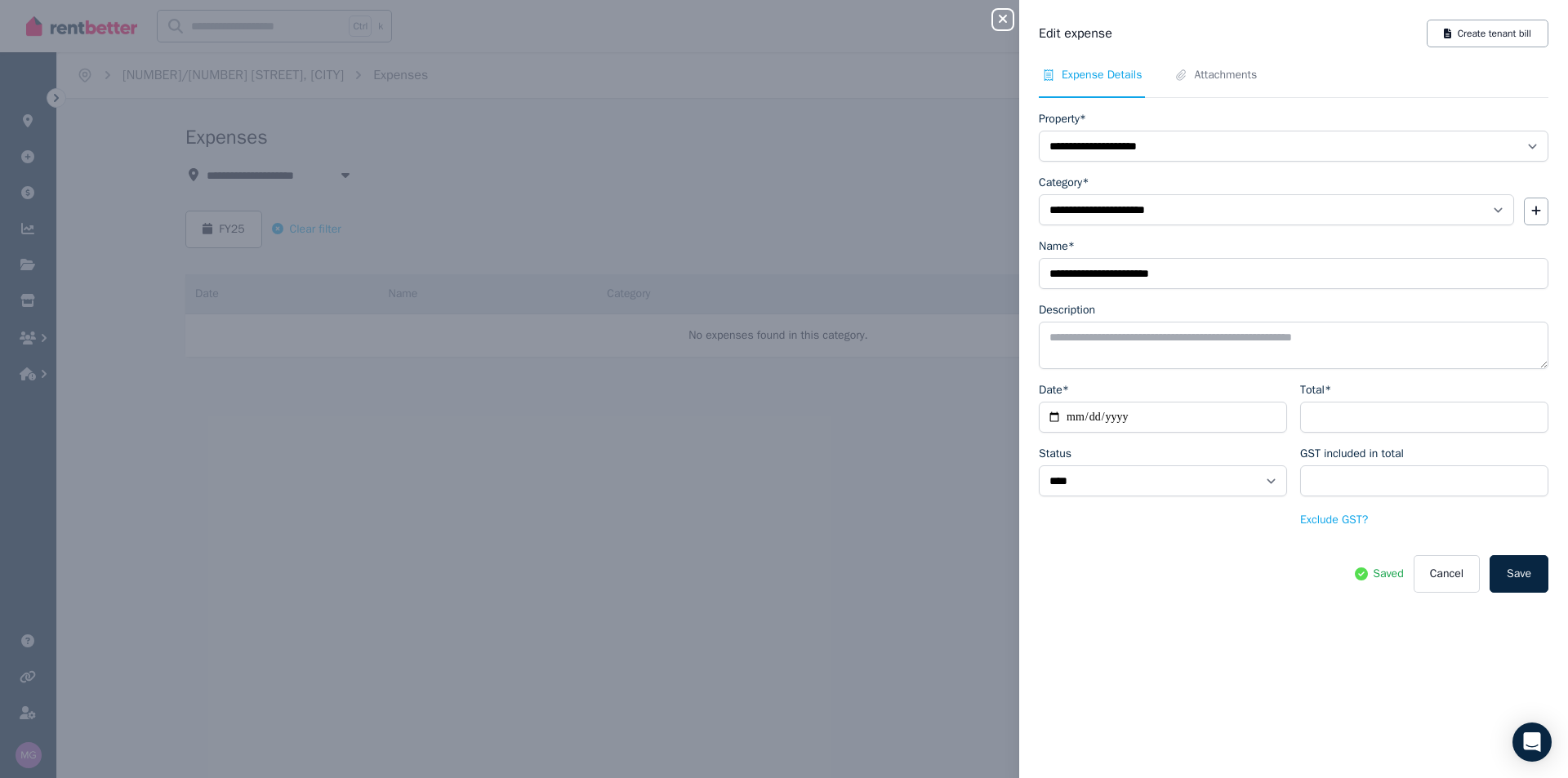 click on "Close panel" at bounding box center [1003, 20] 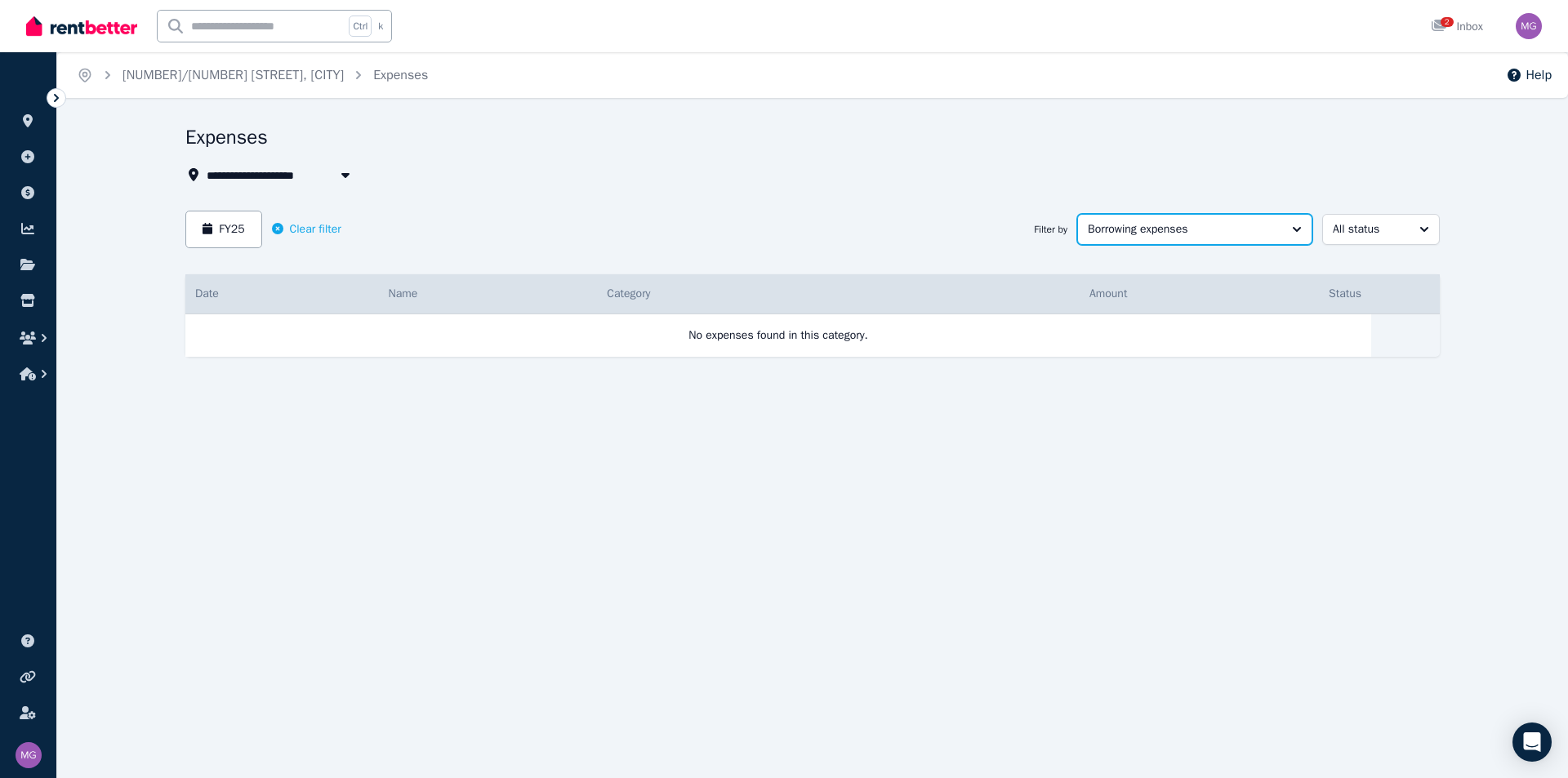 click on "Borrowing expenses" at bounding box center (1195, 229) 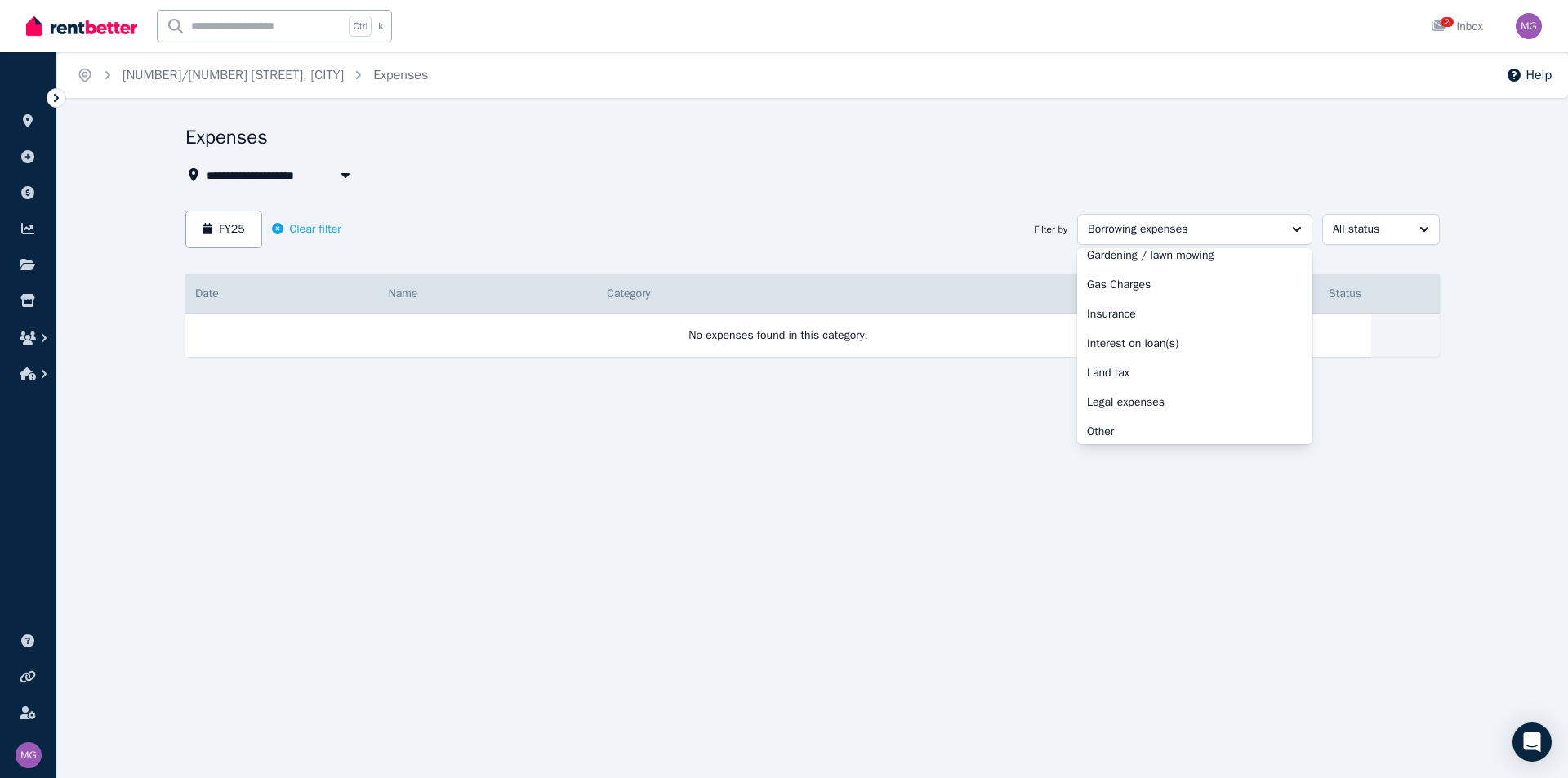 scroll, scrollTop: 337, scrollLeft: 0, axis: vertical 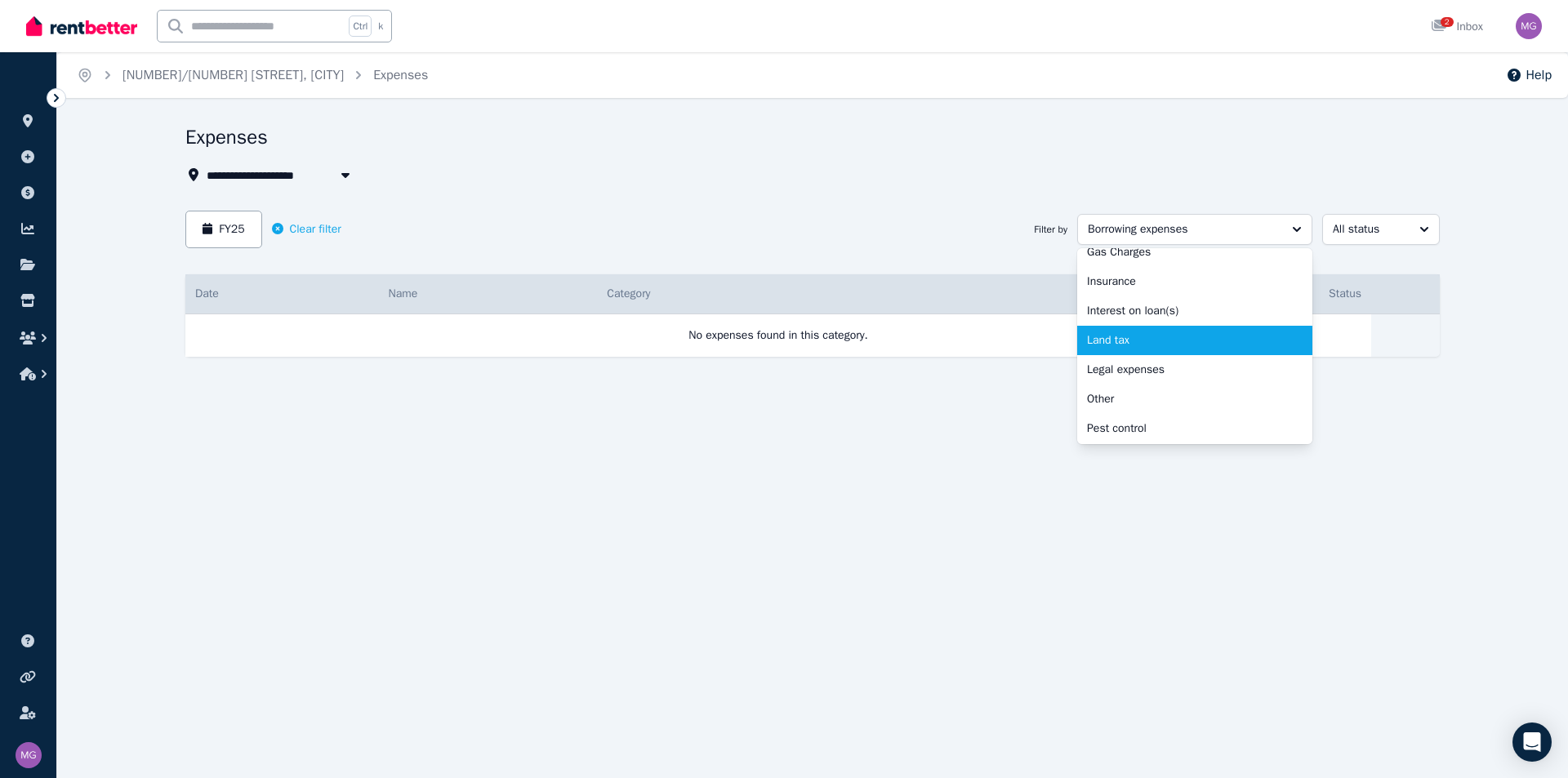 click on "Land tax" at bounding box center [1195, 340] 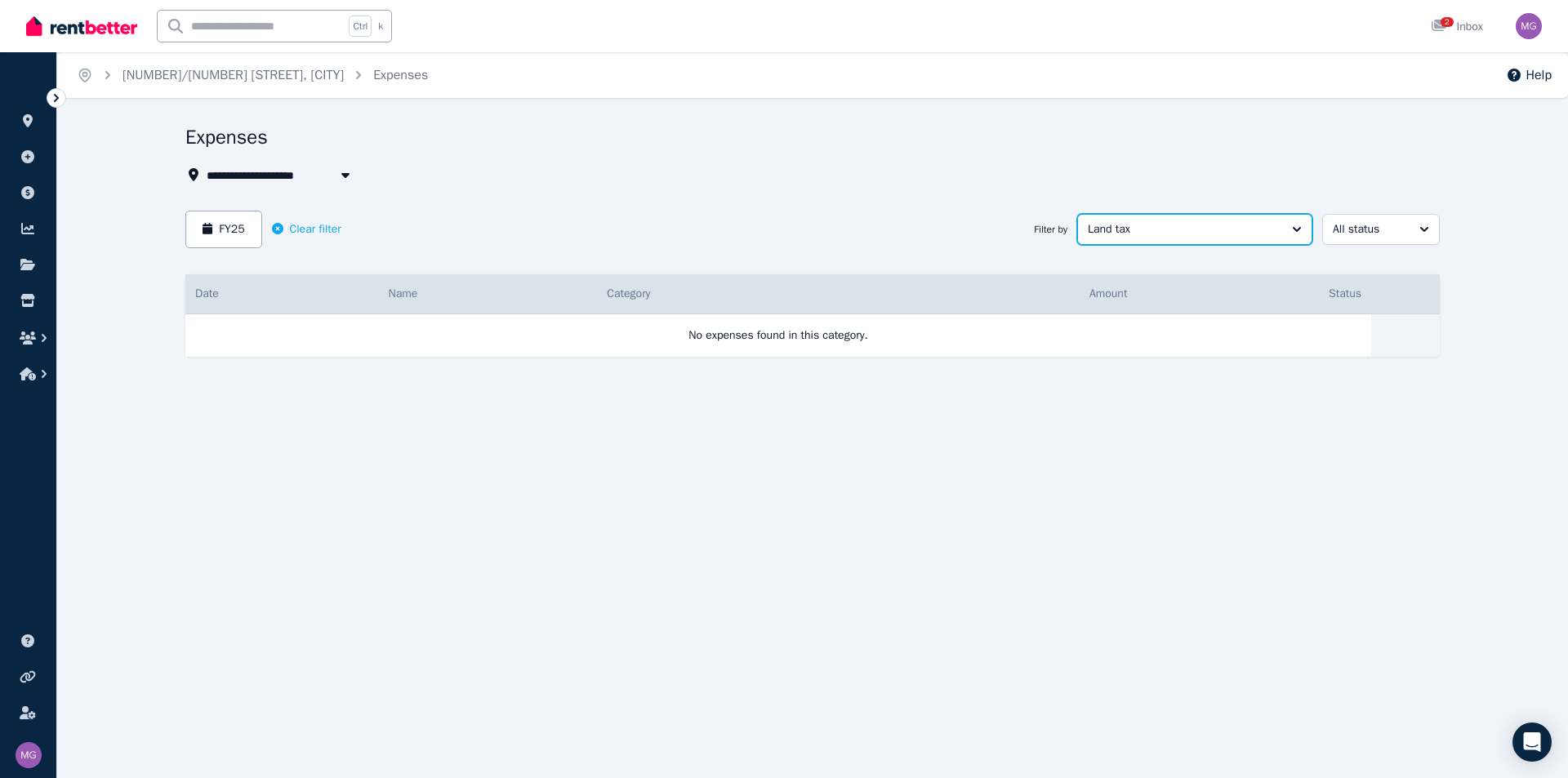 click on "Land tax" at bounding box center (1195, 229) 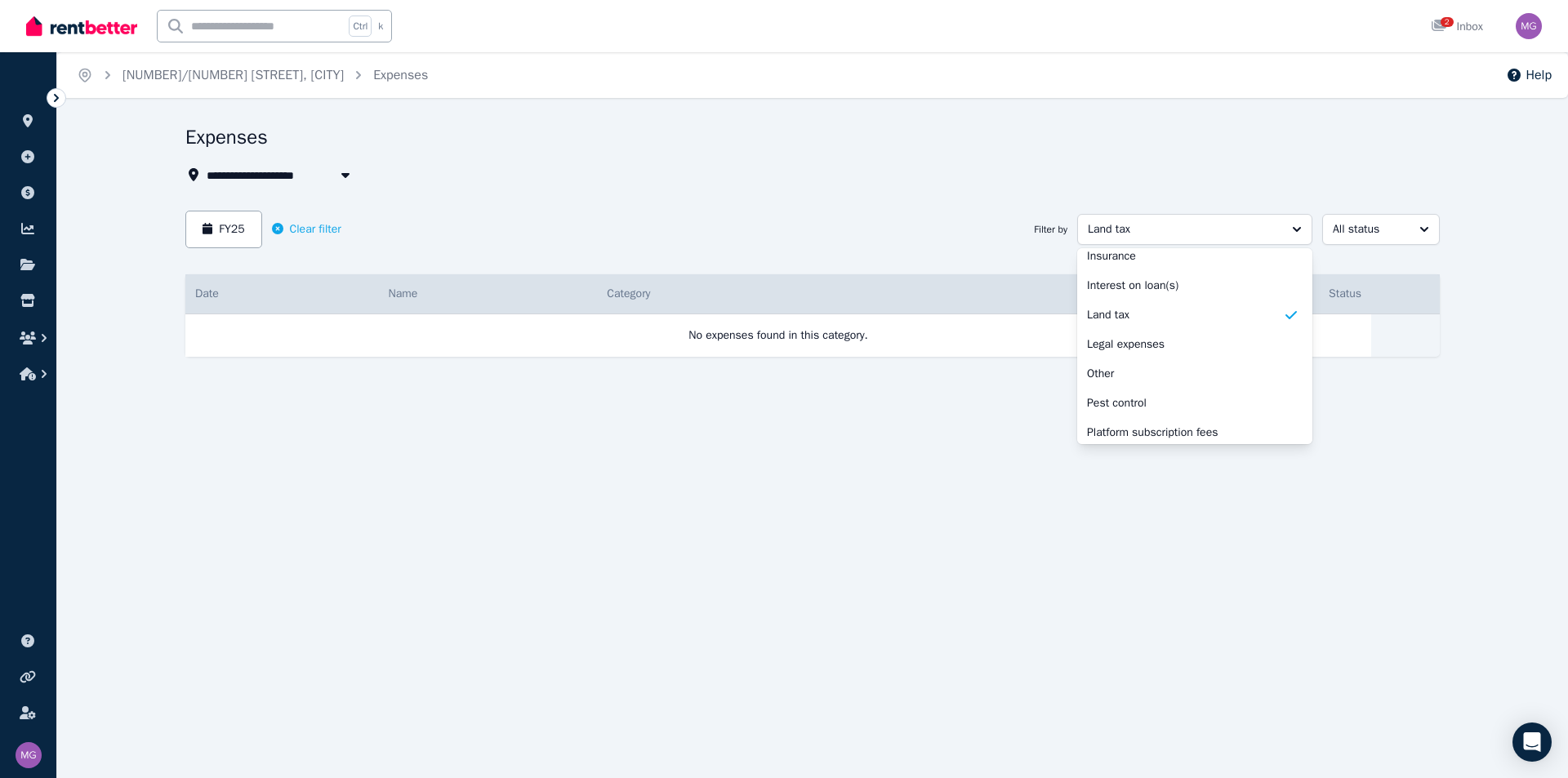 scroll, scrollTop: 379, scrollLeft: 0, axis: vertical 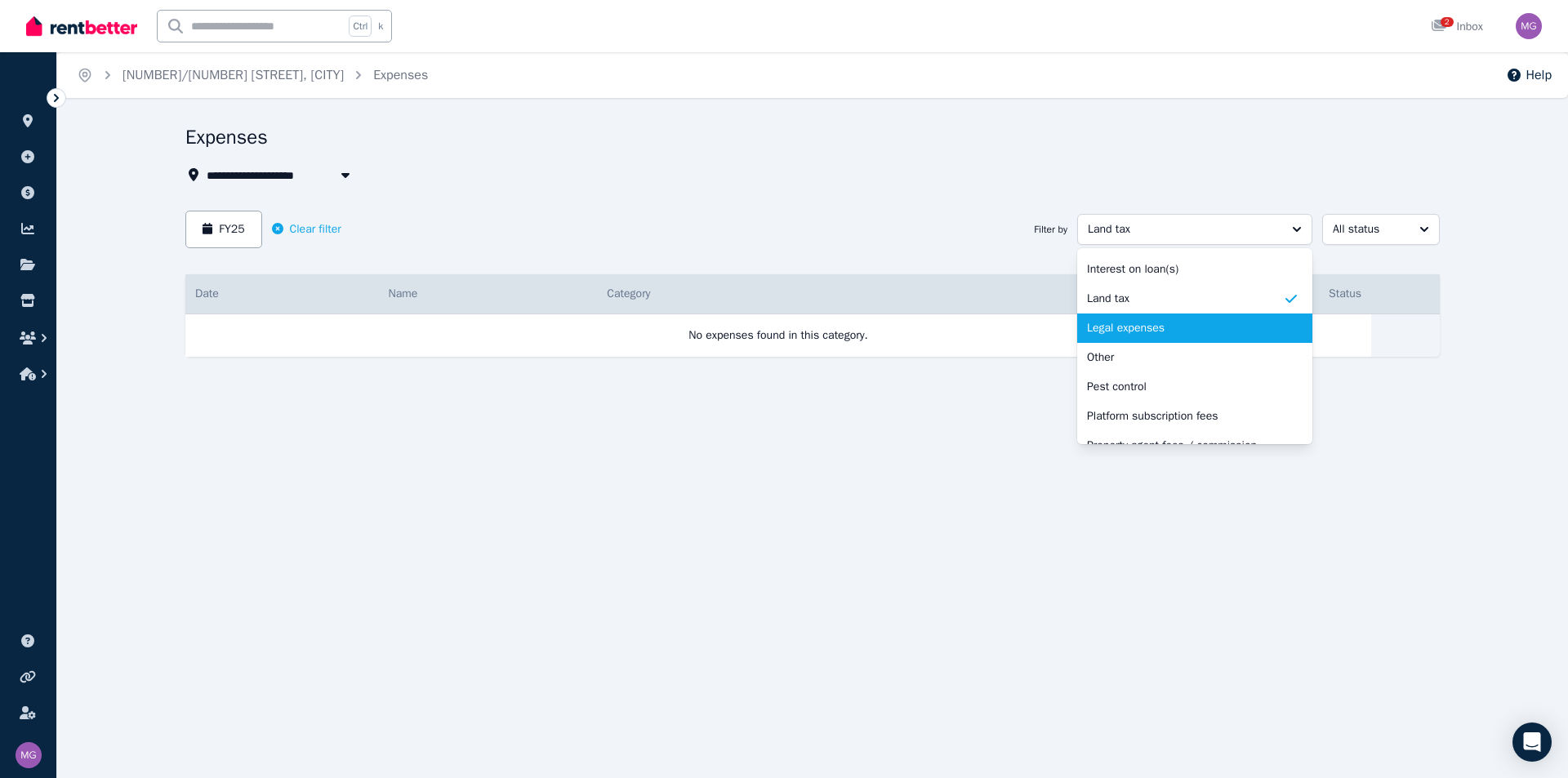 click on "Legal expenses" at bounding box center [1185, 328] 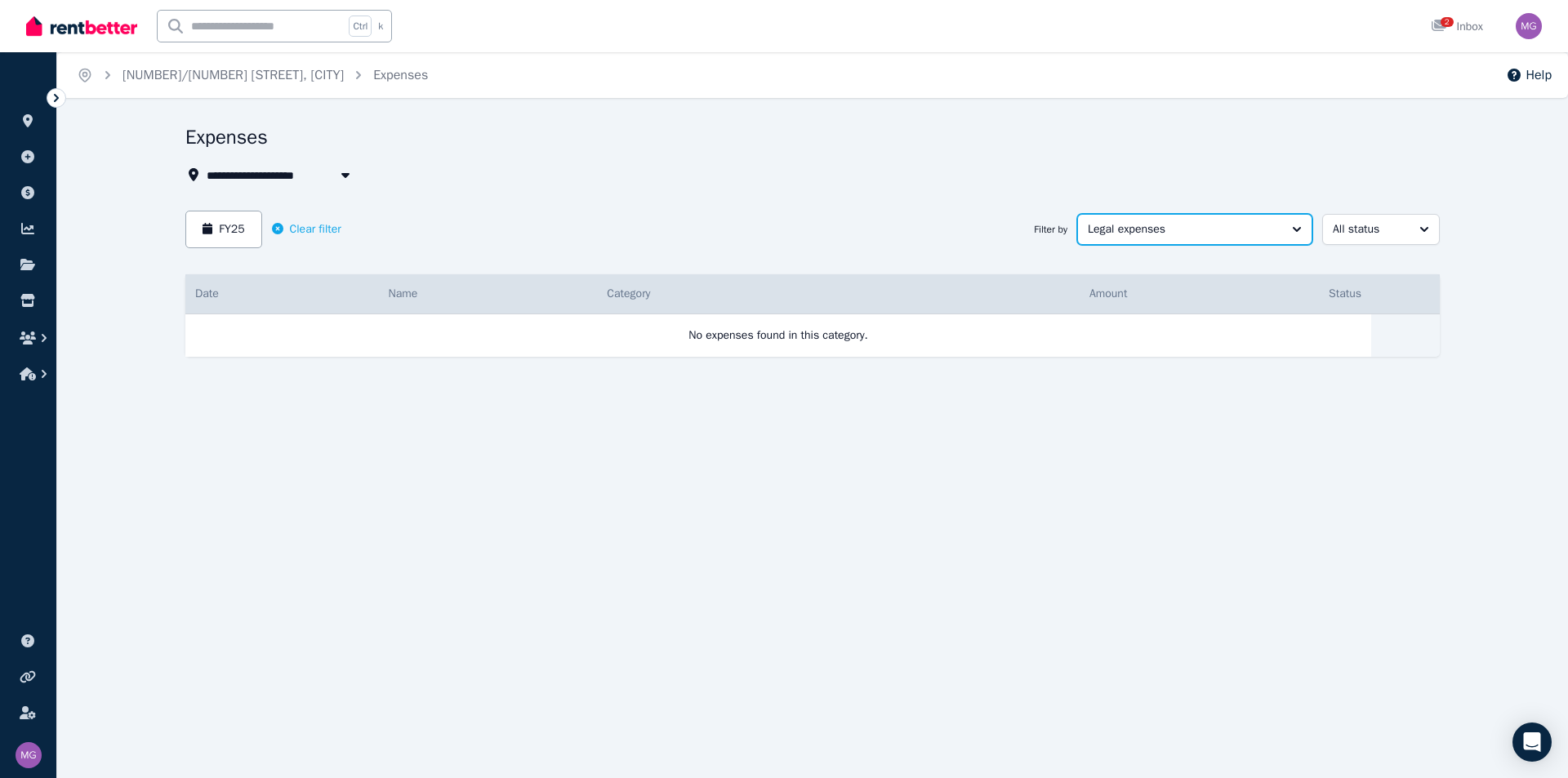 click on "Legal expenses" at bounding box center [1195, 229] 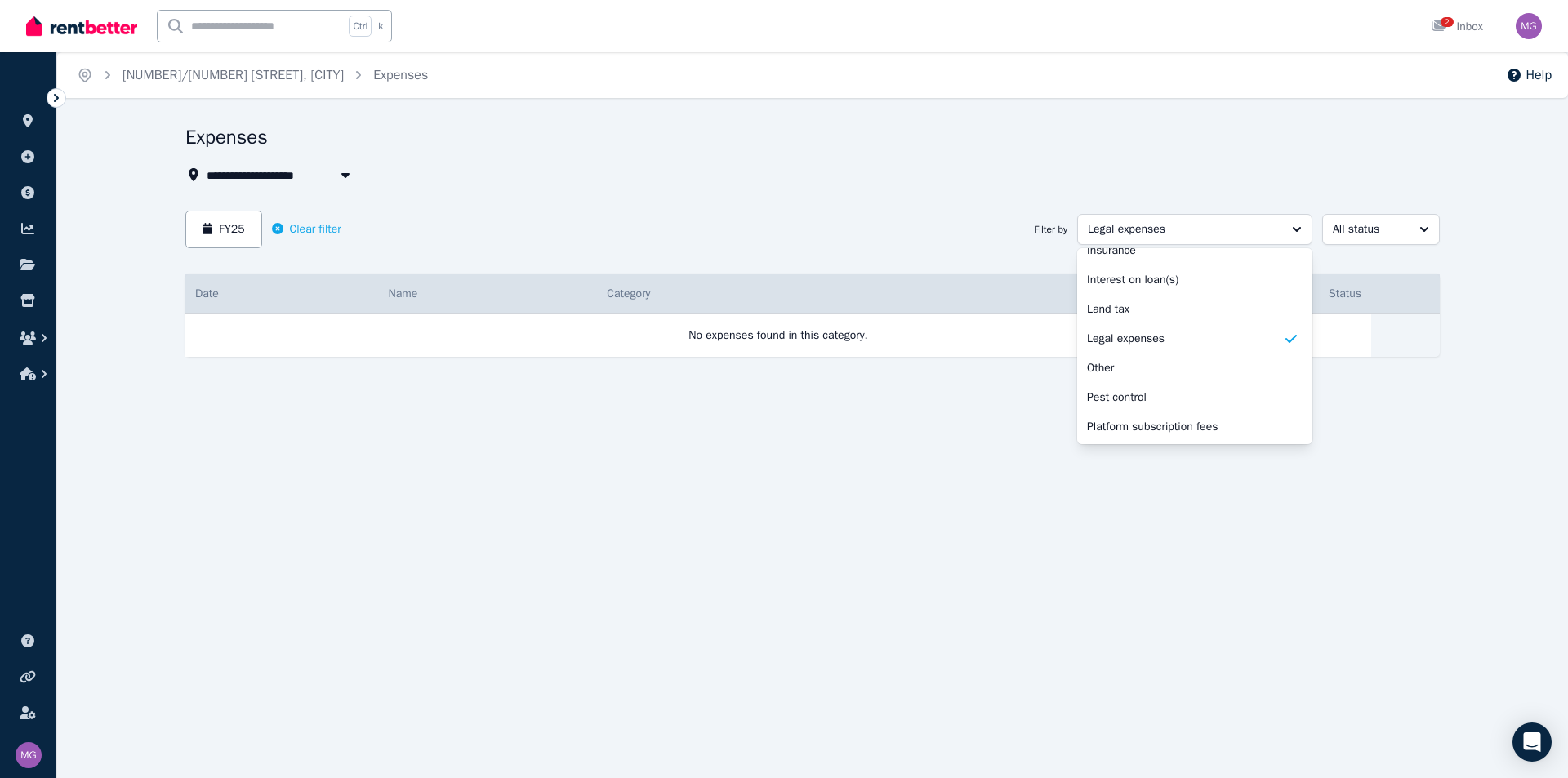 scroll, scrollTop: 376, scrollLeft: 0, axis: vertical 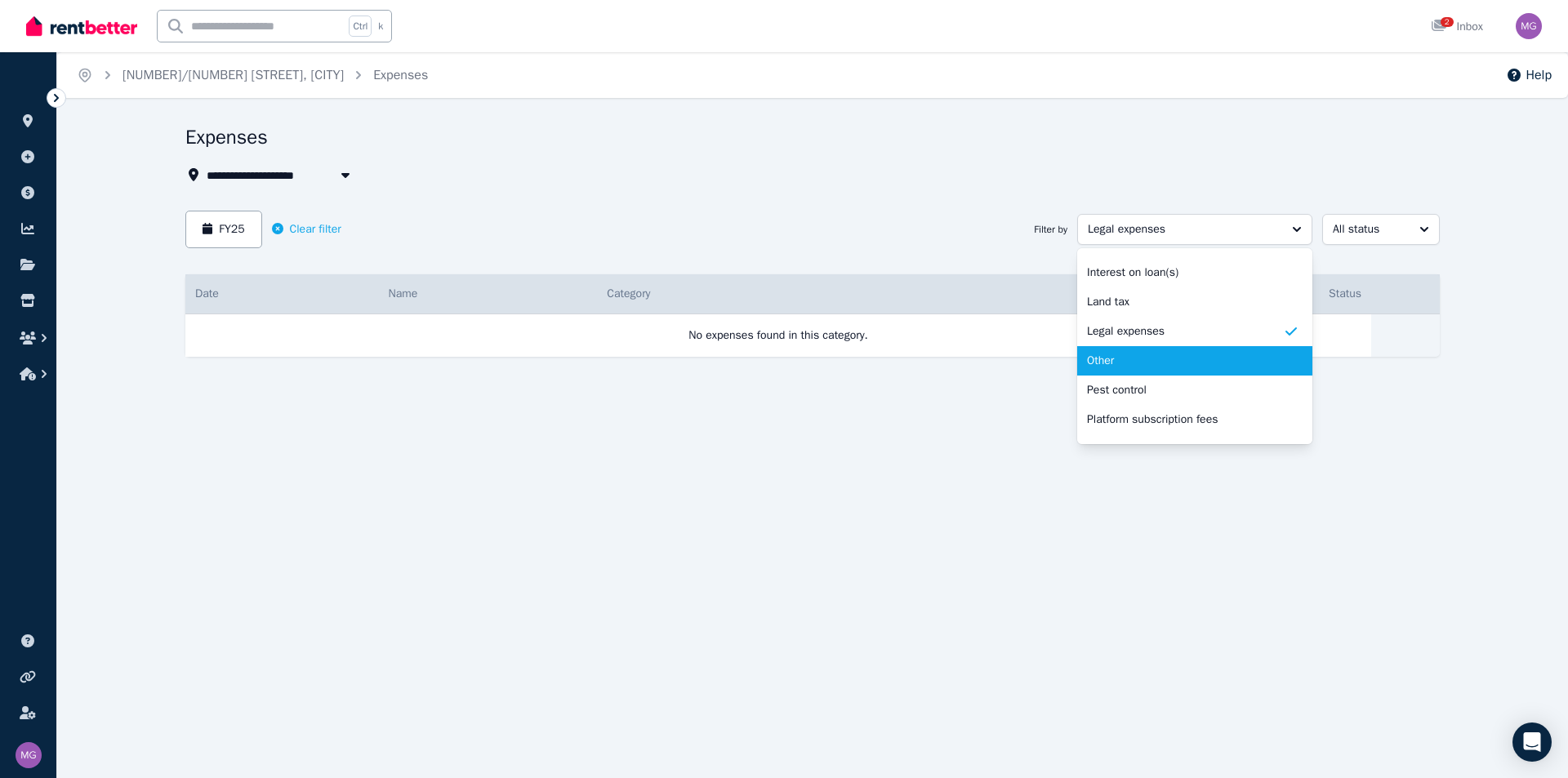 click on "Other" at bounding box center (1185, 361) 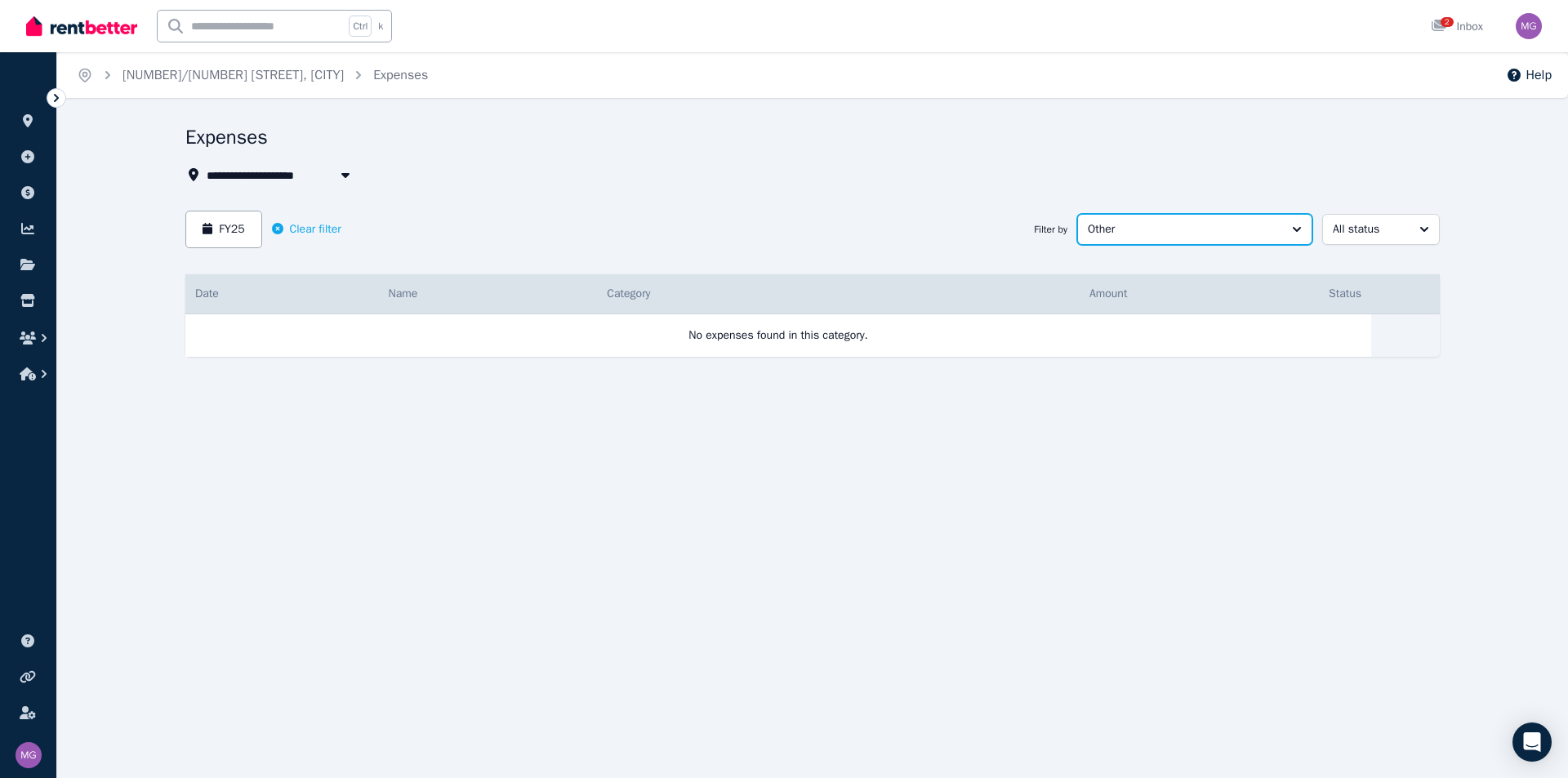 click on "Other" at bounding box center (1195, 229) 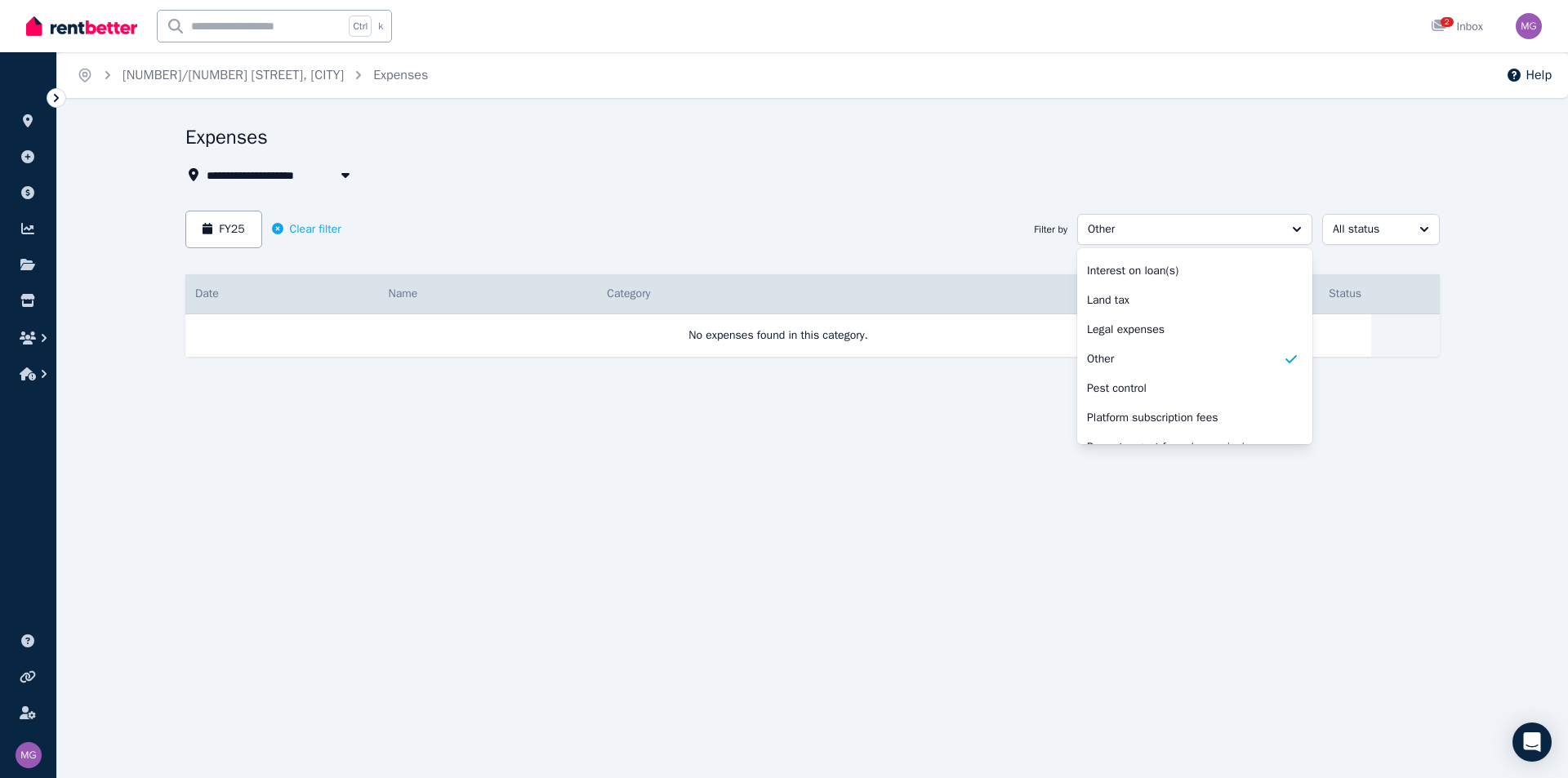 scroll, scrollTop: 405, scrollLeft: 0, axis: vertical 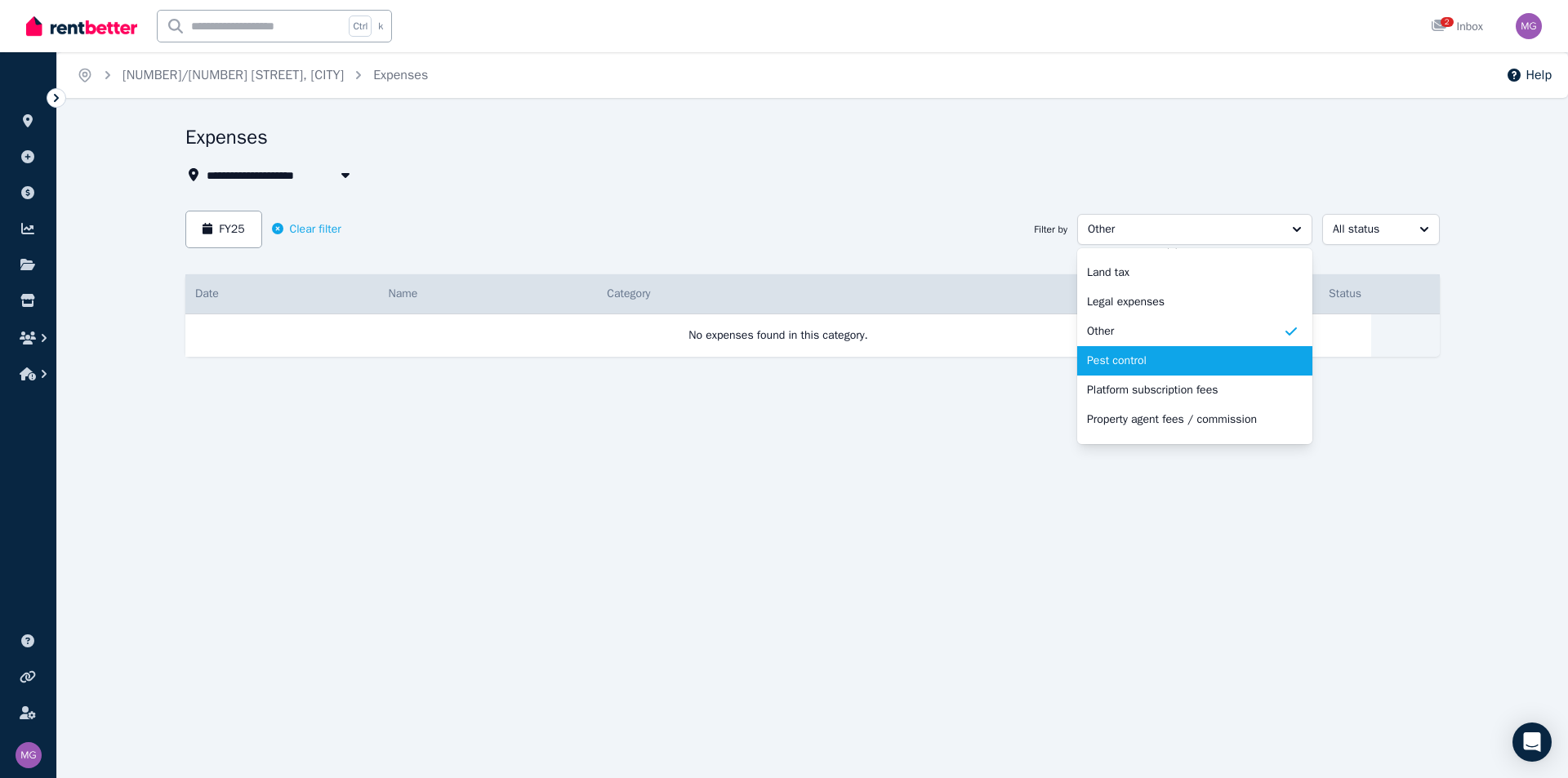 click on "Pest control" at bounding box center (1185, 361) 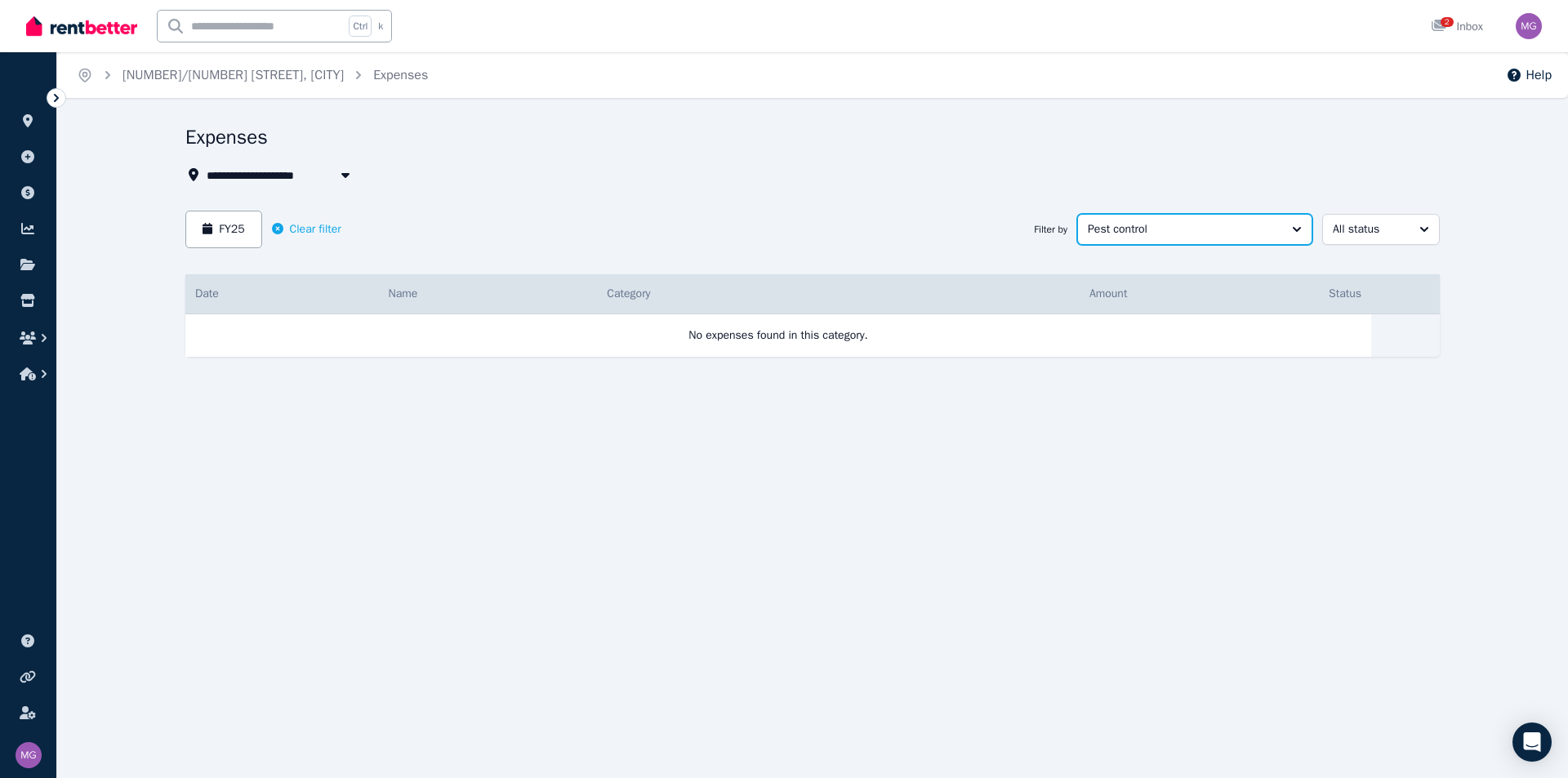 click on "Pest control" at bounding box center (1195, 229) 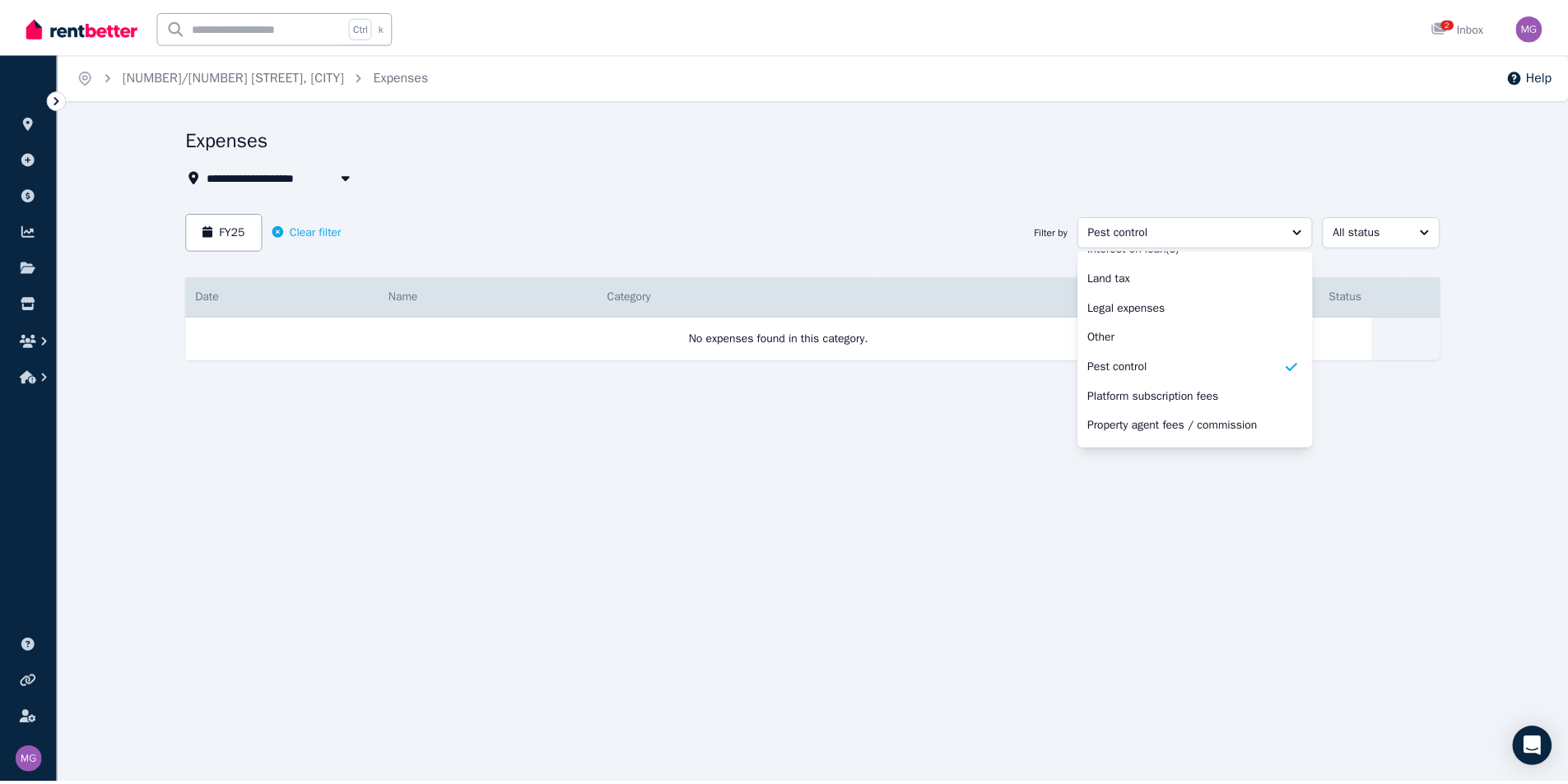 scroll, scrollTop: 438, scrollLeft: 0, axis: vertical 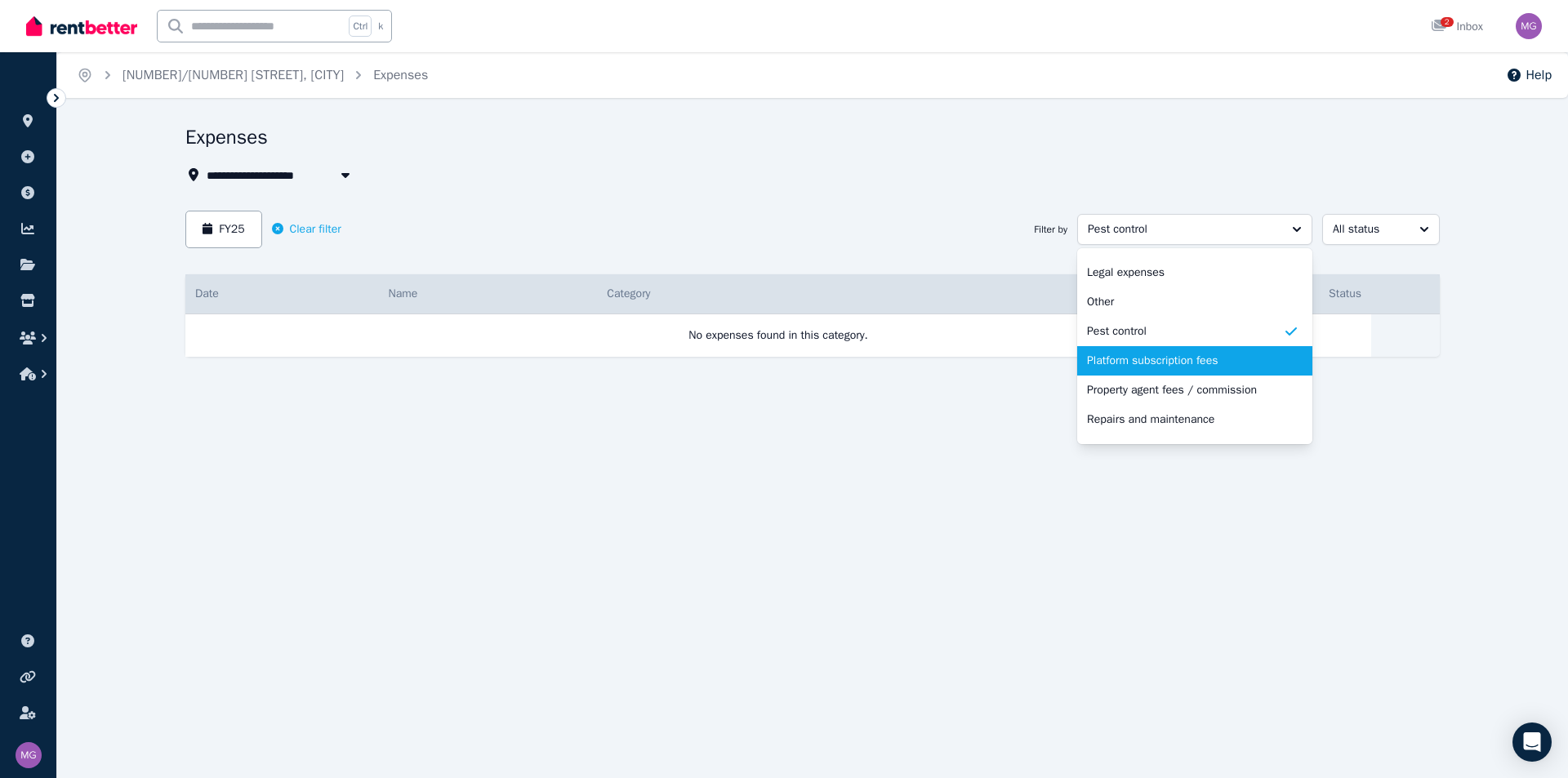 click on "Platform subscription fees" at bounding box center [1185, 361] 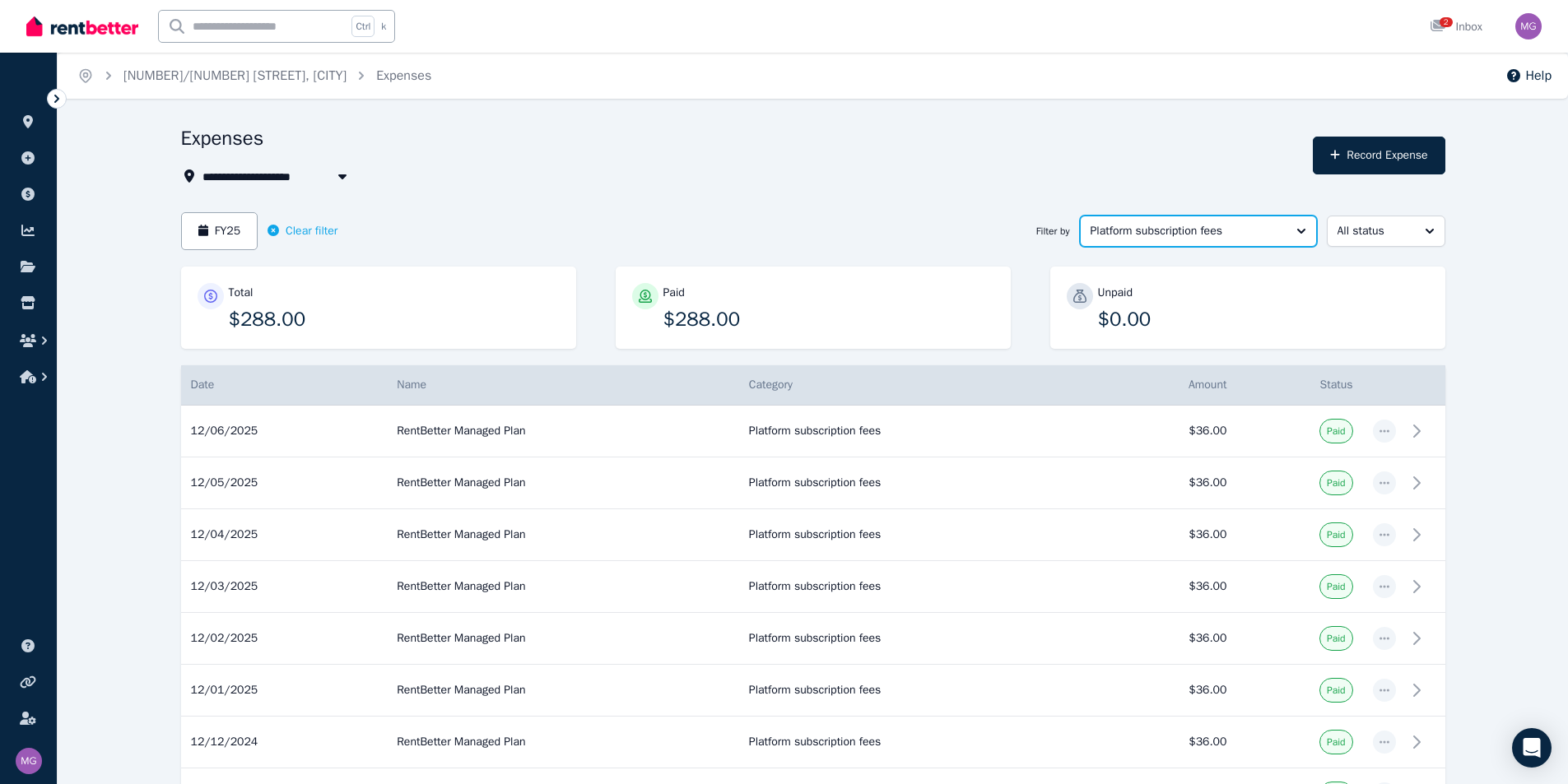 click on "Platform subscription fees" at bounding box center [1198, 231] 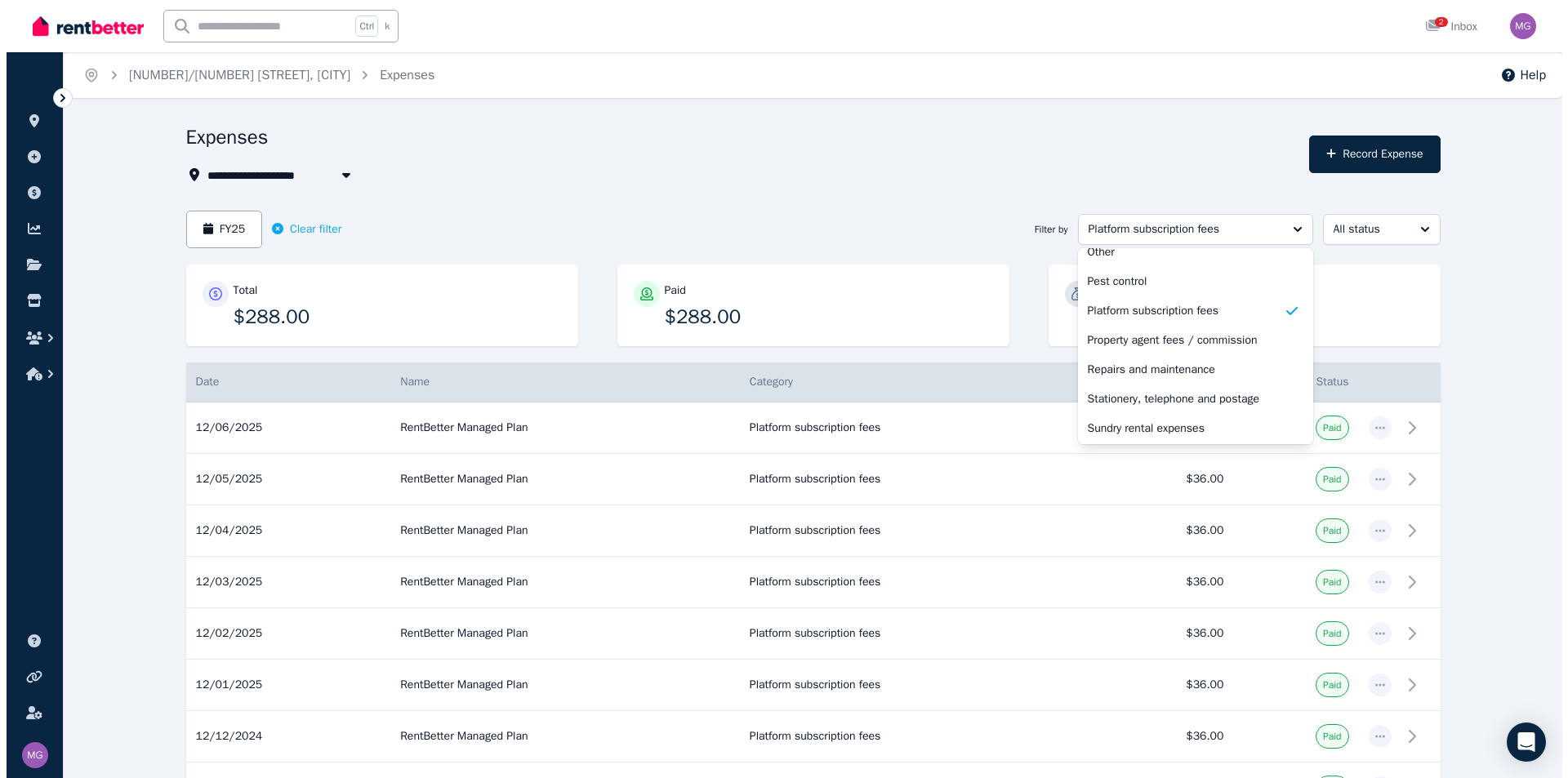 scroll, scrollTop: 496, scrollLeft: 0, axis: vertical 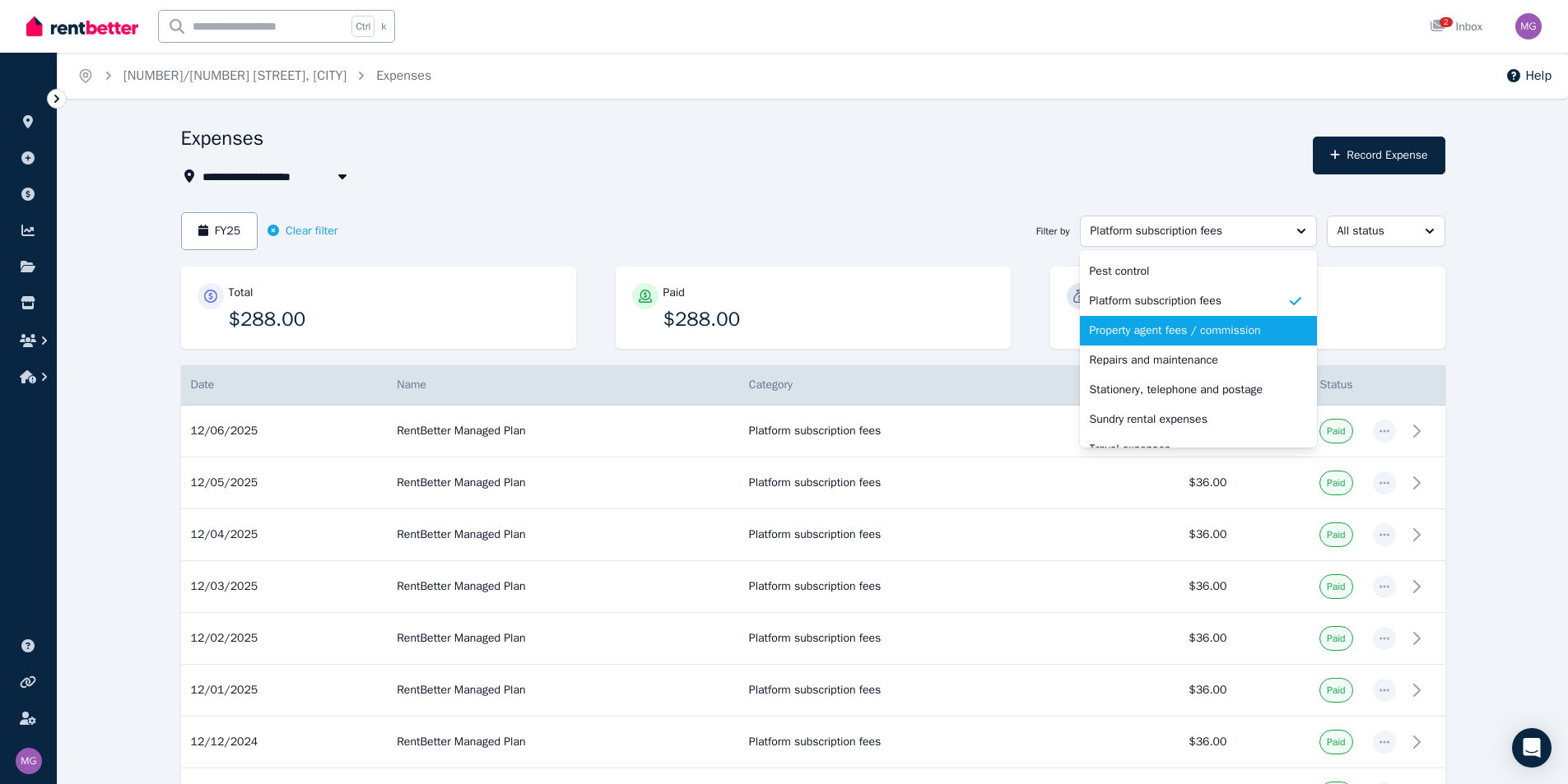 click on "Property agent fees / commission" at bounding box center (1189, 331) 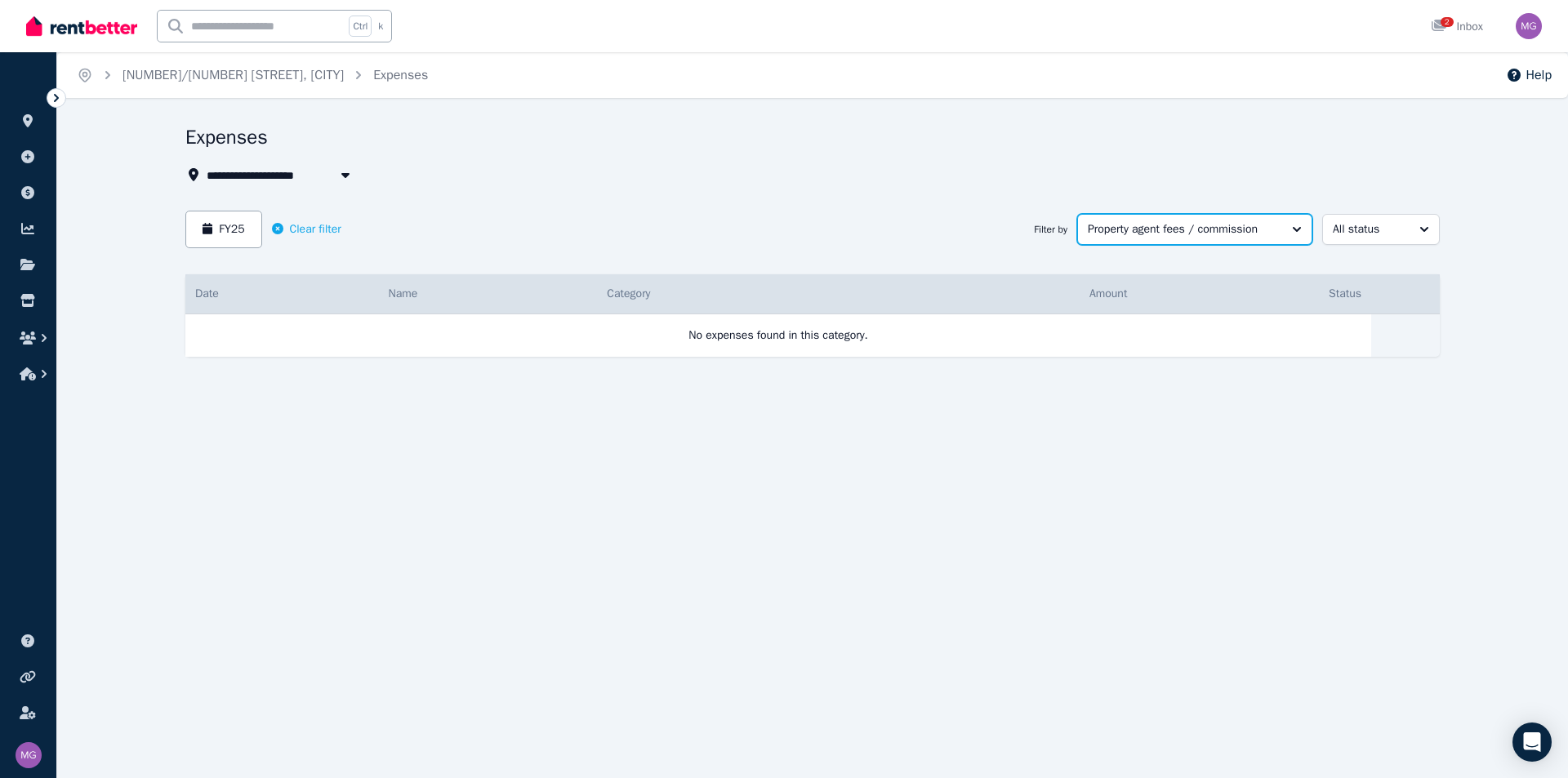 click on "Property agent fees / commission" at bounding box center [1195, 229] 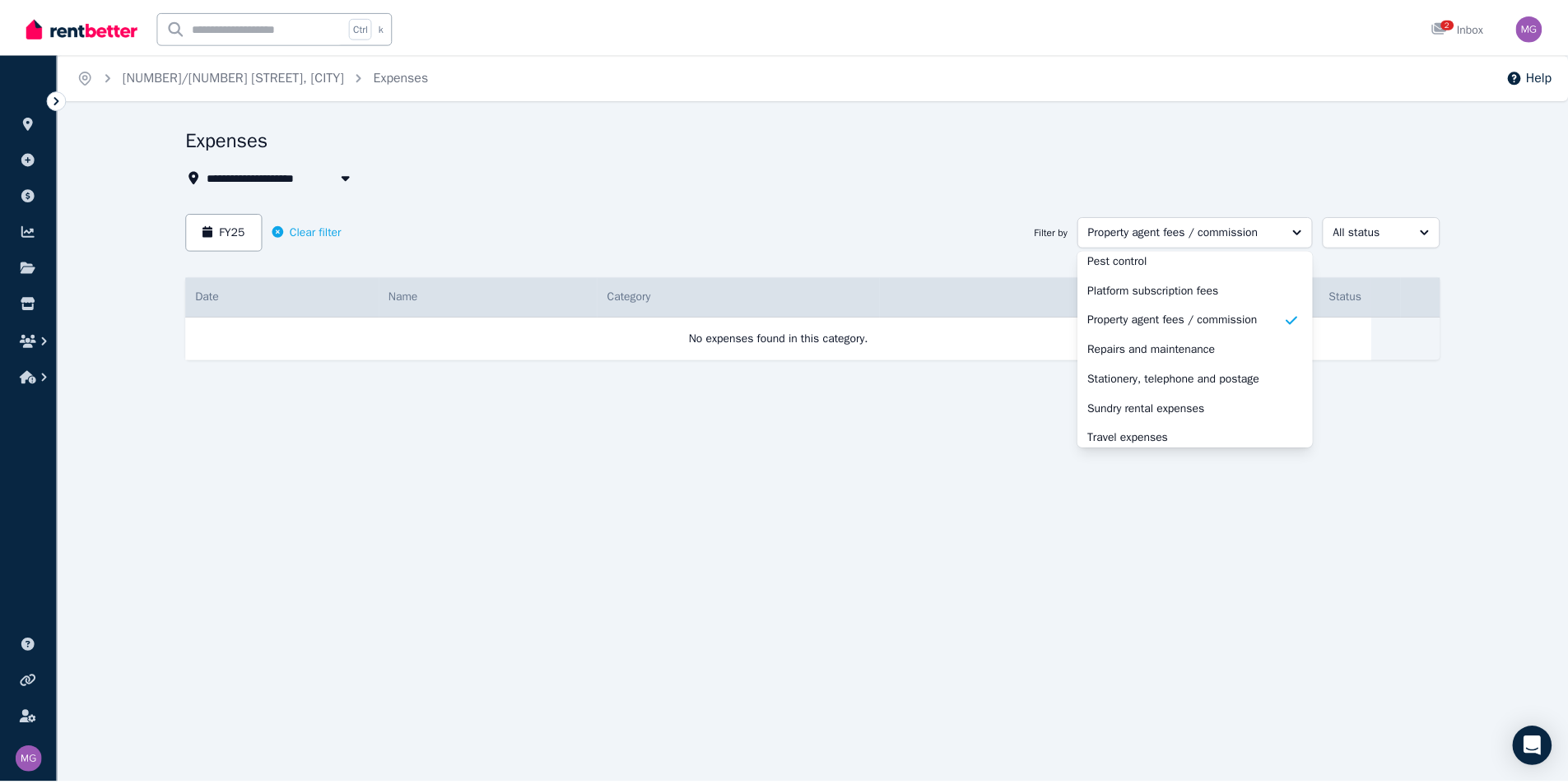 scroll, scrollTop: 530, scrollLeft: 0, axis: vertical 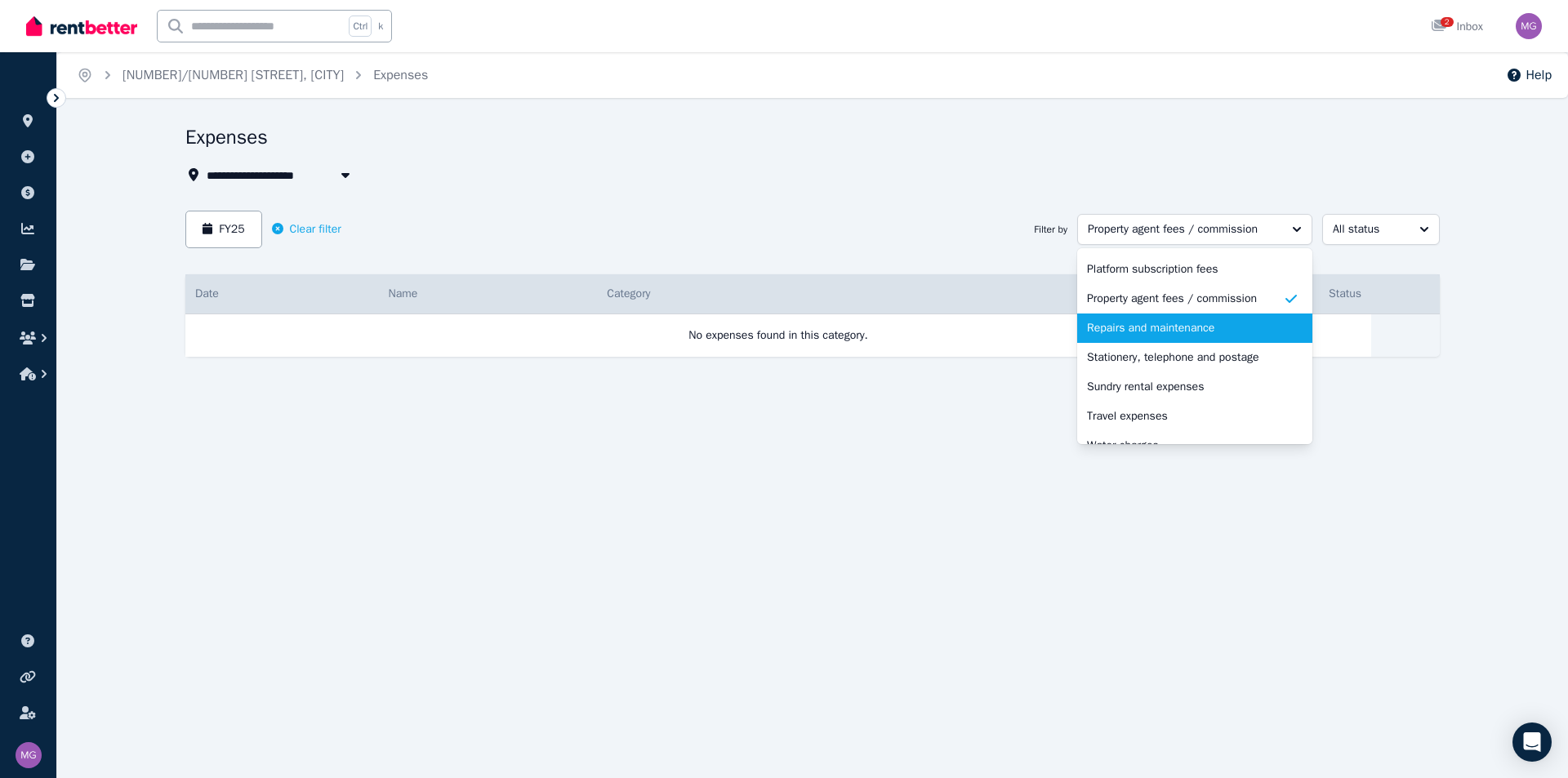 click on "Repairs and maintenance" at bounding box center (1195, 328) 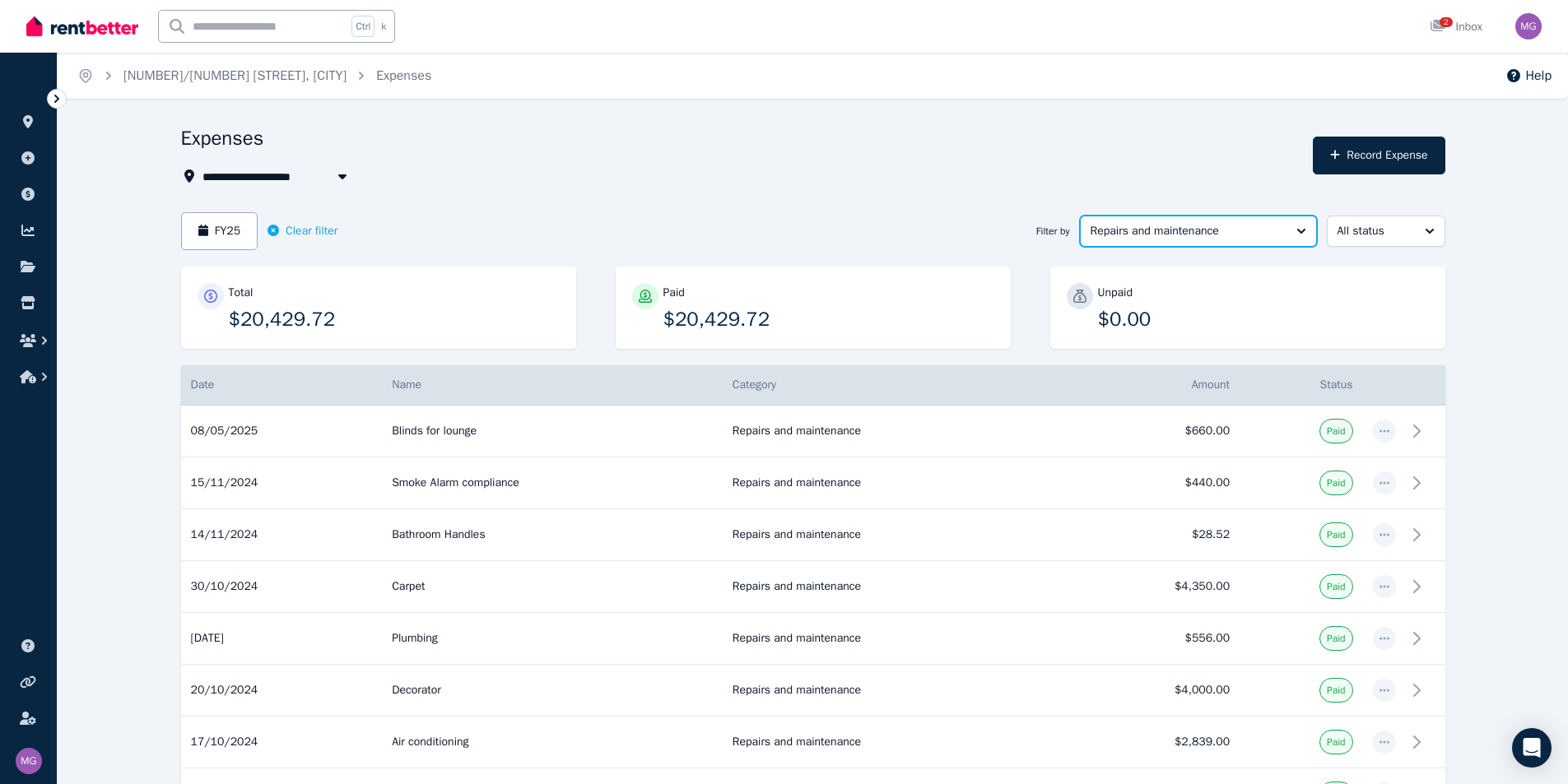 click on "Repairs and maintenance" at bounding box center [1198, 231] 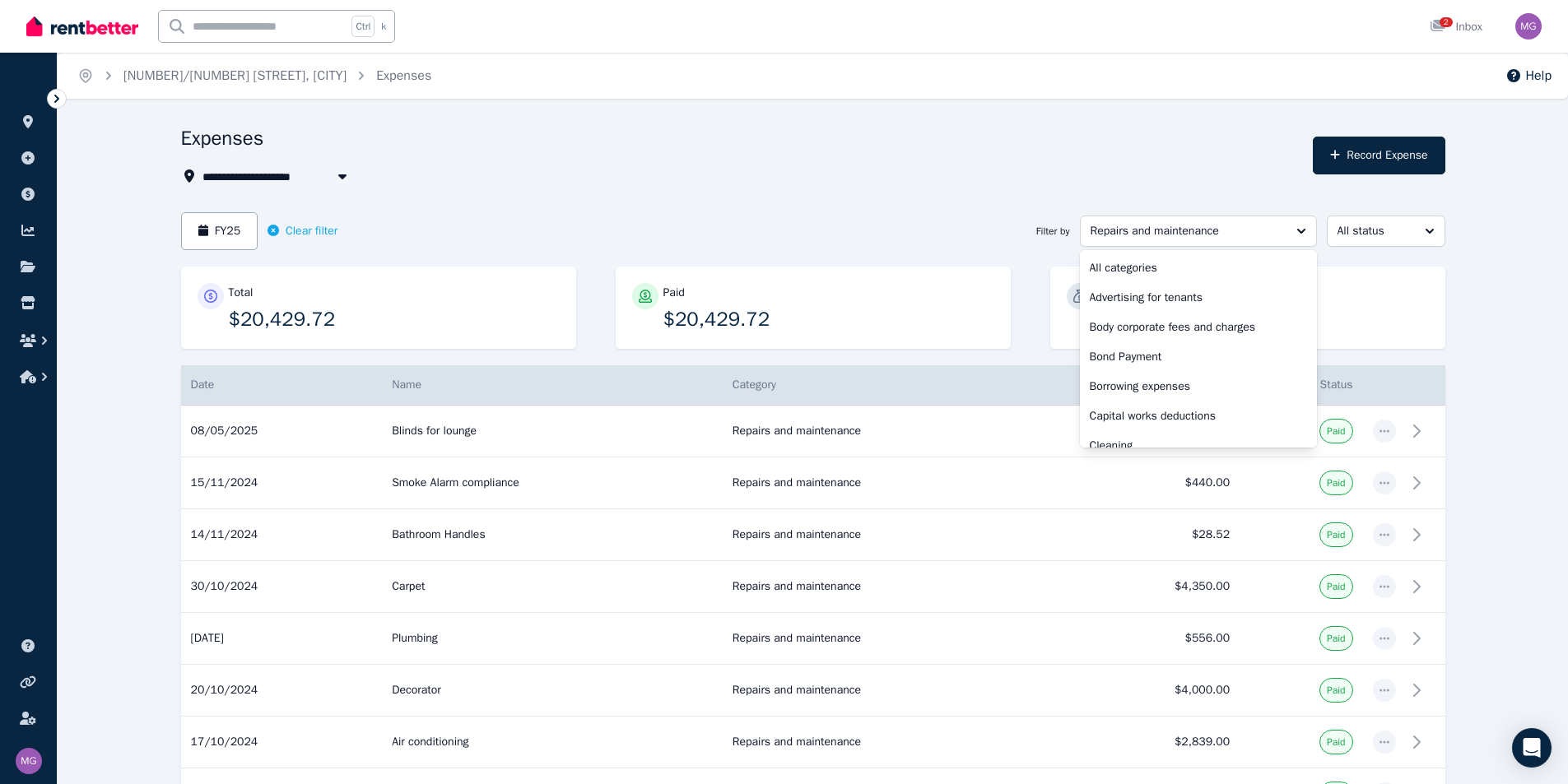 scroll, scrollTop: 428, scrollLeft: 0, axis: vertical 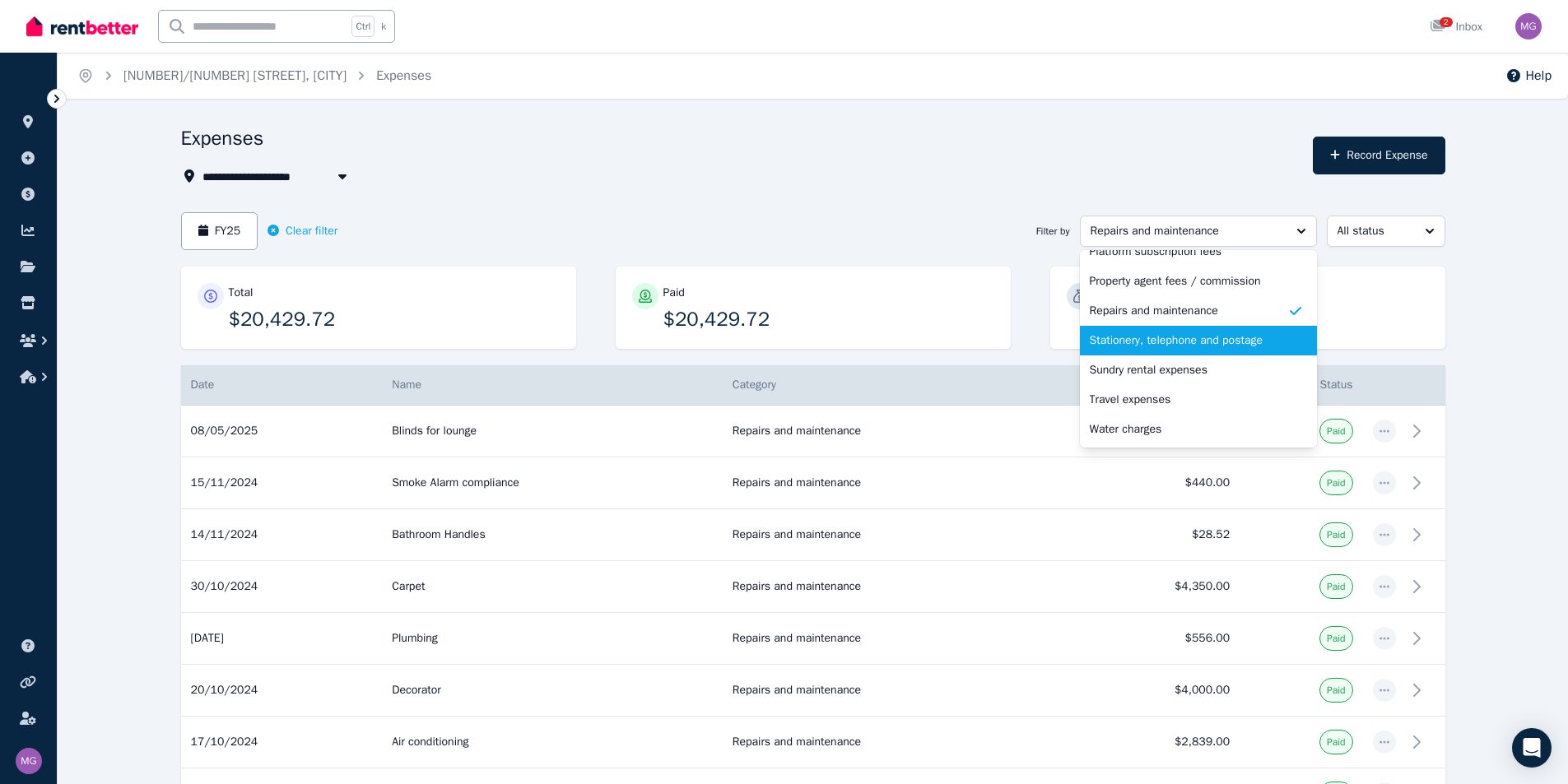 click on "Stationery, telephone and postage" at bounding box center [1198, 341] 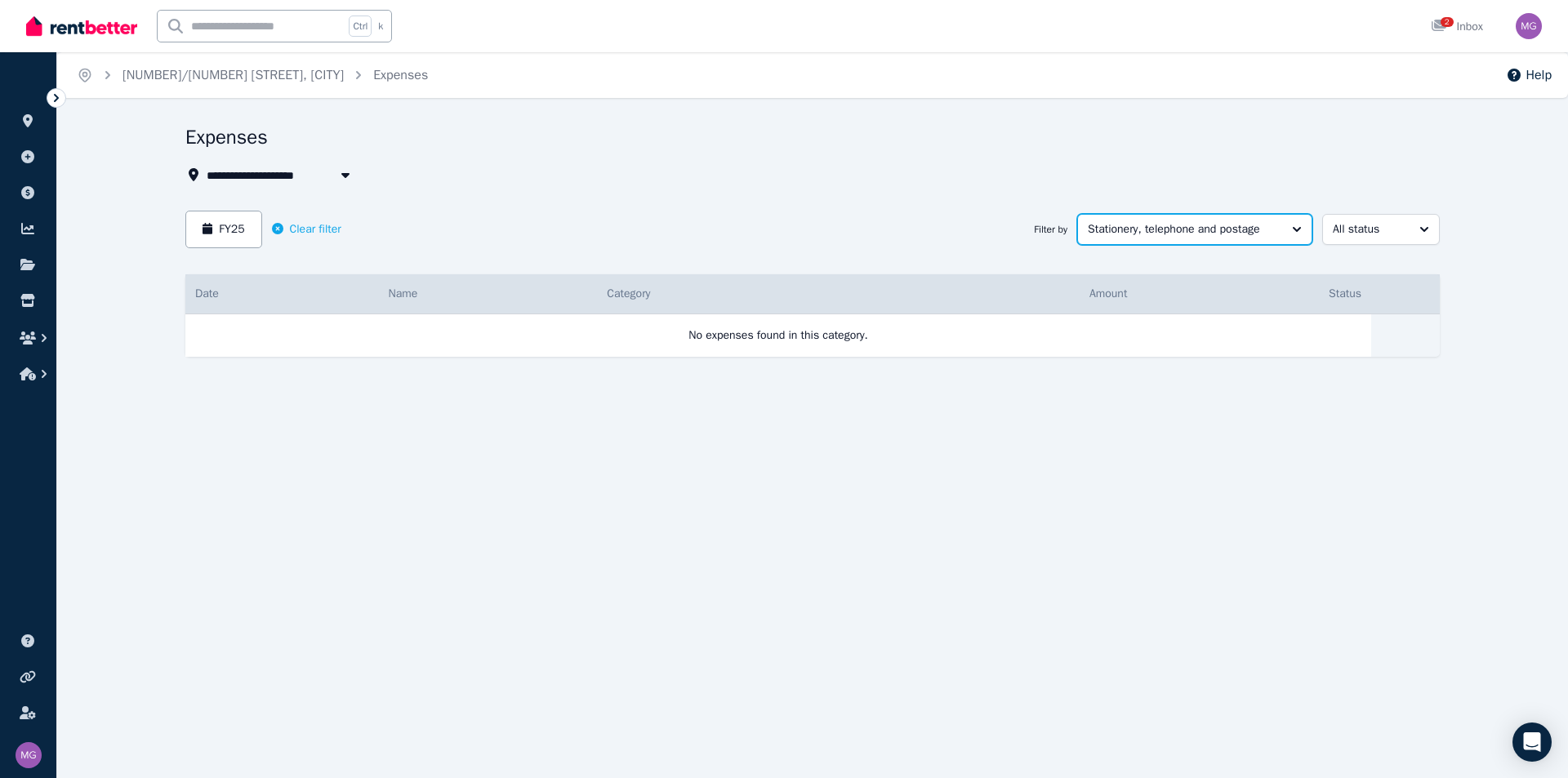 click on "Stationery, telephone and postage" at bounding box center [1195, 229] 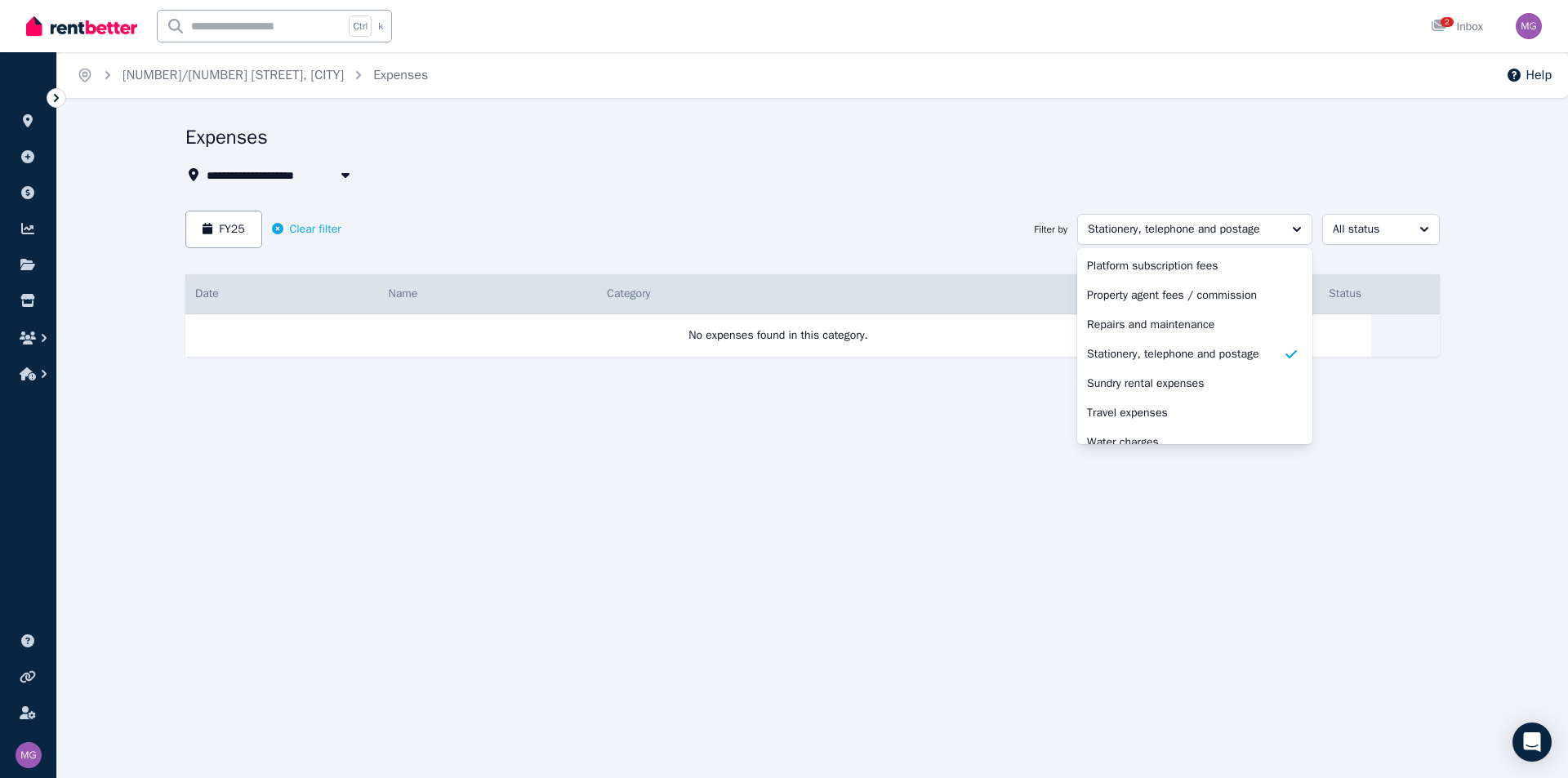 scroll, scrollTop: 545, scrollLeft: 0, axis: vertical 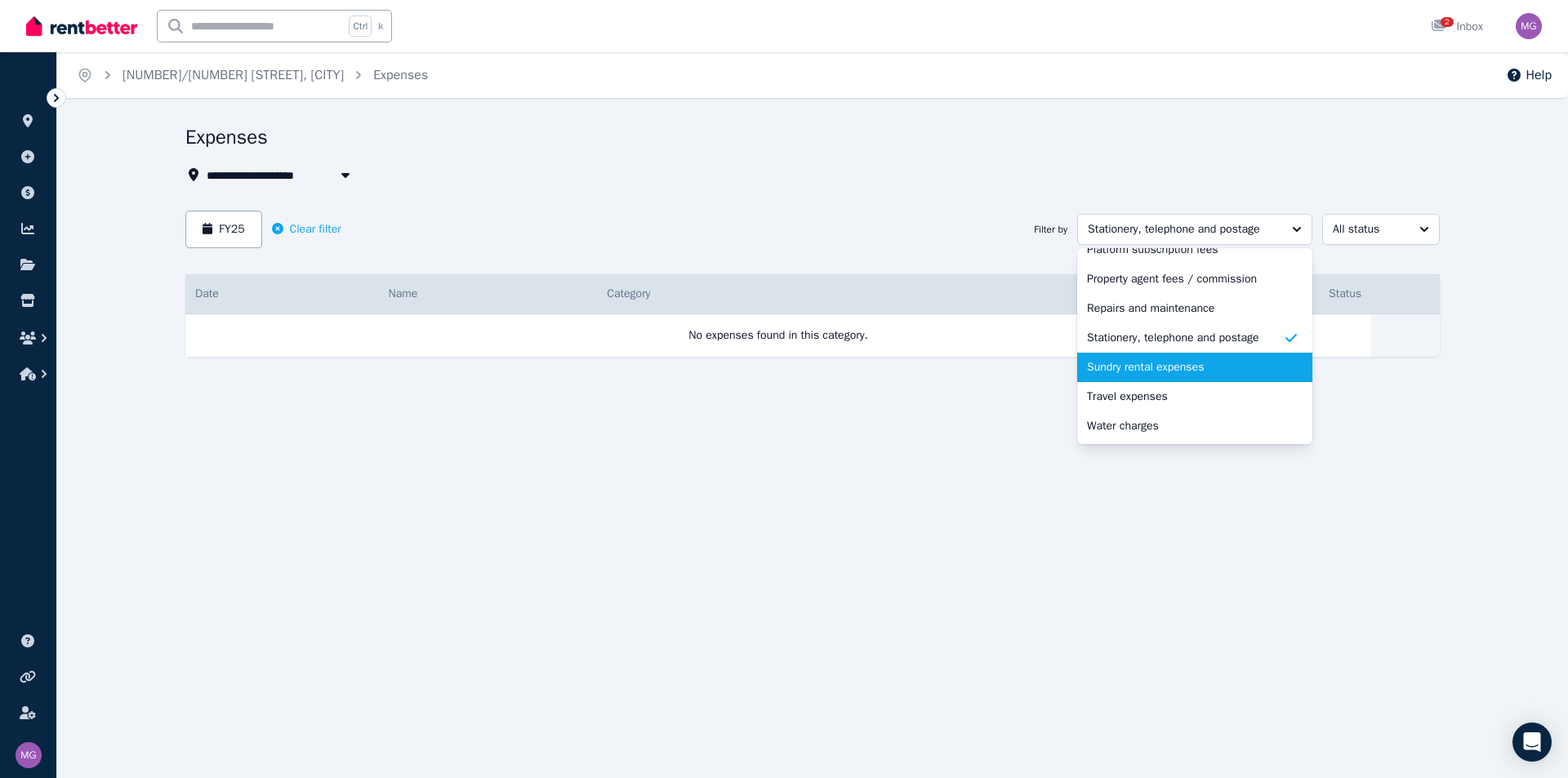 click on "Sundry rental expenses" at bounding box center (1195, 367) 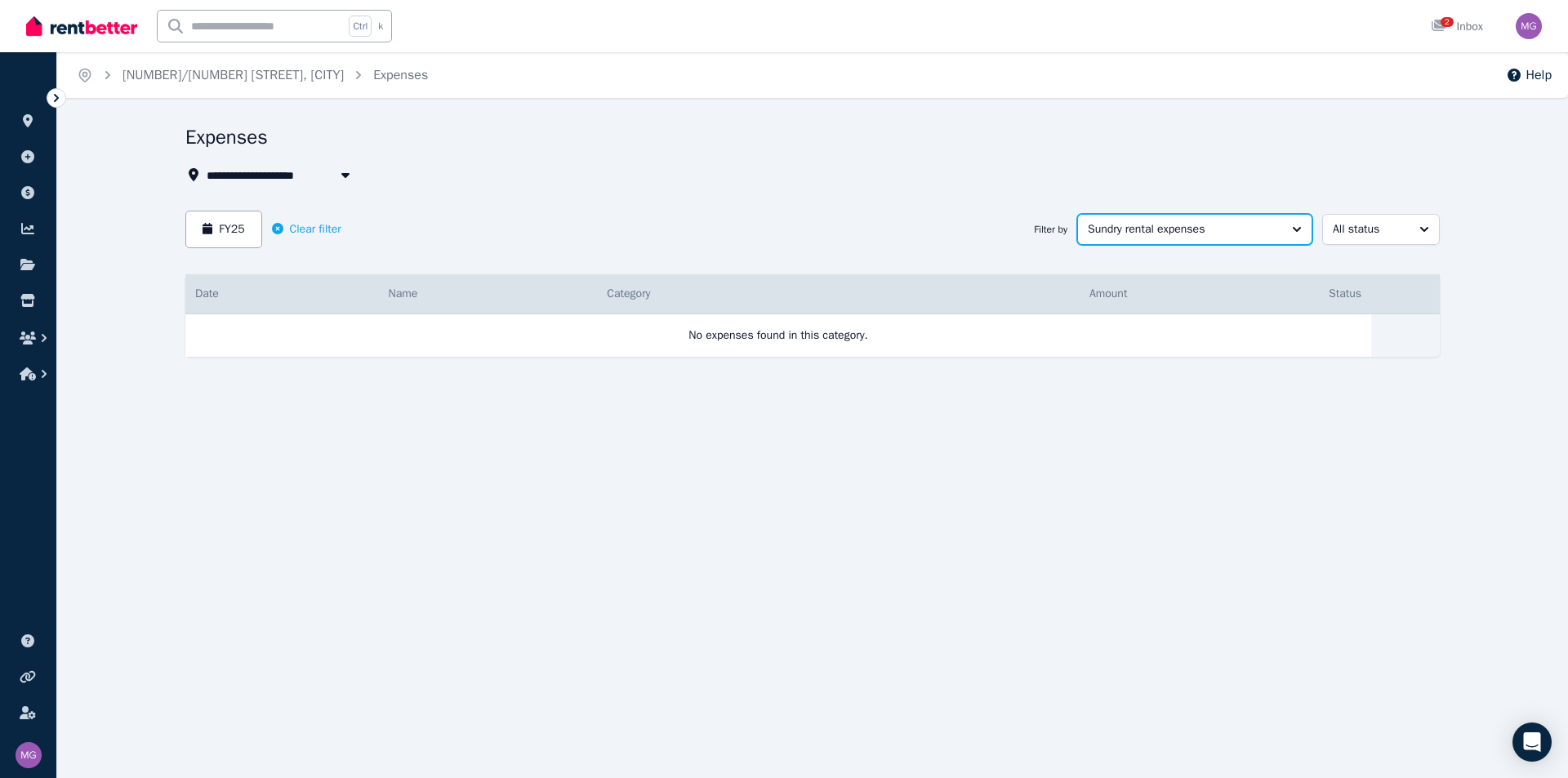 click on "Sundry rental expenses" at bounding box center [1195, 229] 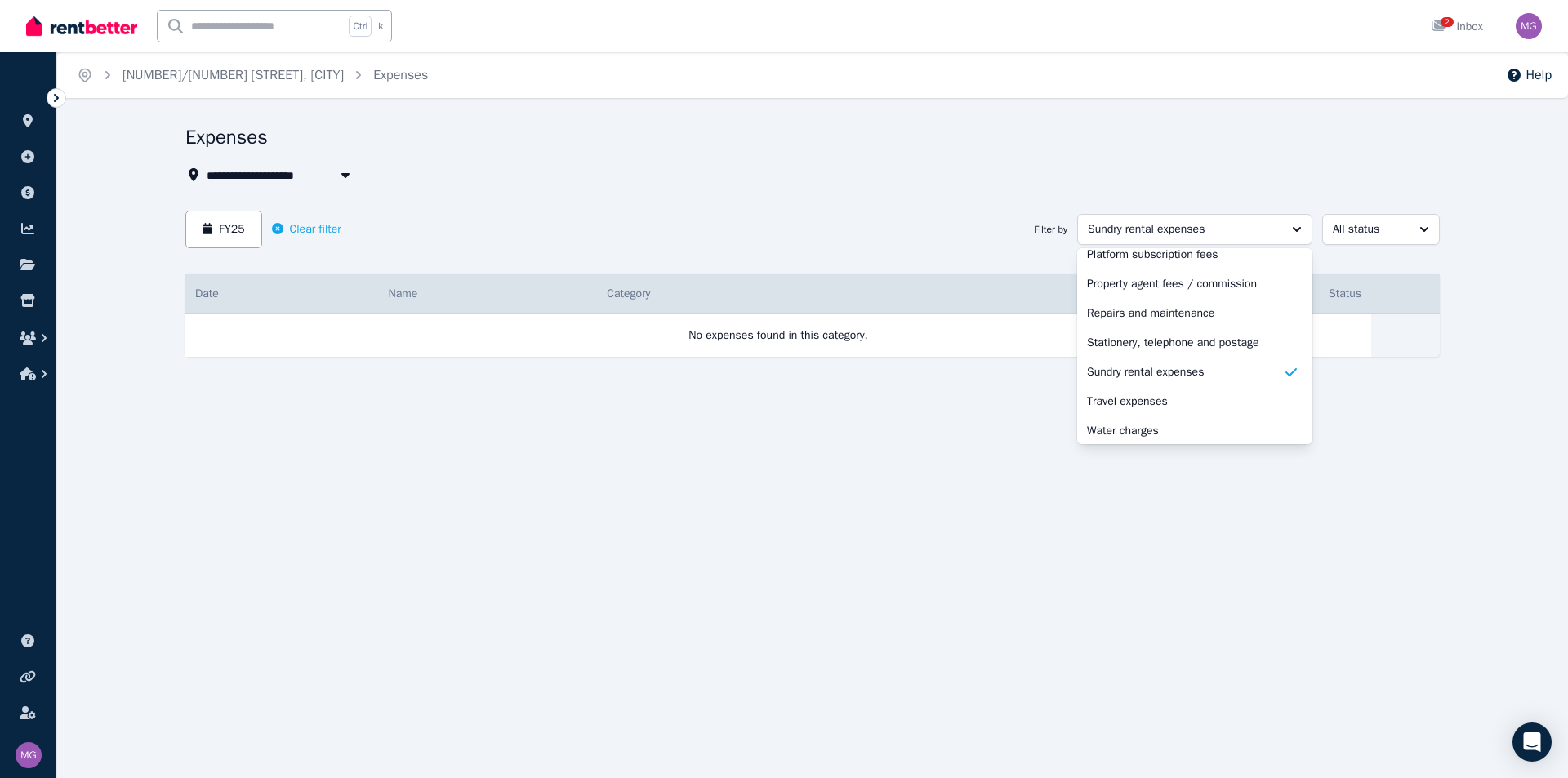 scroll, scrollTop: 545, scrollLeft: 0, axis: vertical 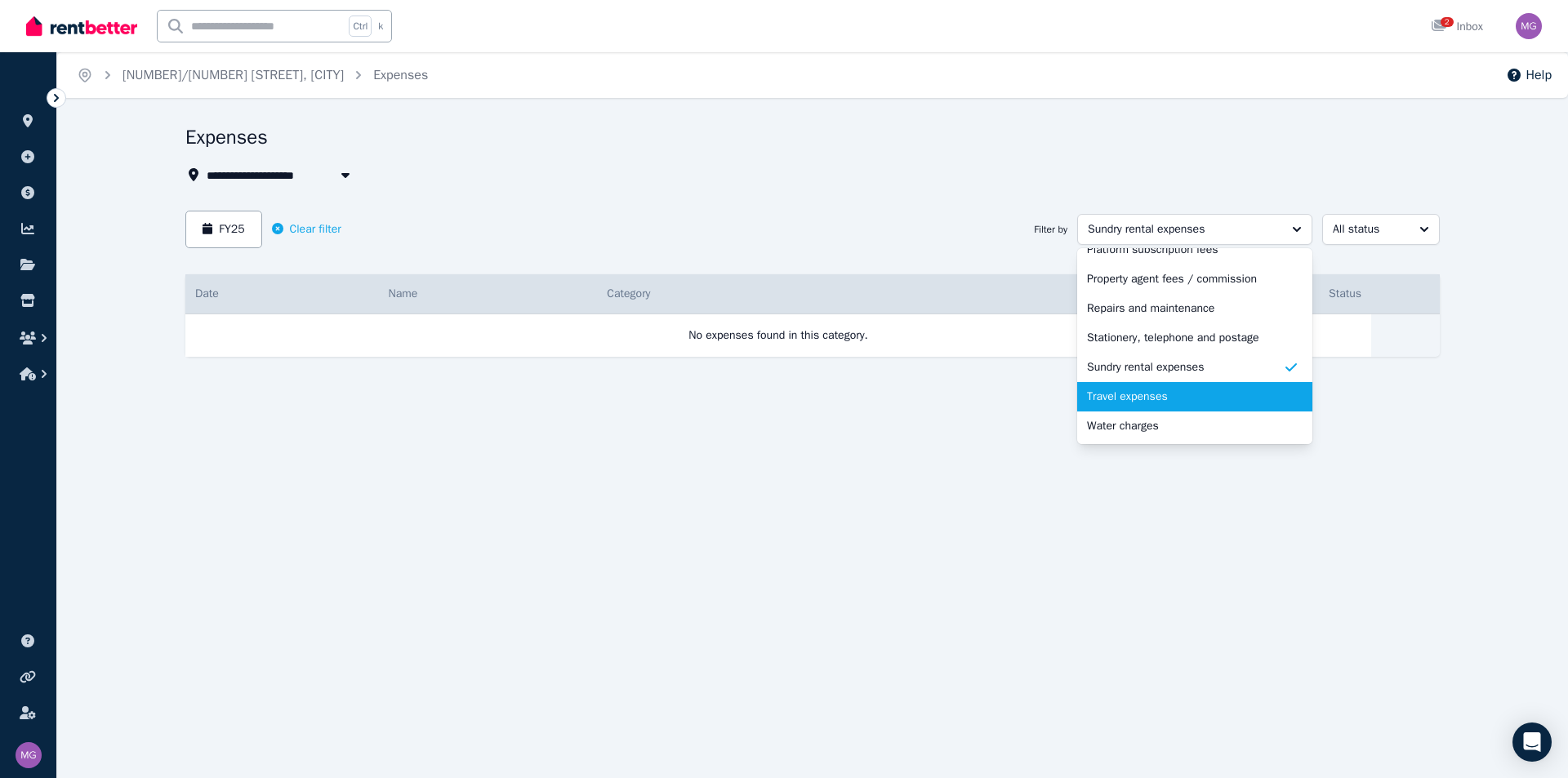 click on "Travel expenses" at bounding box center [1185, 397] 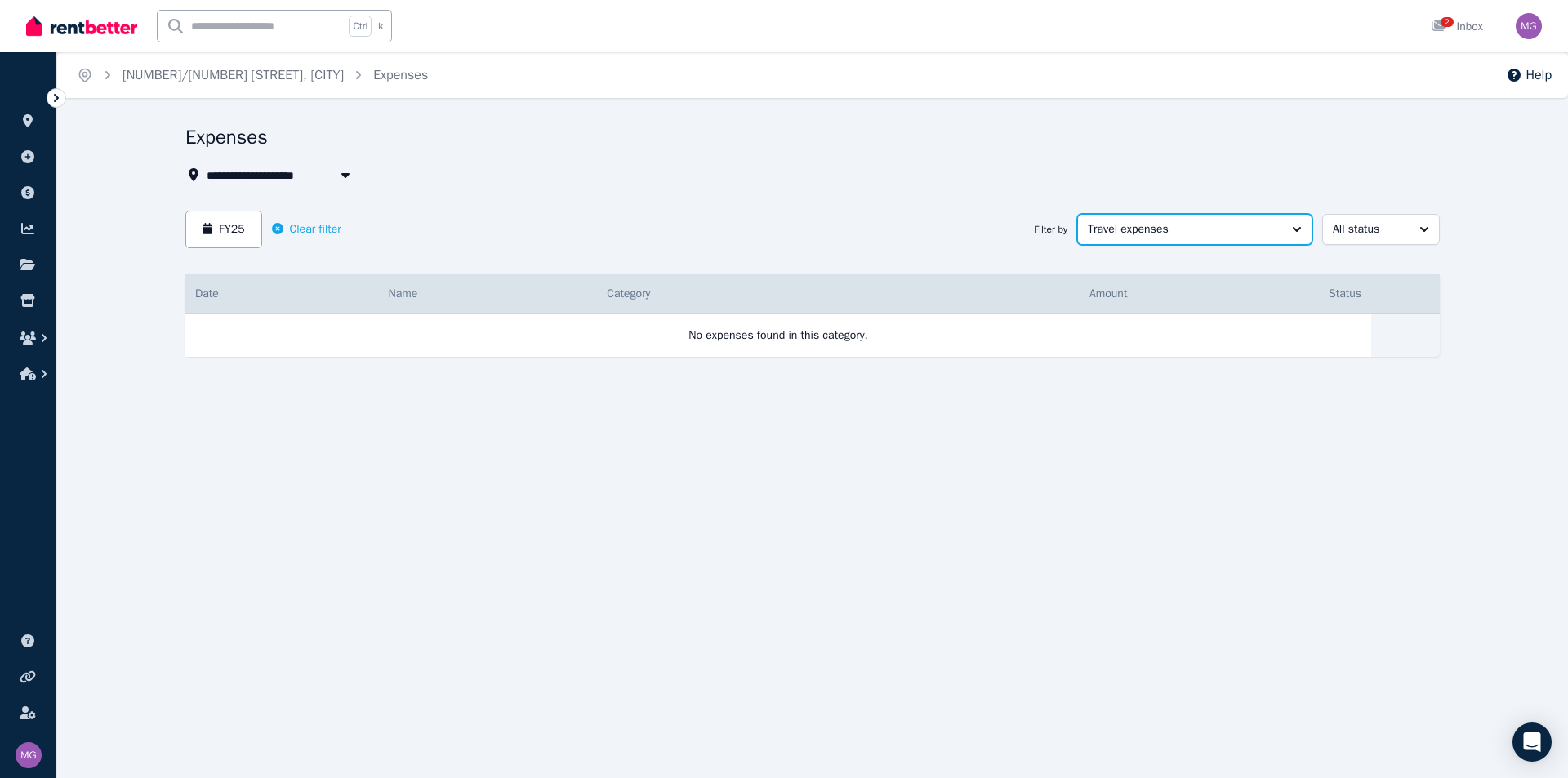 click on "Travel expenses" at bounding box center [1195, 229] 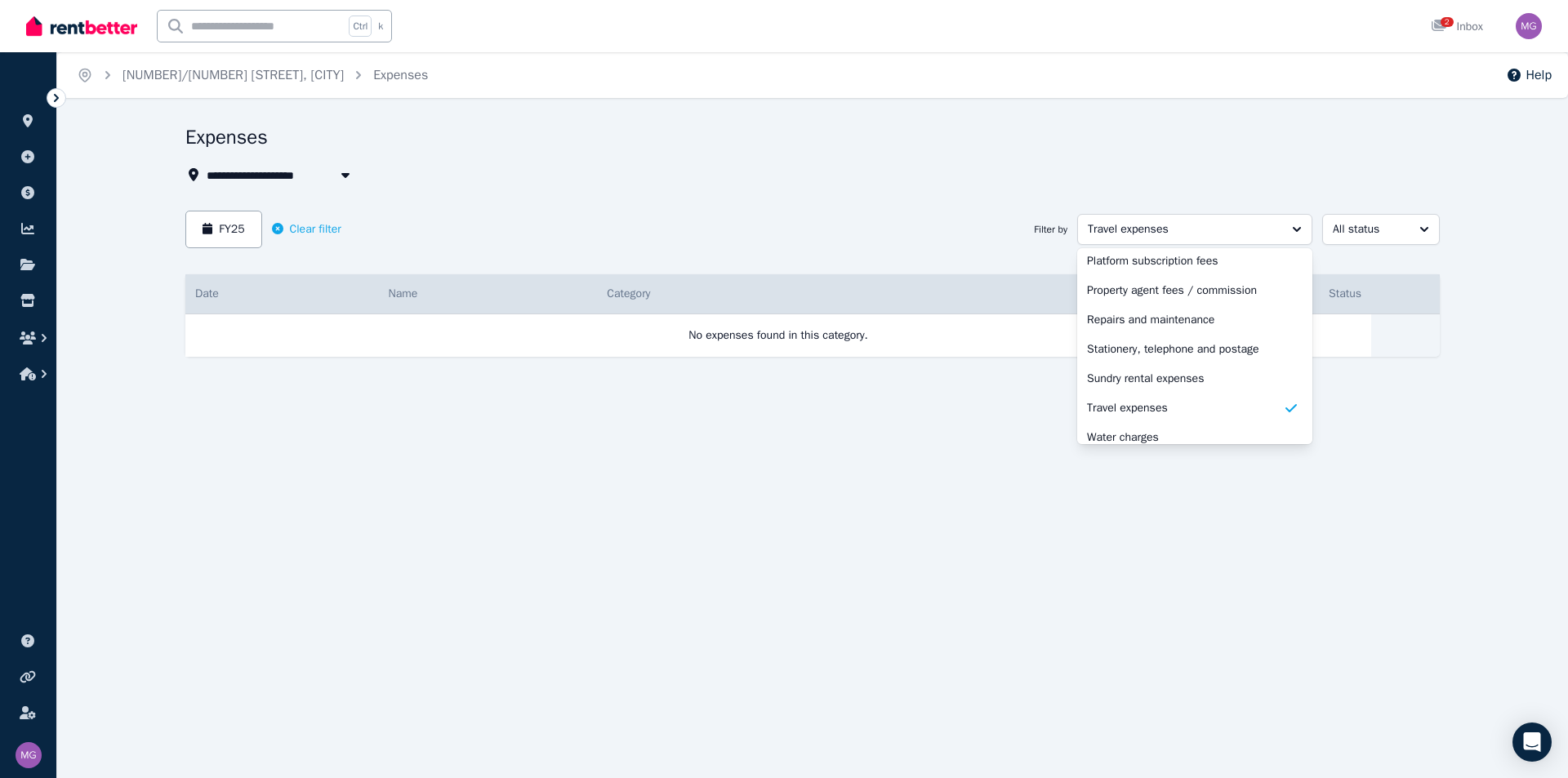 scroll, scrollTop: 545, scrollLeft: 0, axis: vertical 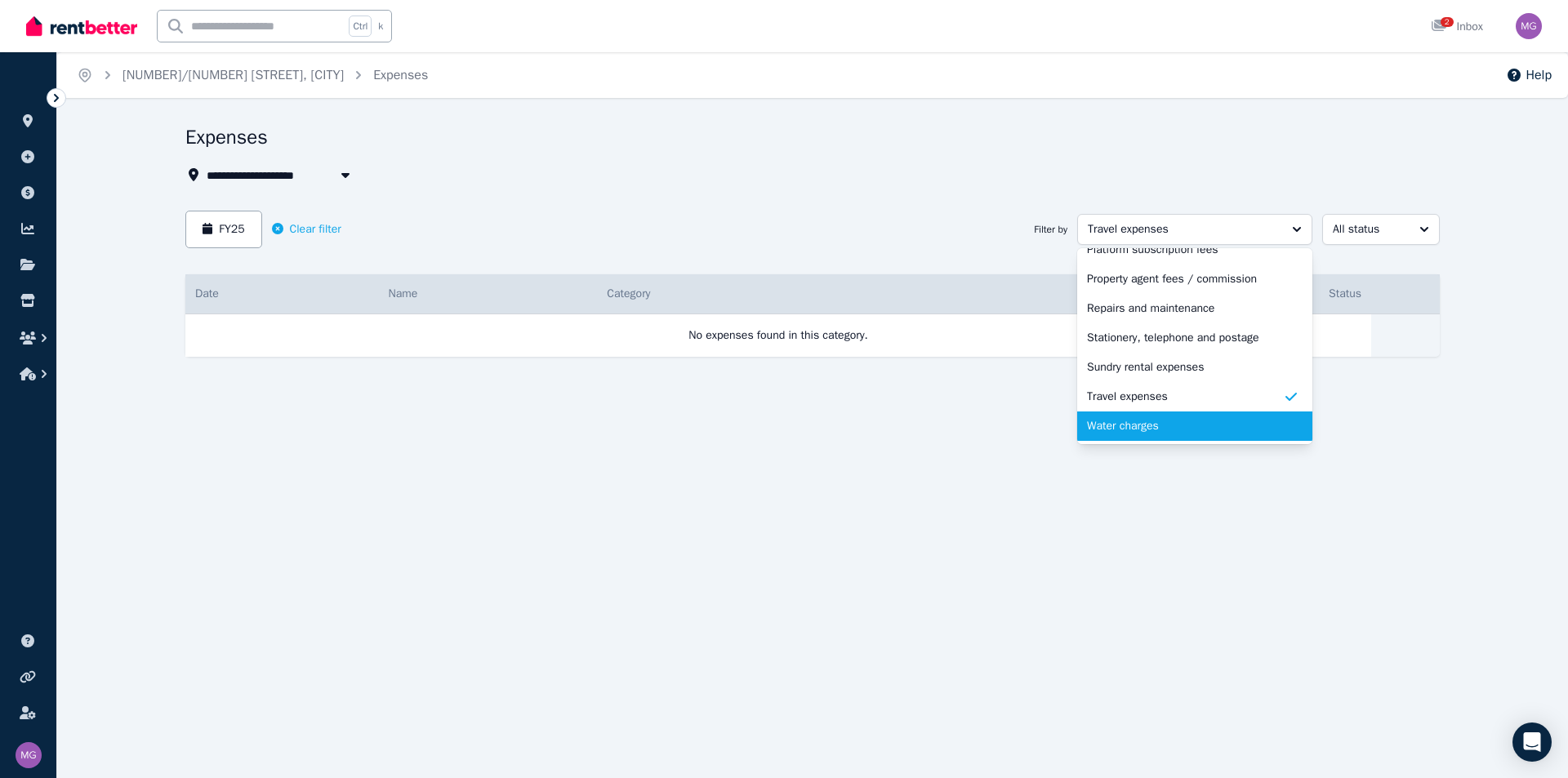 click on "Water charges" at bounding box center (1195, 426) 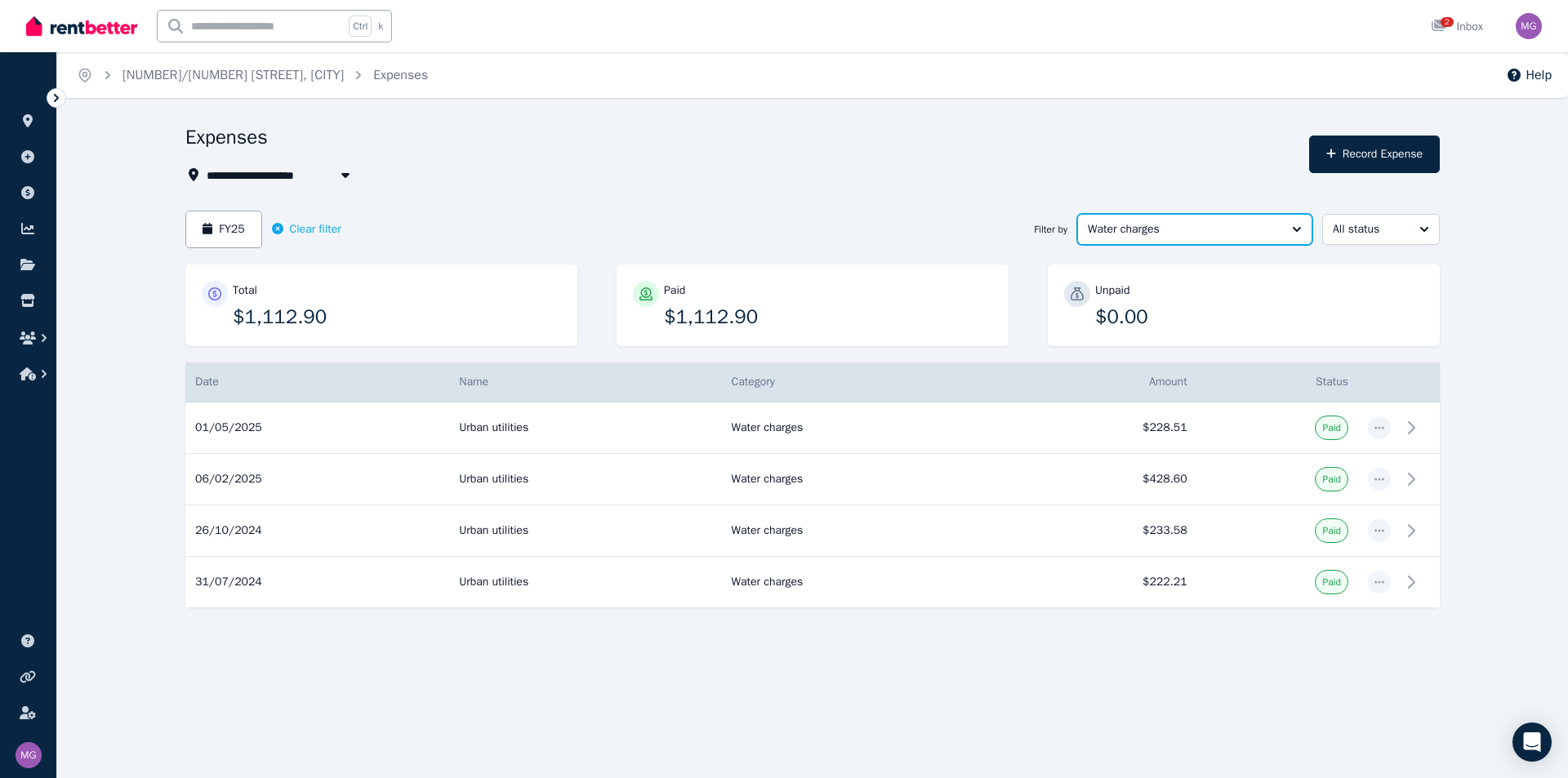 click on "Water charges" at bounding box center [1195, 229] 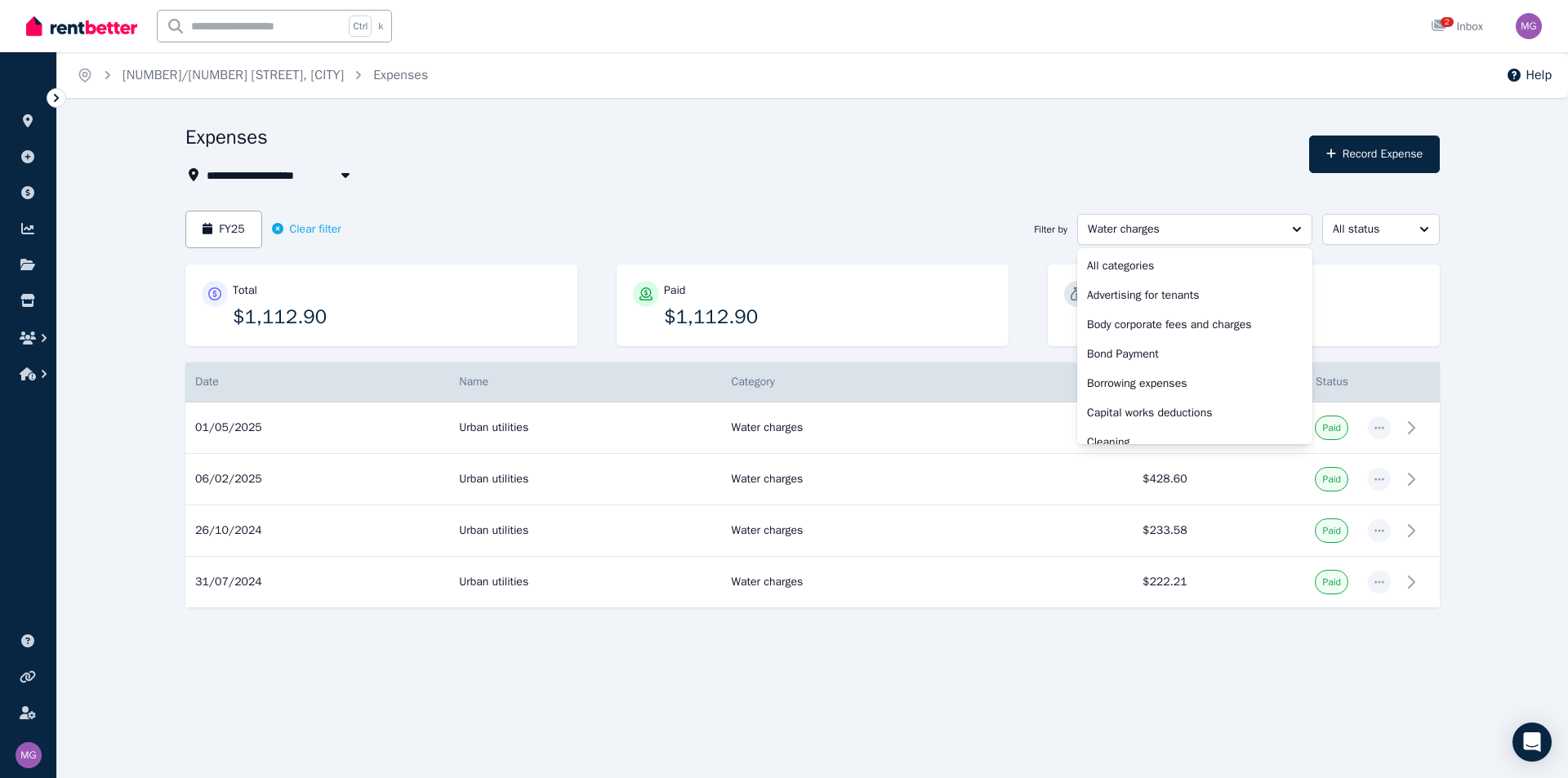 scroll, scrollTop: 542, scrollLeft: 0, axis: vertical 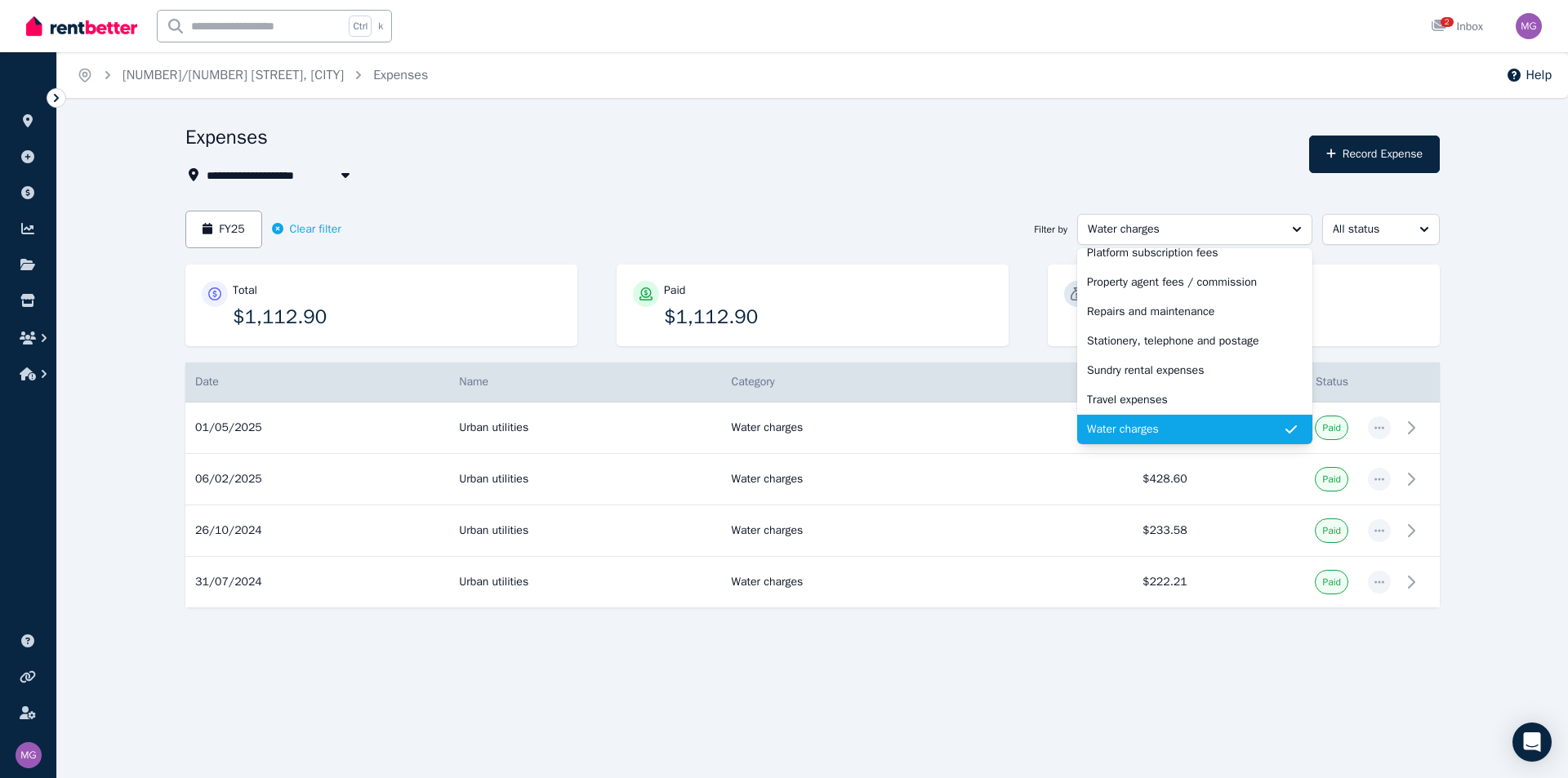 click on "Water charges" at bounding box center [1185, 429] 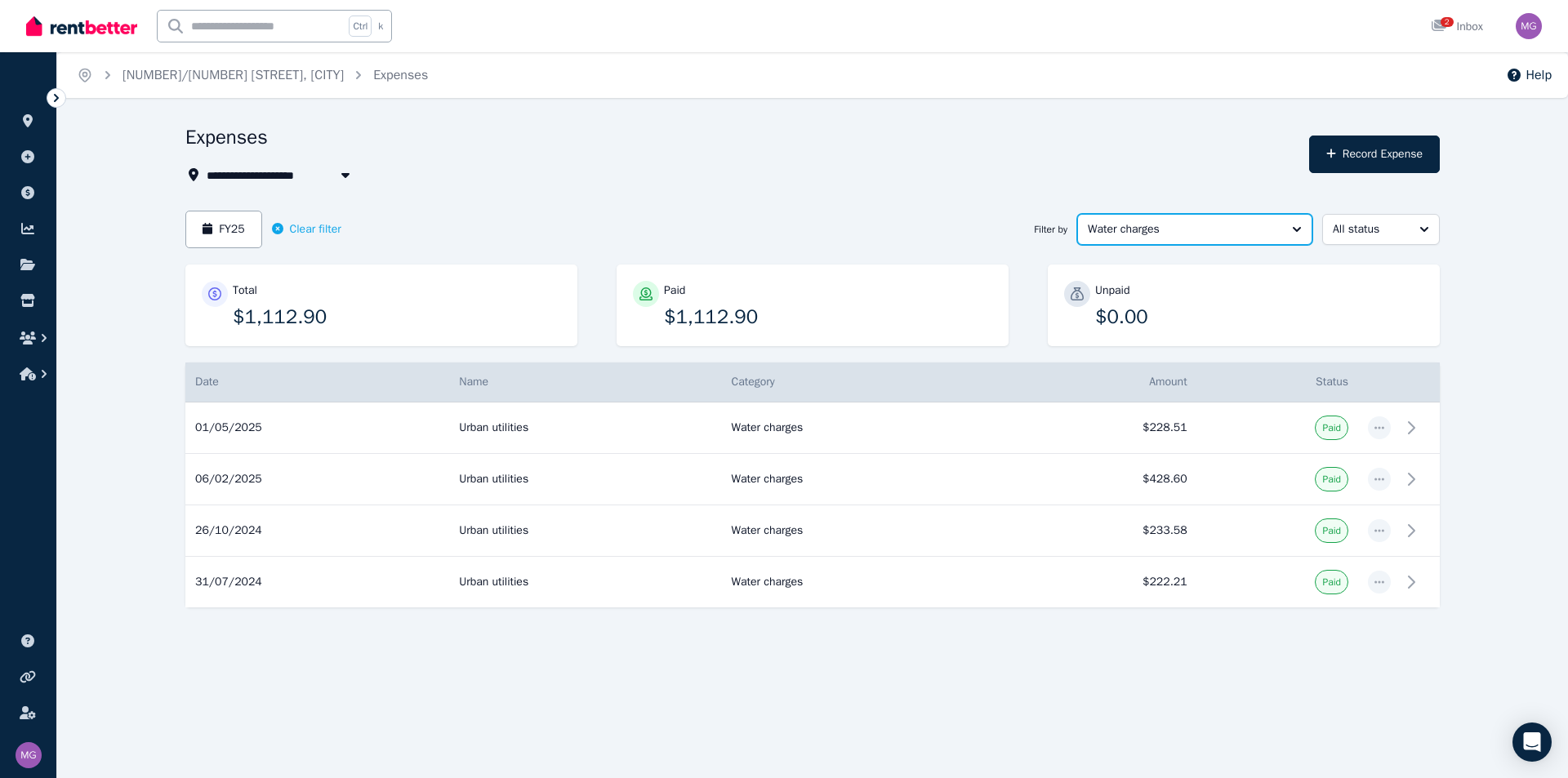click on "Water charges" at bounding box center (1195, 229) 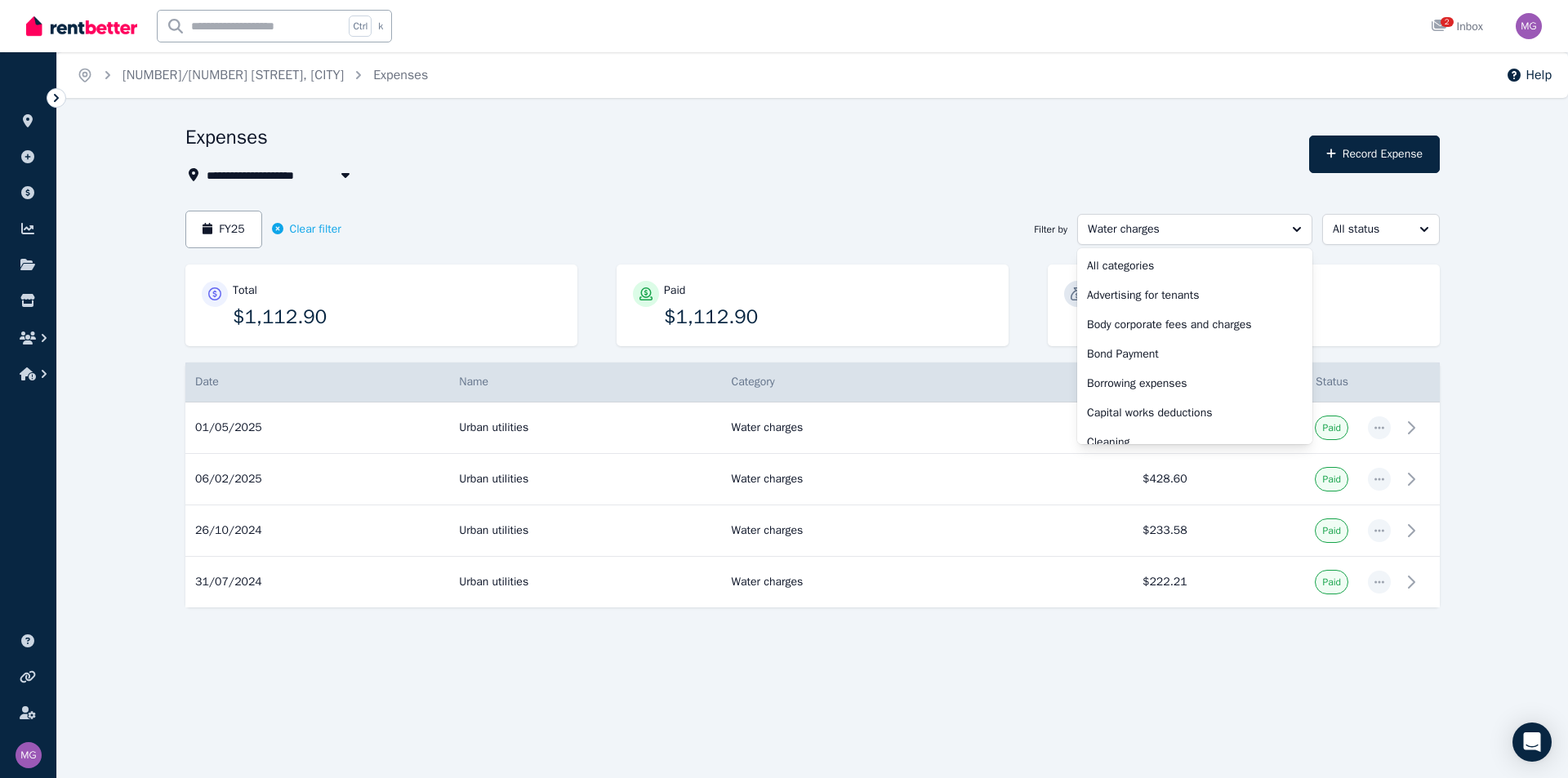 scroll, scrollTop: 542, scrollLeft: 0, axis: vertical 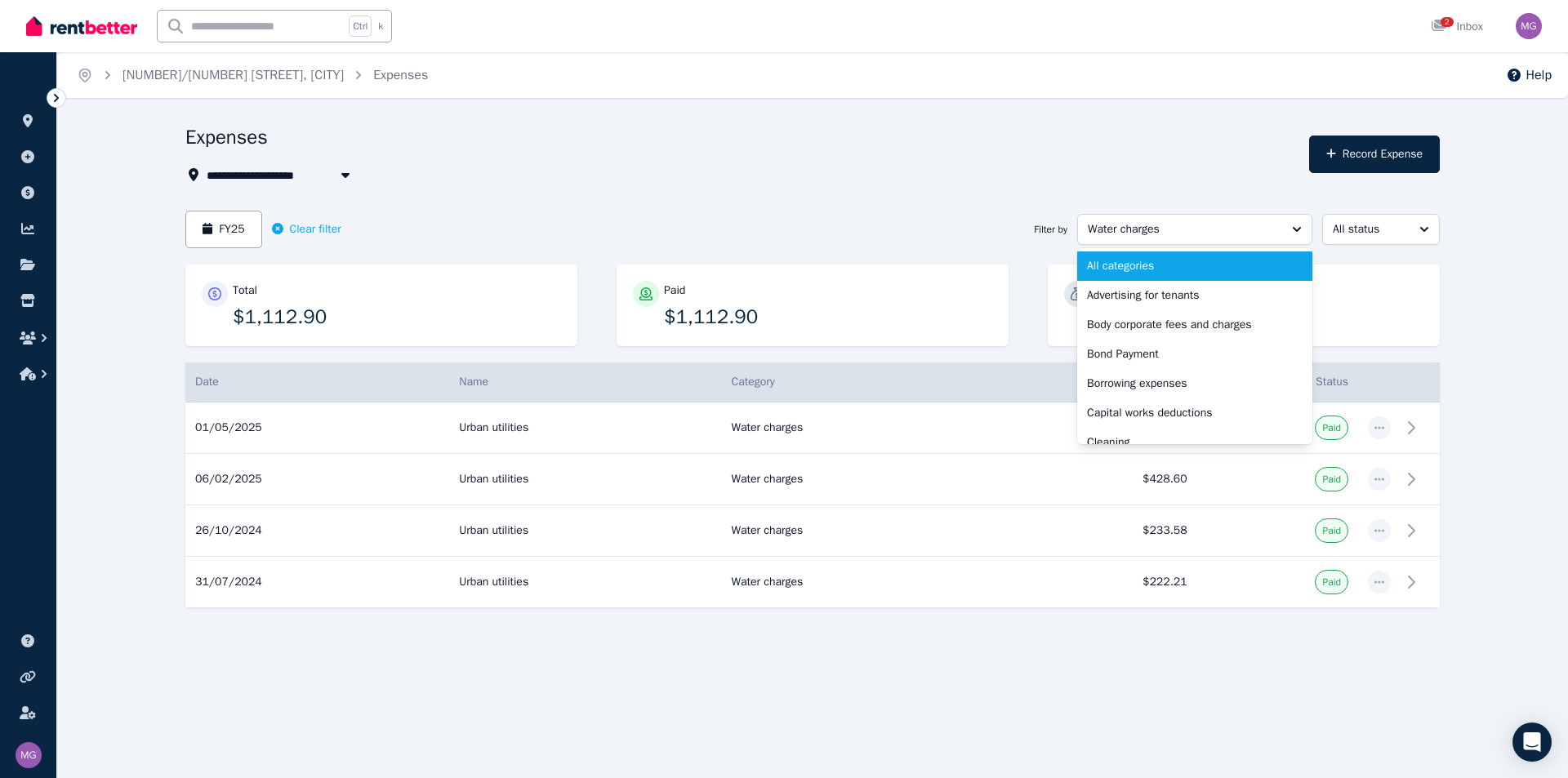 click on "All categories" at bounding box center [1185, 266] 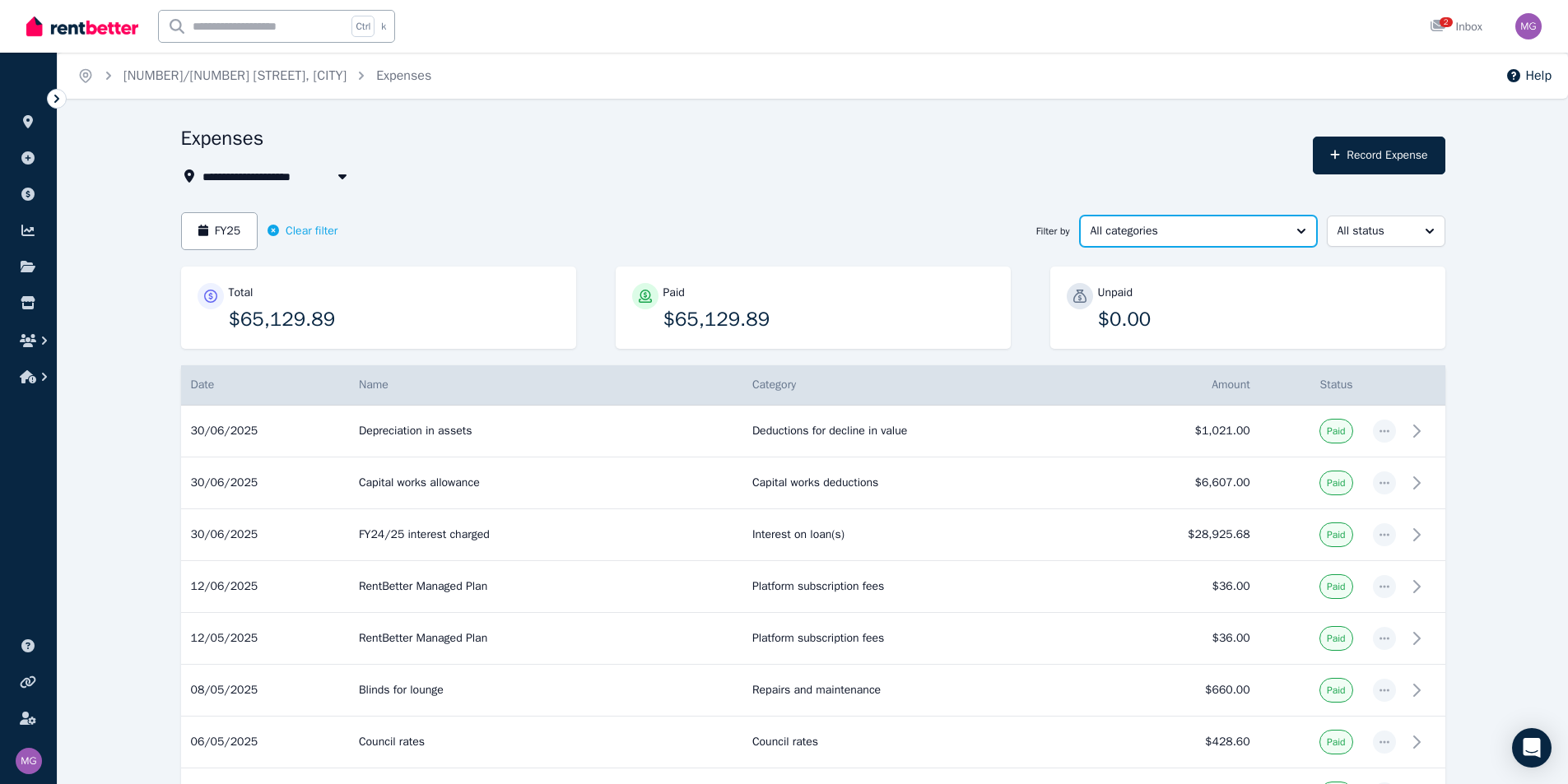 click on "All categories" at bounding box center (1198, 231) 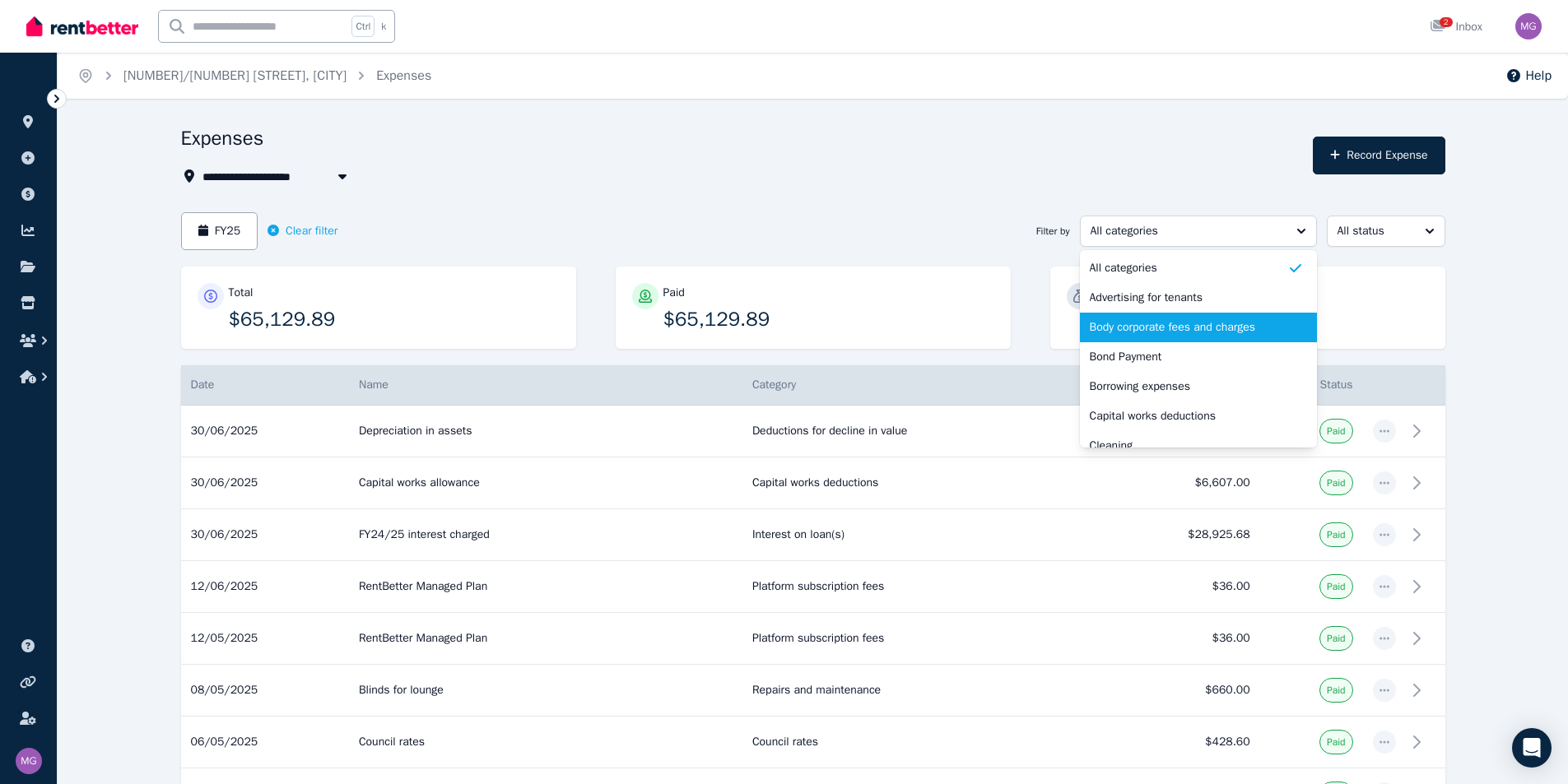 click on "Body corporate fees and charges" at bounding box center (1189, 327) 